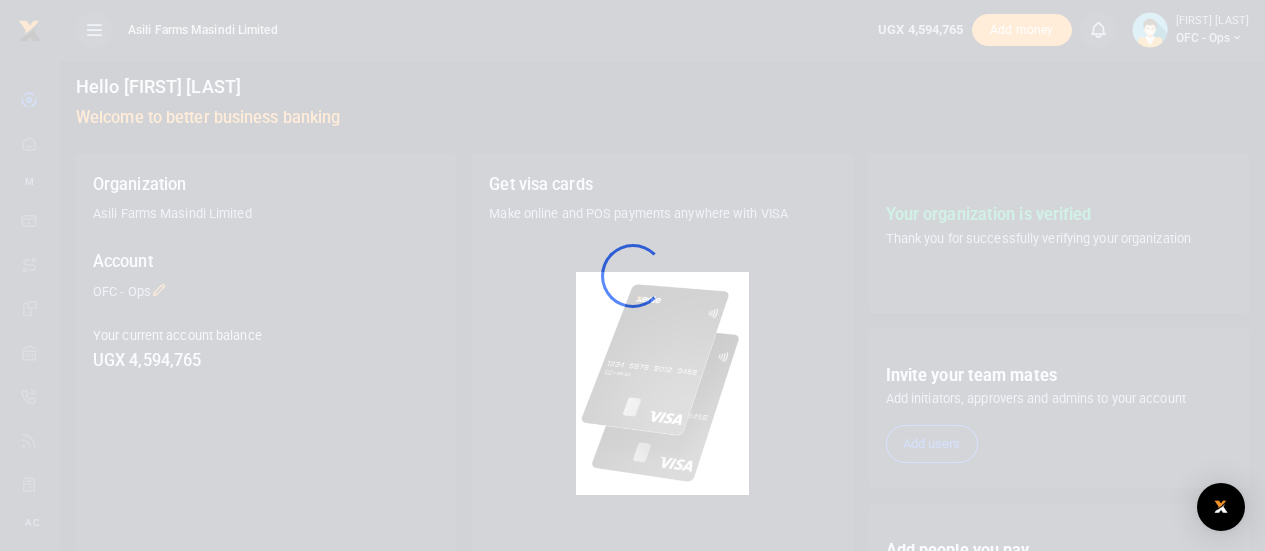 scroll, scrollTop: 0, scrollLeft: 0, axis: both 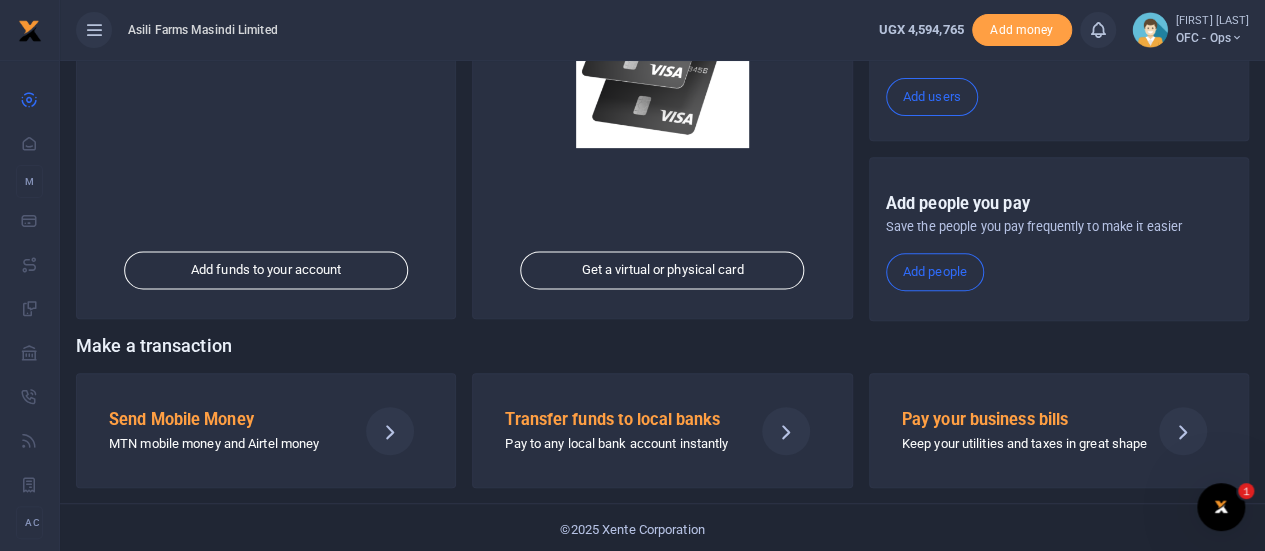 click on "Transfer funds to local banks" at bounding box center [621, 420] 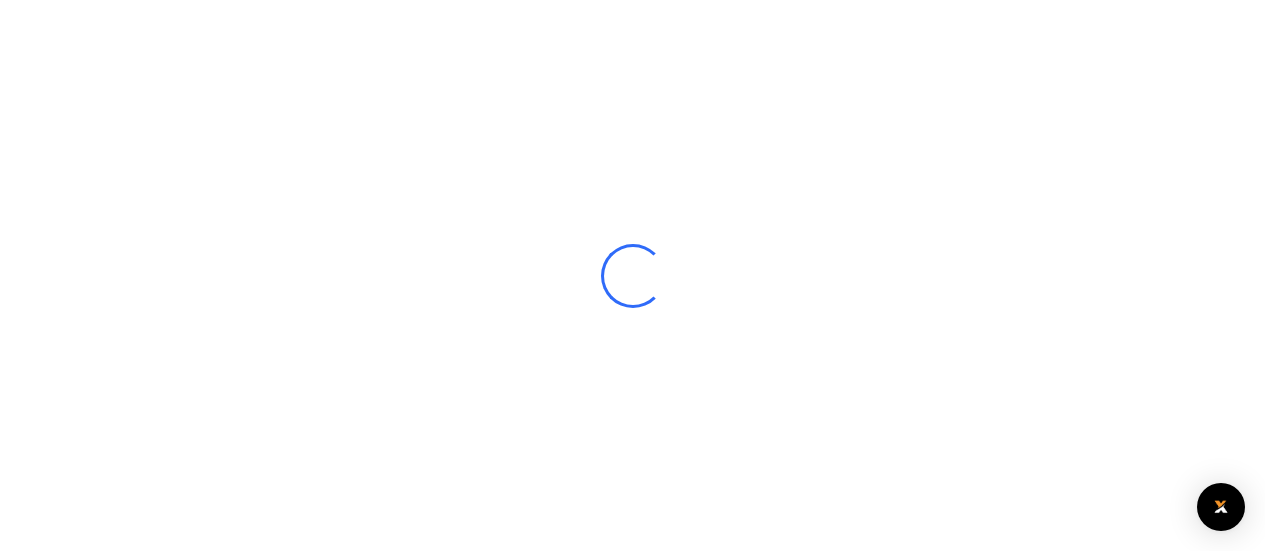 scroll, scrollTop: 0, scrollLeft: 0, axis: both 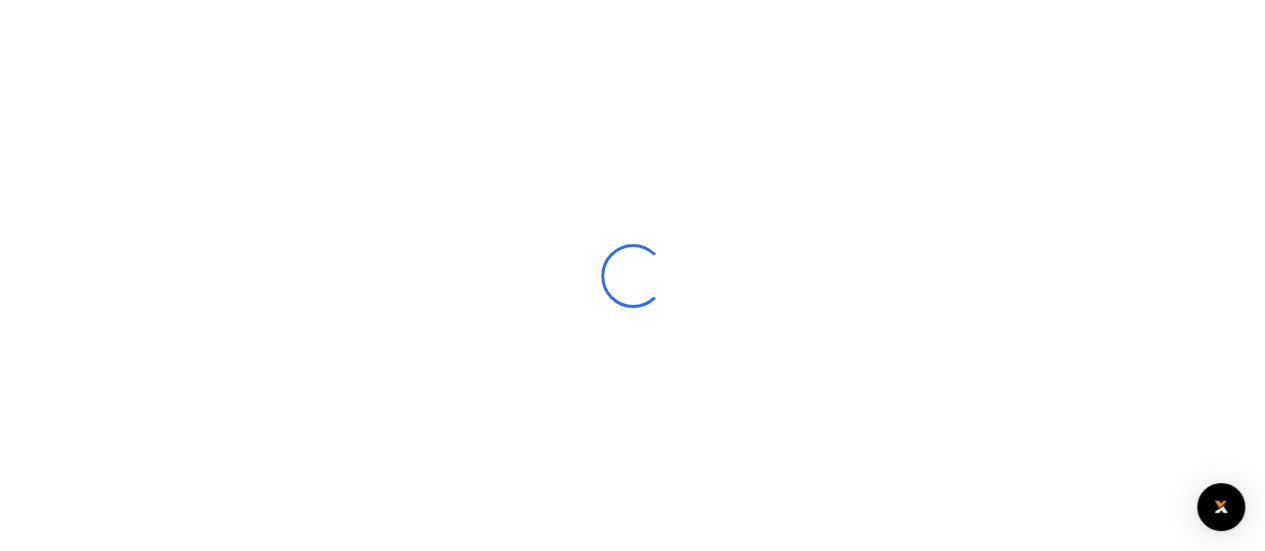 select 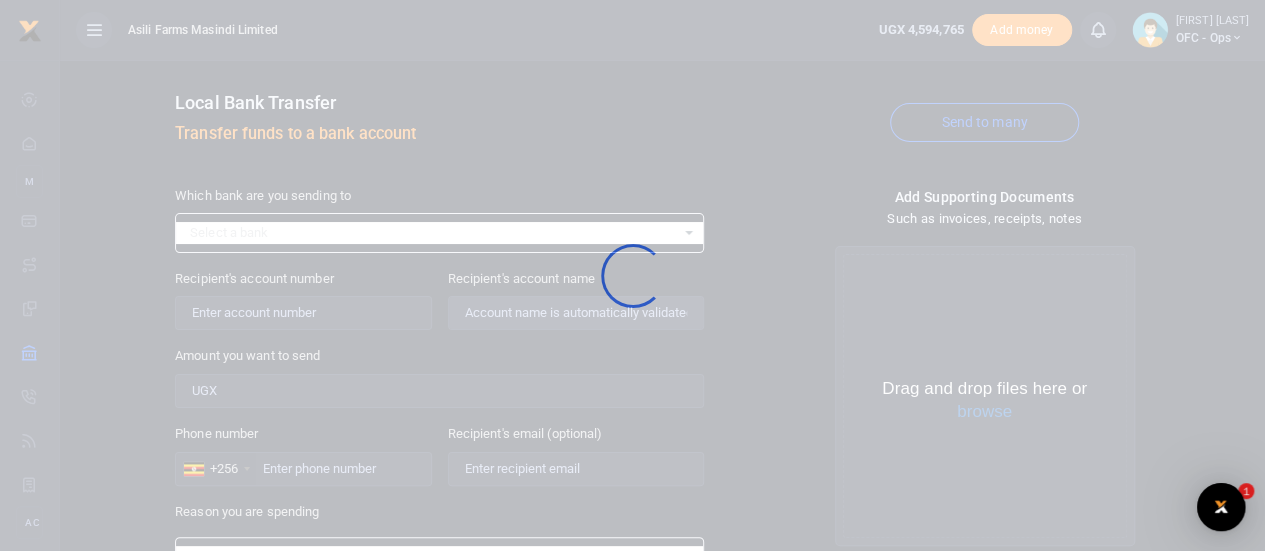 scroll, scrollTop: 0, scrollLeft: 0, axis: both 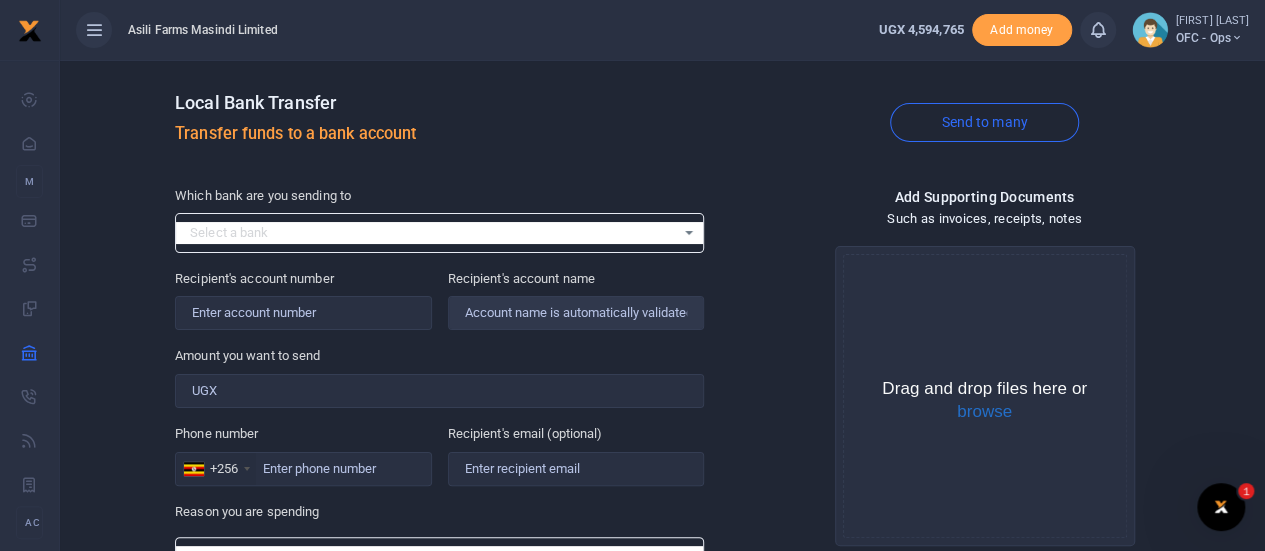 click on "Select a bank Select an option..." at bounding box center [439, 233] 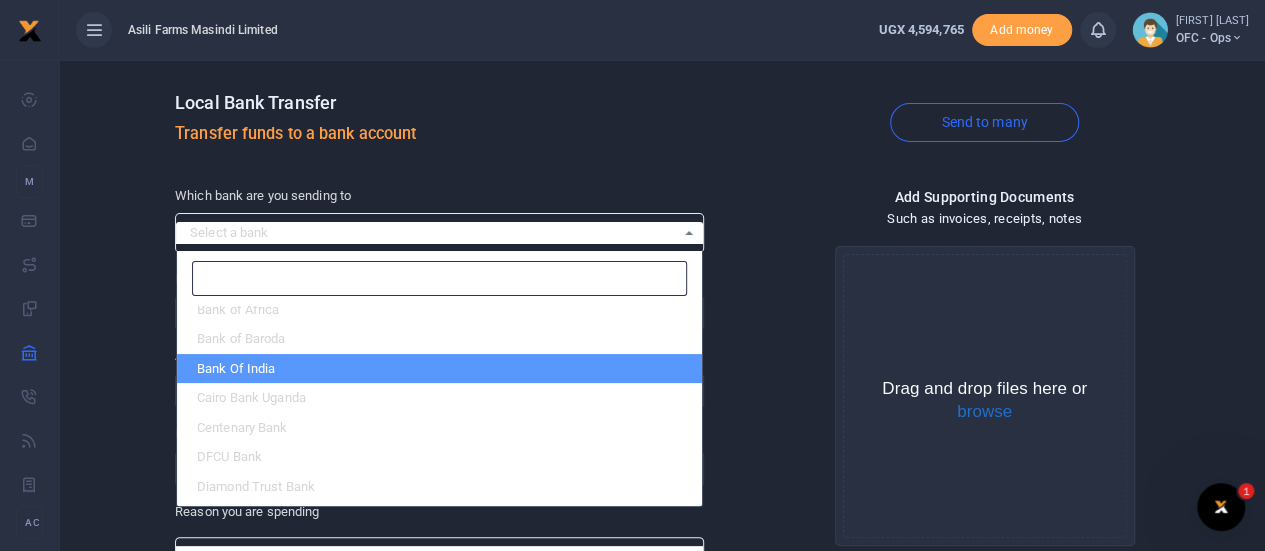 scroll, scrollTop: 0, scrollLeft: 0, axis: both 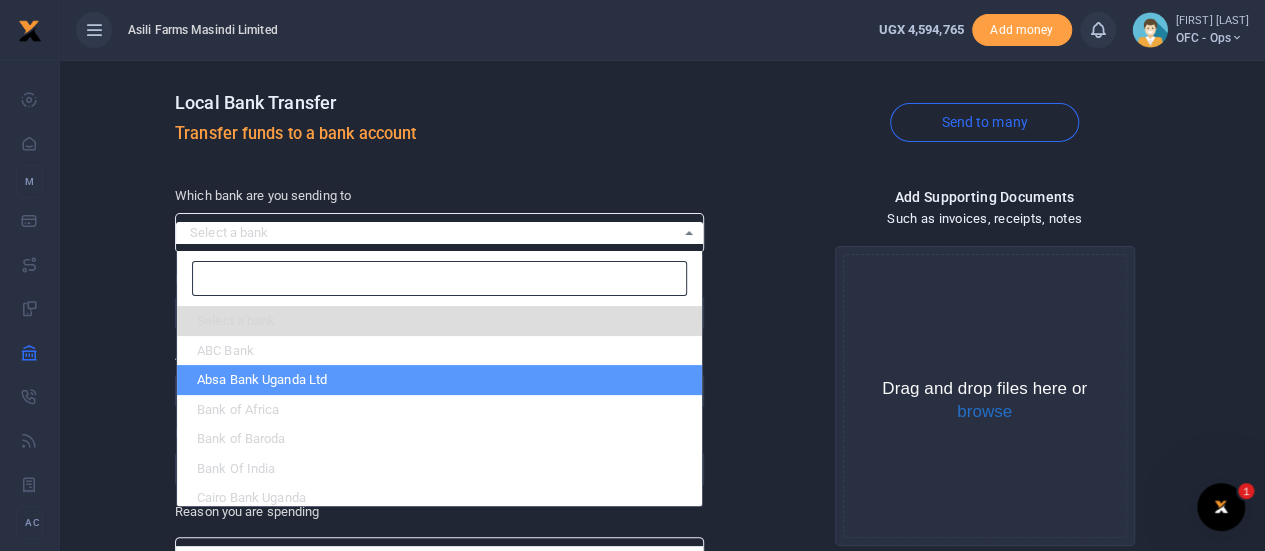 click on "Absa Bank Uganda Ltd" at bounding box center [439, 380] 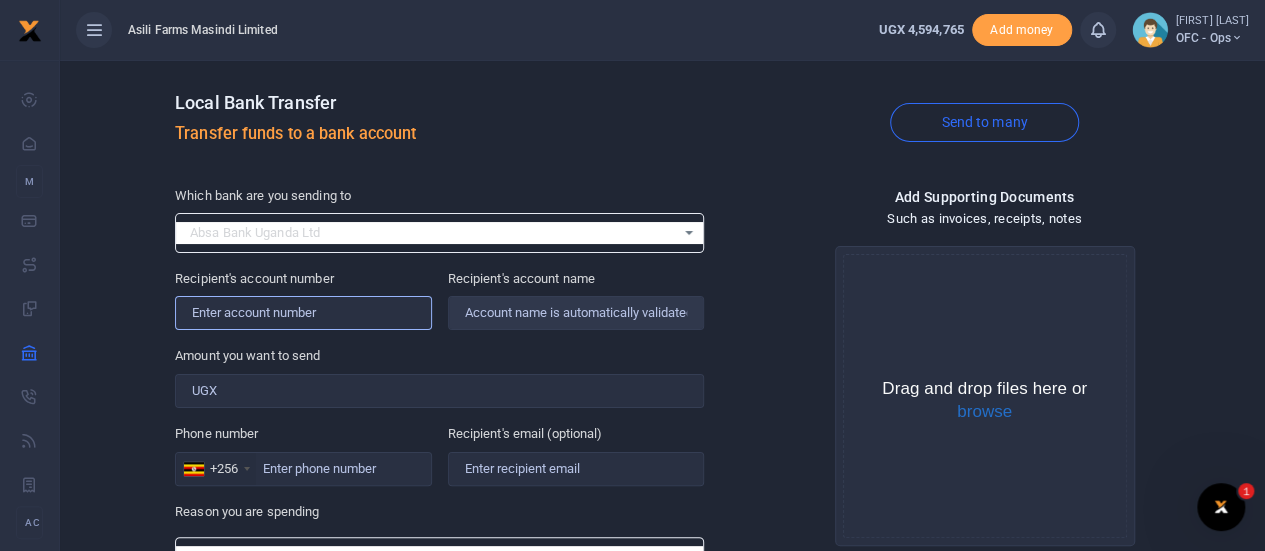 click on "Recipient's account number" at bounding box center (303, 313) 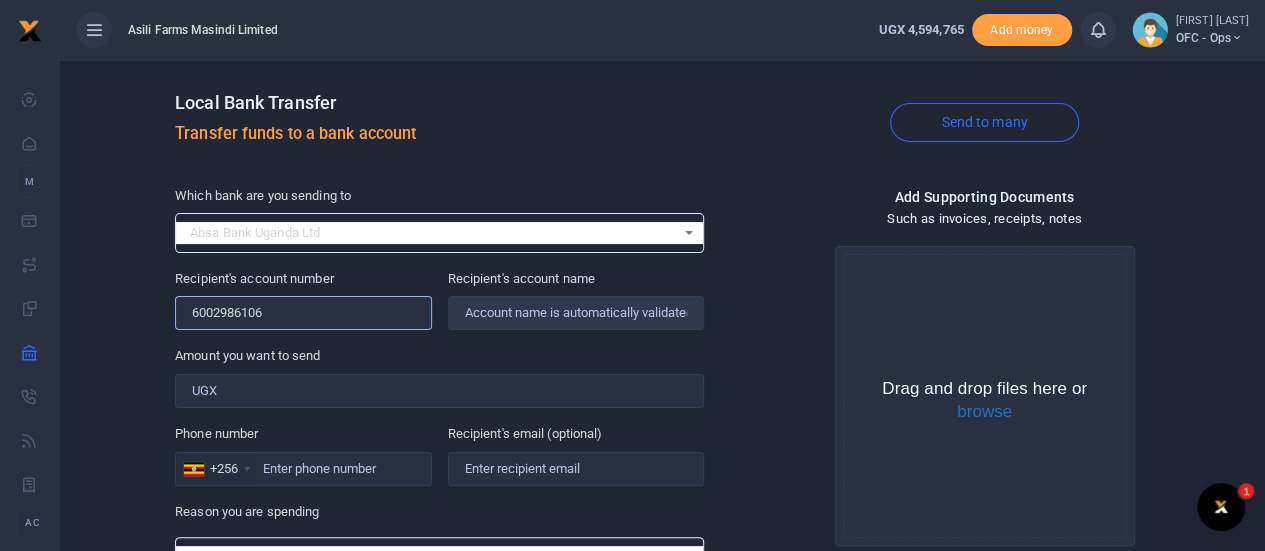 type on "6002986106" 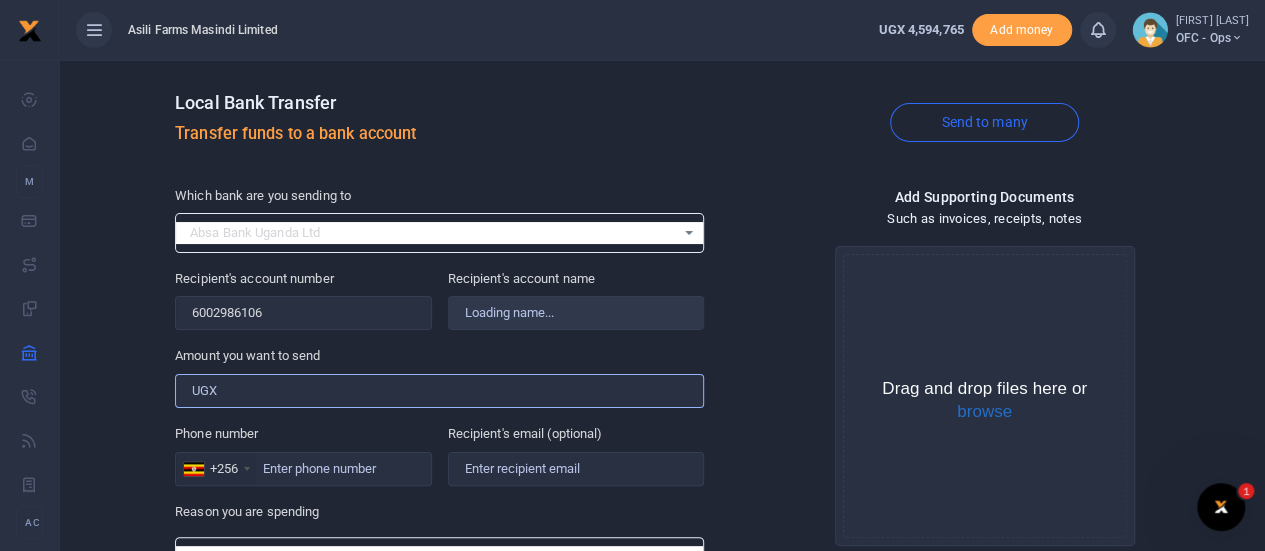 click on "Amount you want to send" at bounding box center [439, 391] 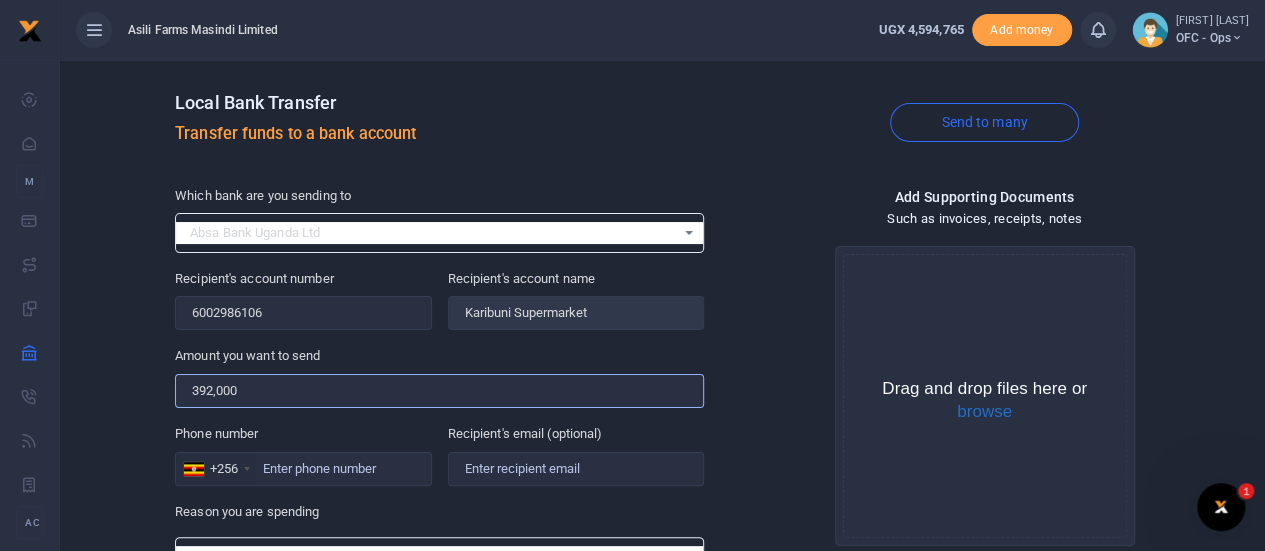 scroll, scrollTop: 100, scrollLeft: 0, axis: vertical 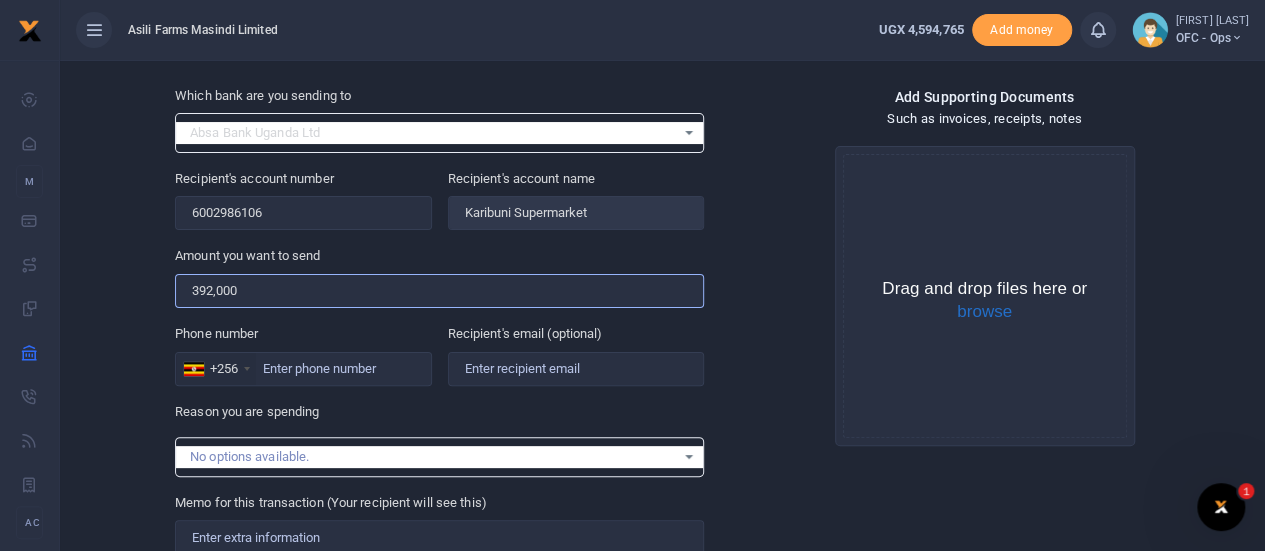 type on "392,000" 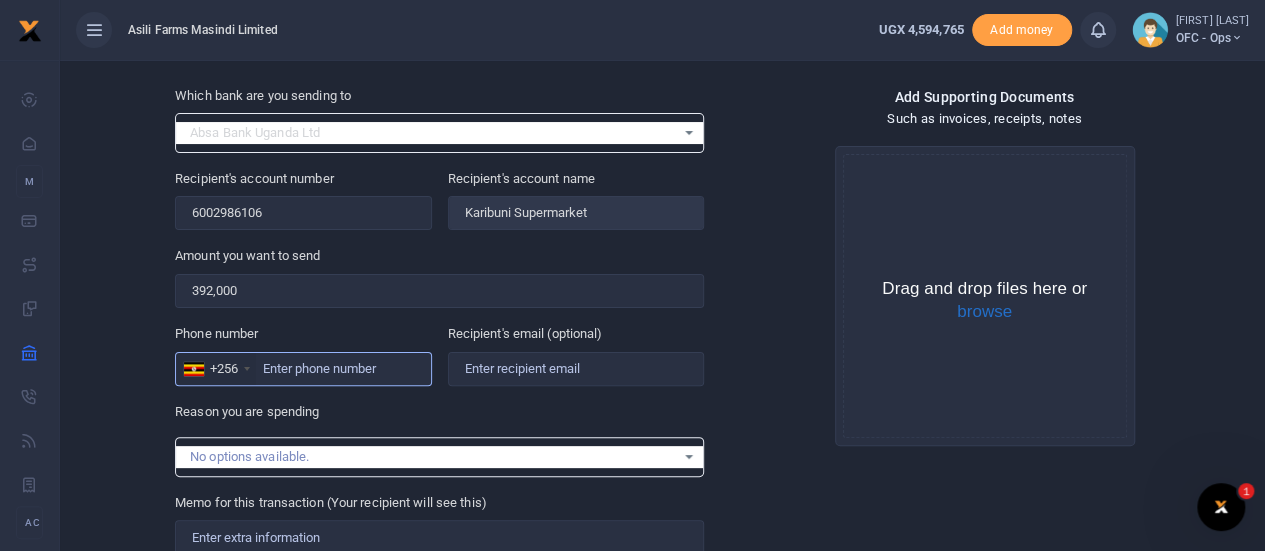 click on "Phone number" at bounding box center (303, 369) 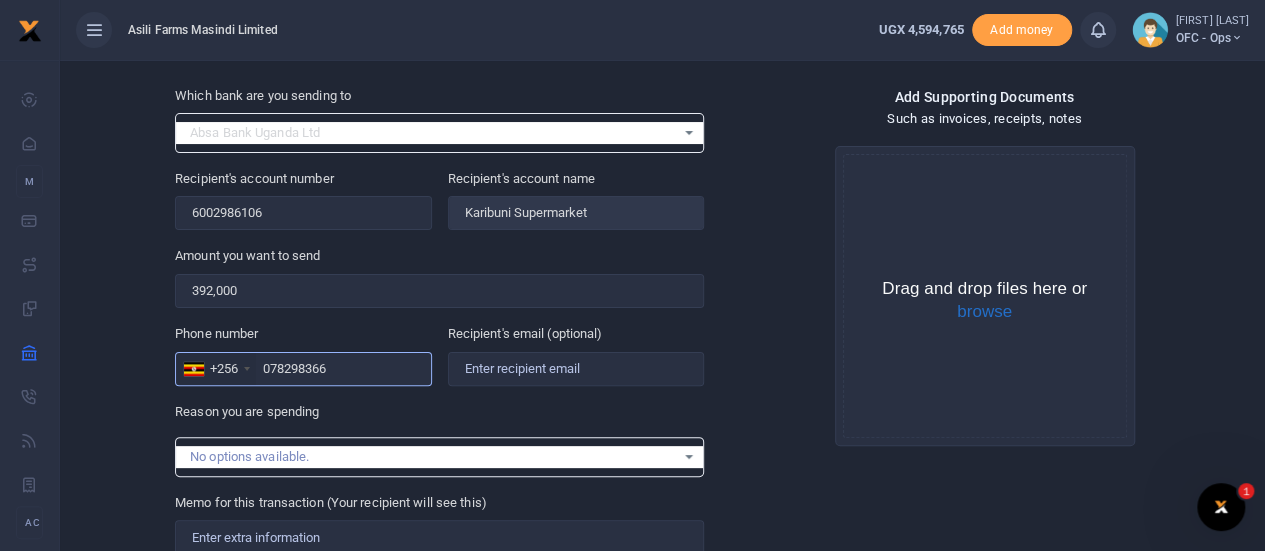 type on "078298366" 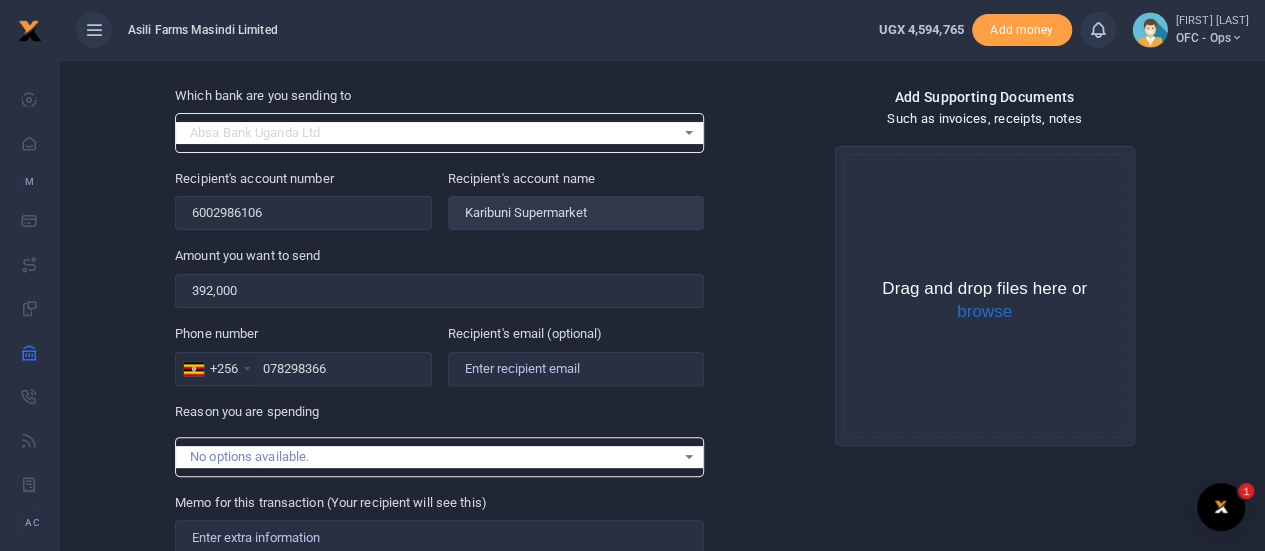 click on "Reason you are spending
No options available." at bounding box center (439, 439) 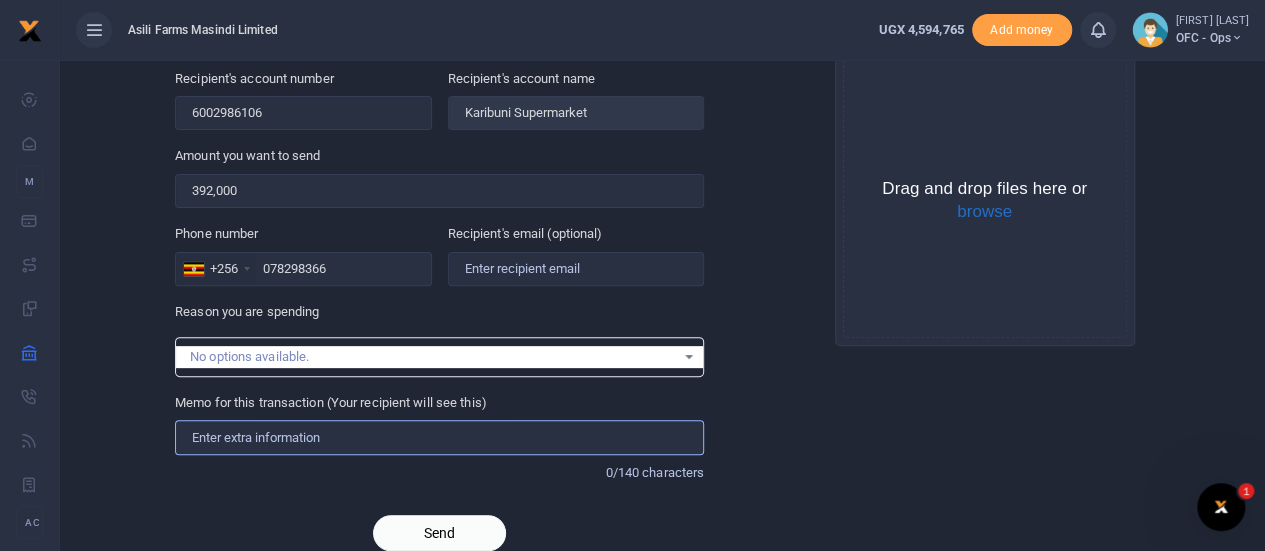 click on "Memo for this transaction (Your recipient will see this)" at bounding box center [439, 437] 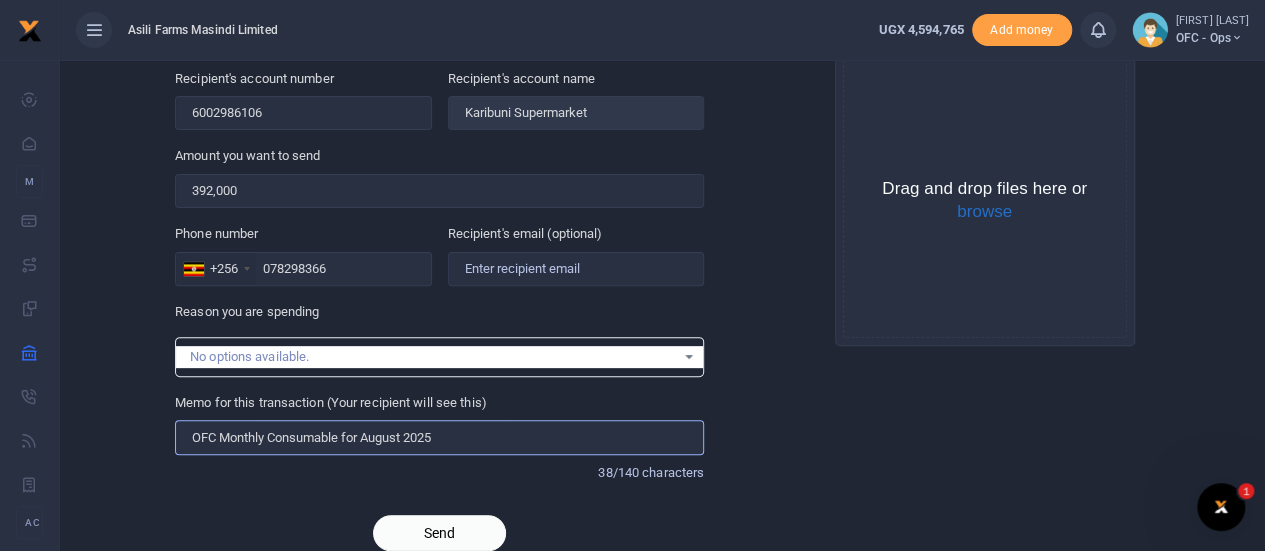 click on "OFC Monthly Consumable for August 2025" at bounding box center (439, 437) 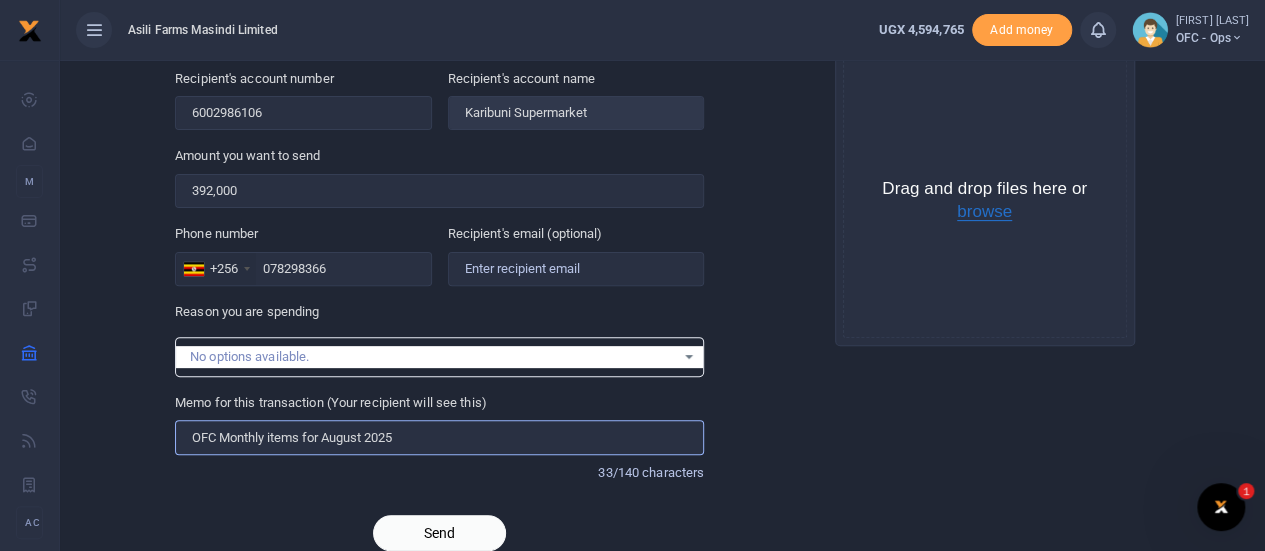 type on "OFC Monthly items for August 2025" 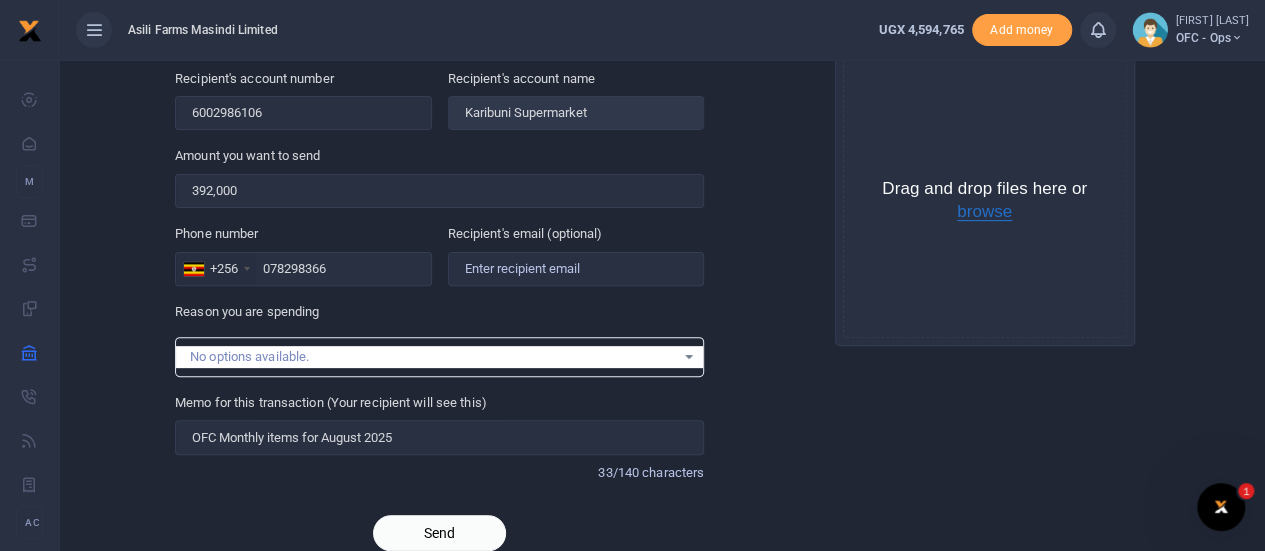 click on "browse" at bounding box center [984, 212] 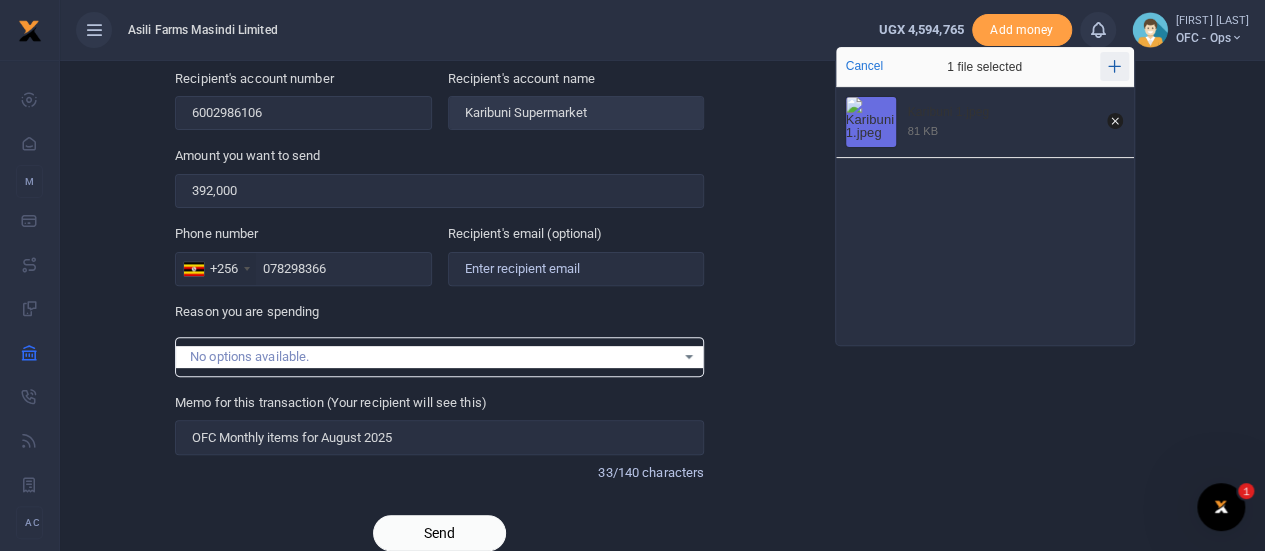 click 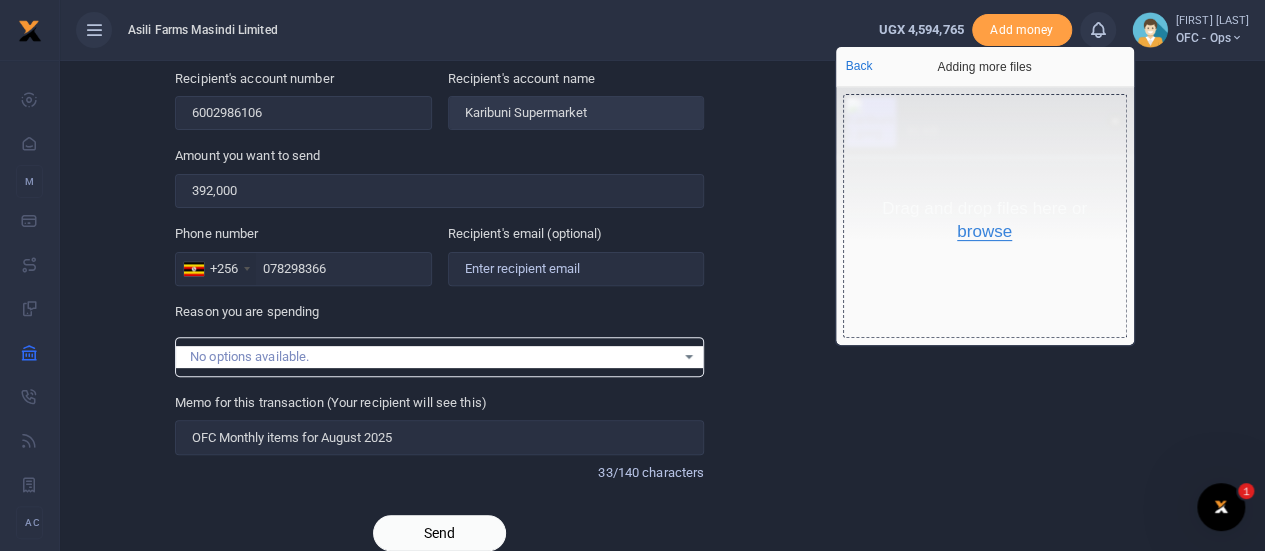 click on "browse" at bounding box center (984, 232) 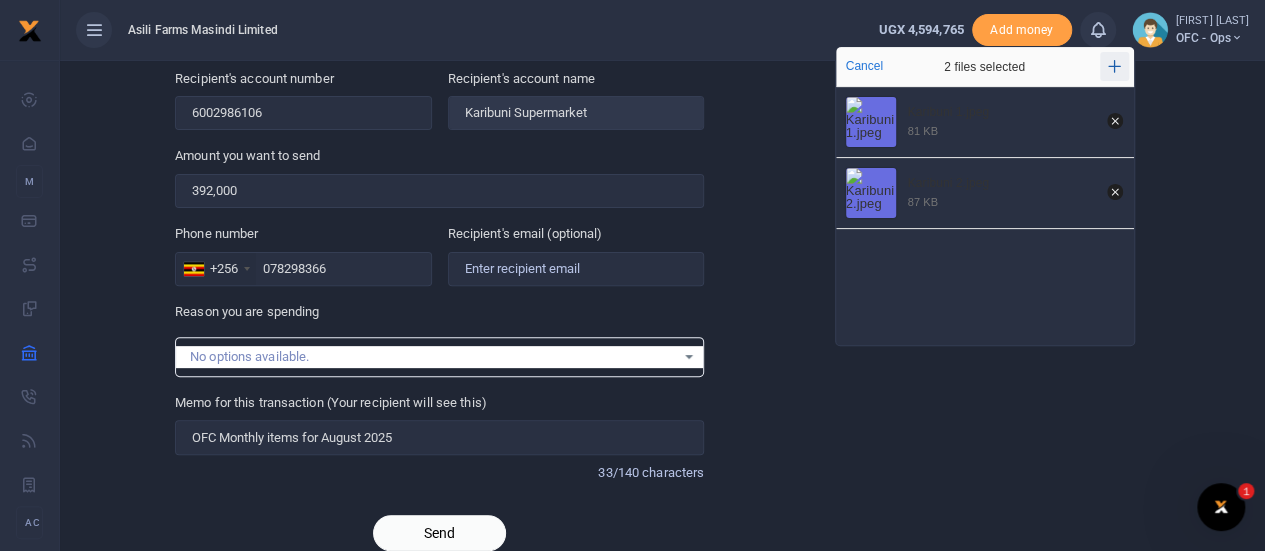 click 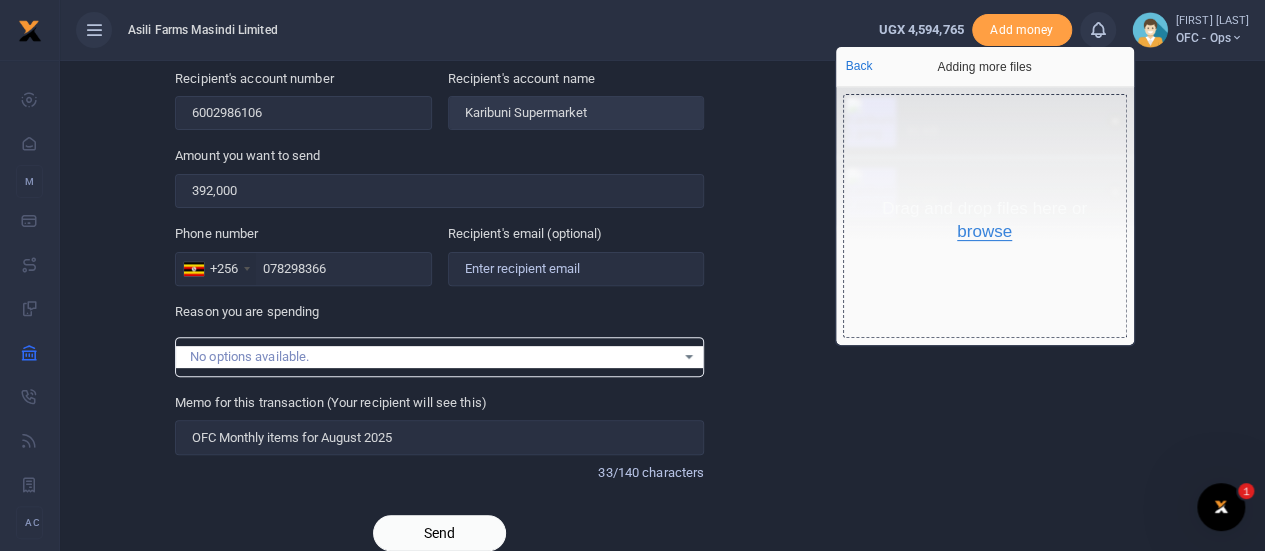 click on "browse" at bounding box center [984, 232] 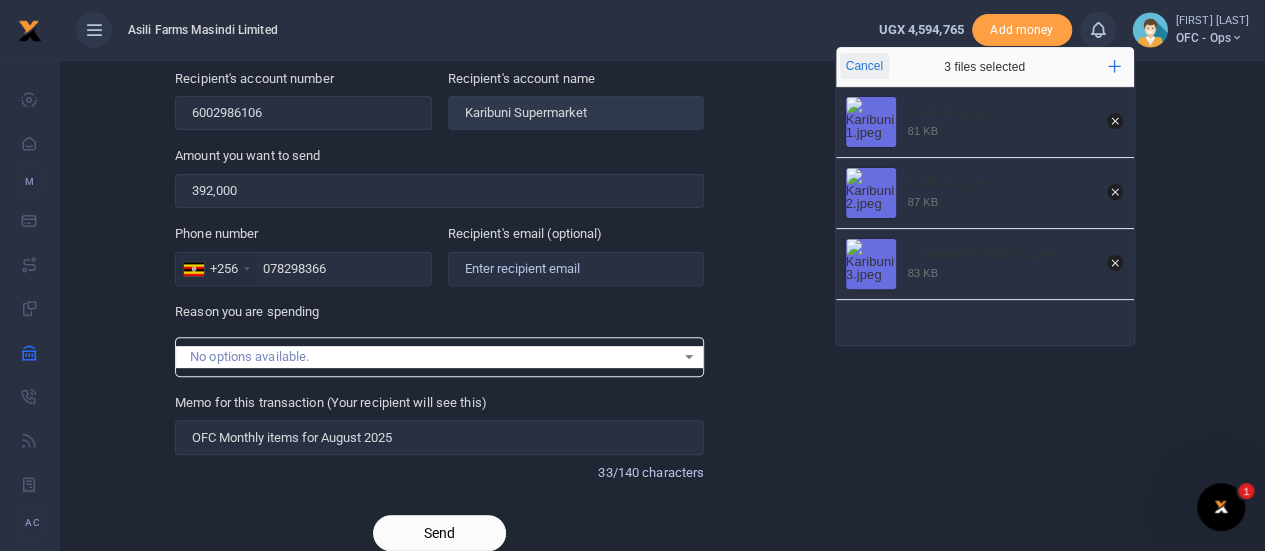 scroll, scrollTop: 279, scrollLeft: 0, axis: vertical 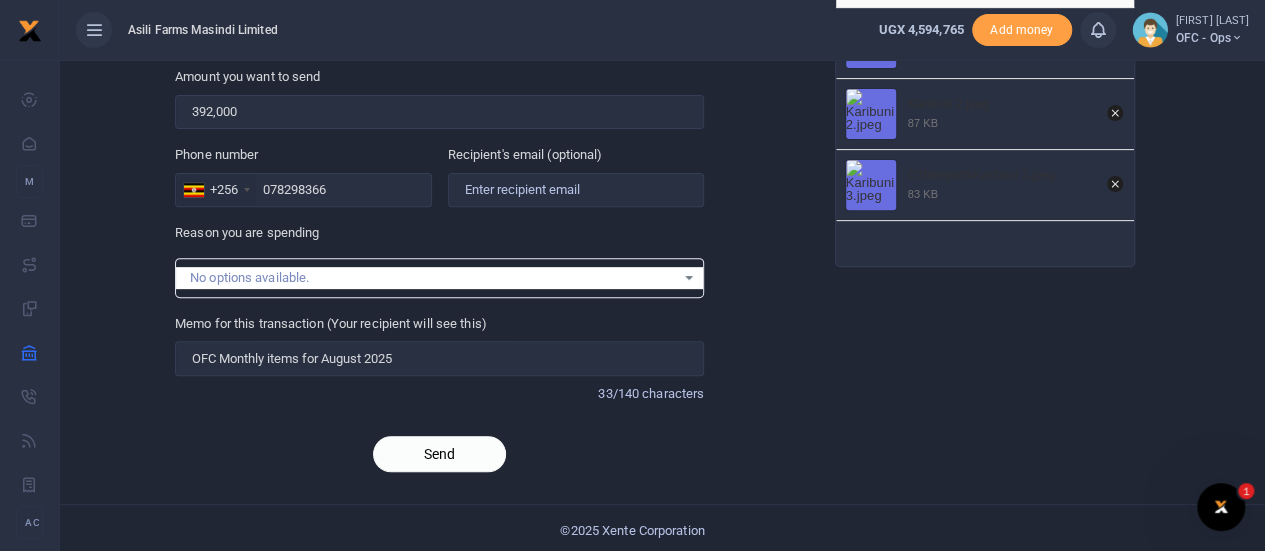 click on "Send" at bounding box center [439, 454] 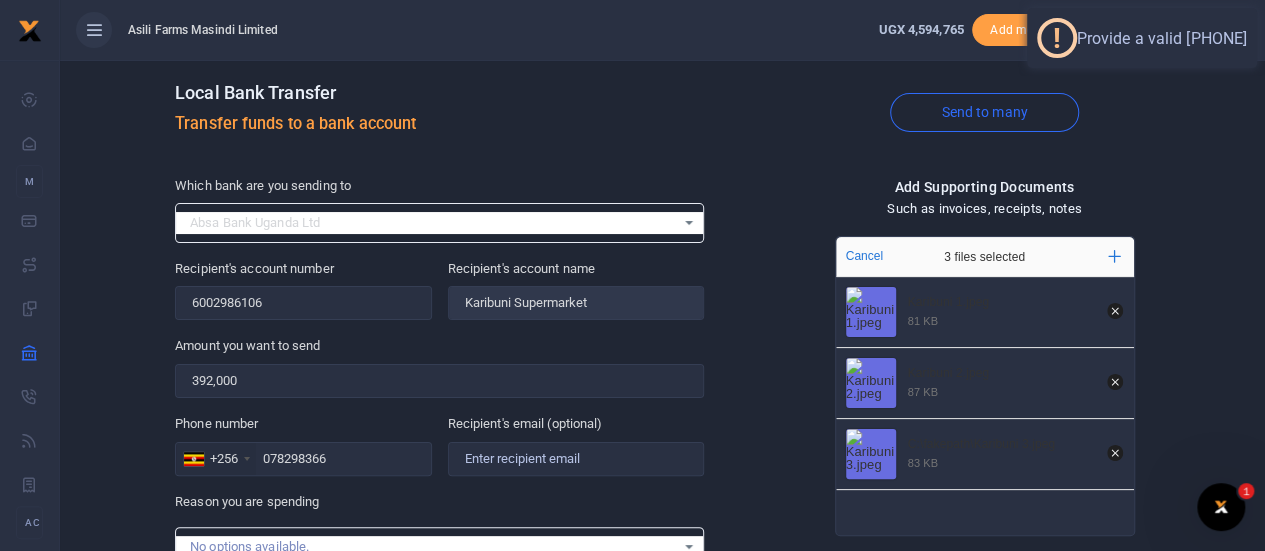 scroll, scrollTop: 0, scrollLeft: 0, axis: both 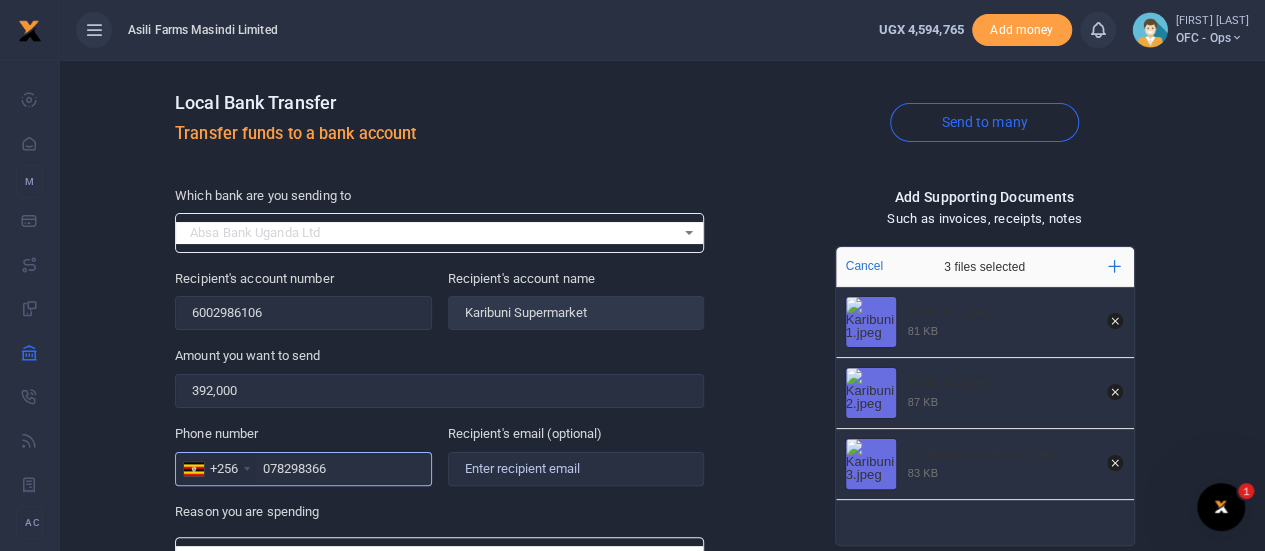 click on "078298366" at bounding box center [303, 469] 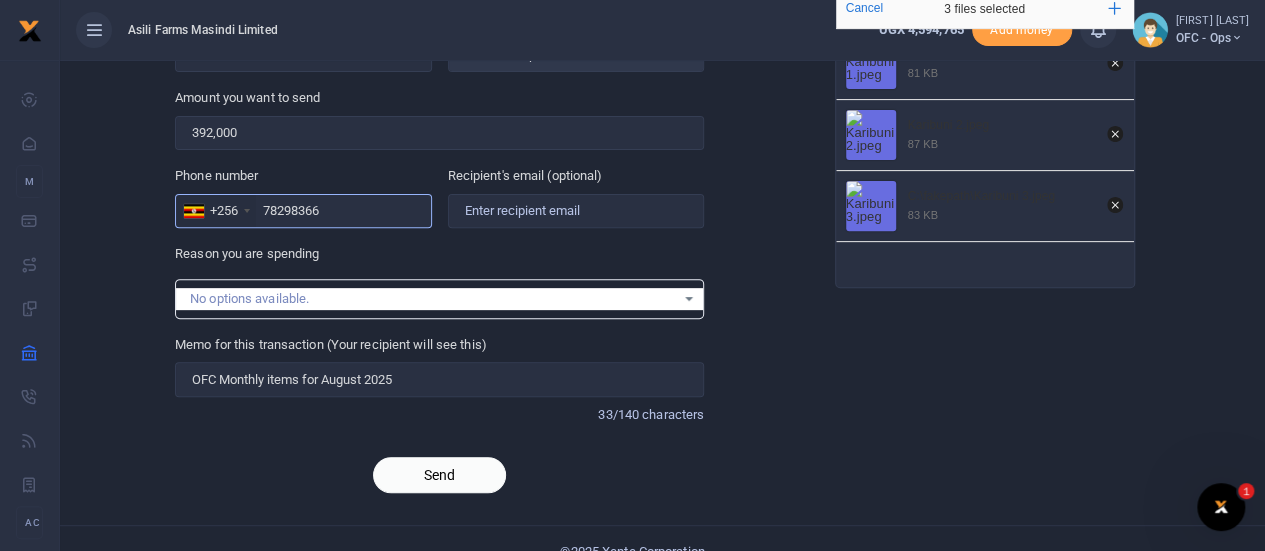 scroll, scrollTop: 279, scrollLeft: 0, axis: vertical 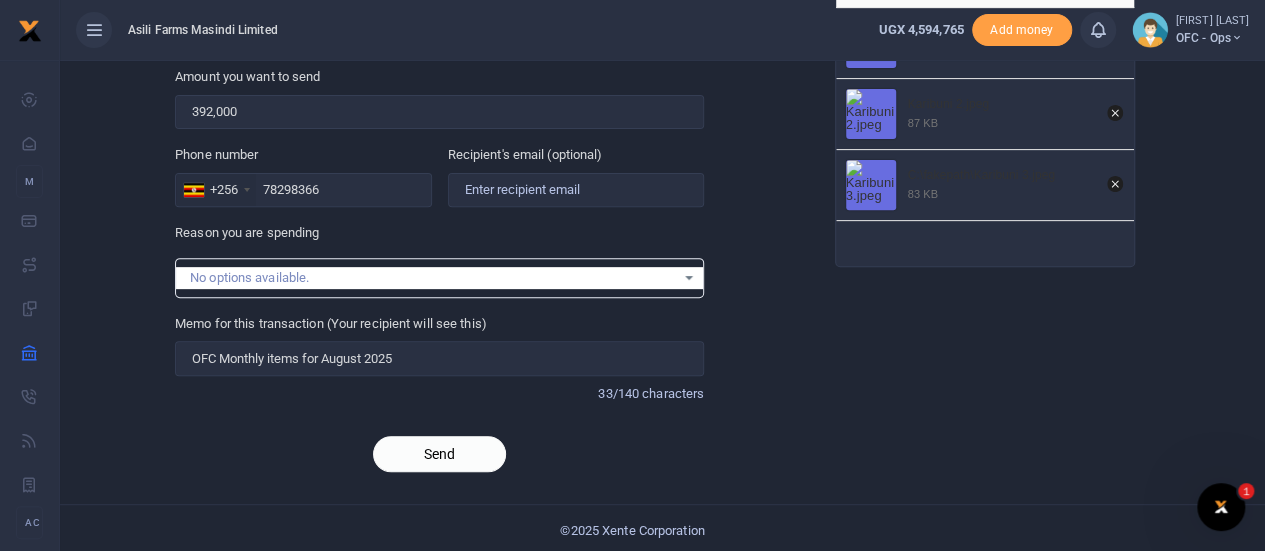 click on "Send" at bounding box center (439, 454) 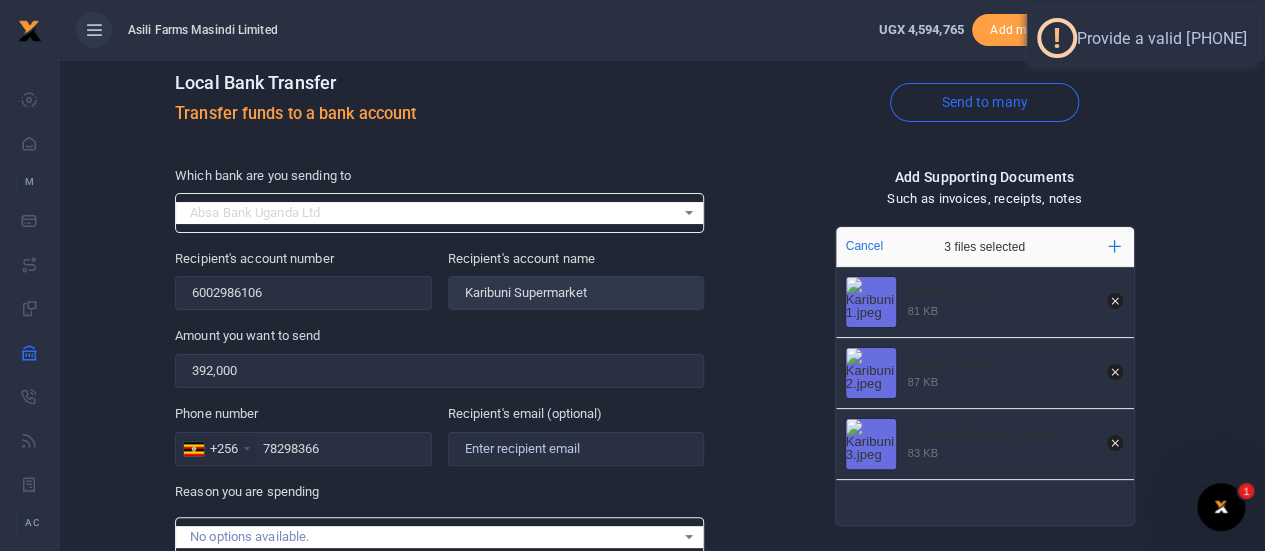 scroll, scrollTop: 0, scrollLeft: 0, axis: both 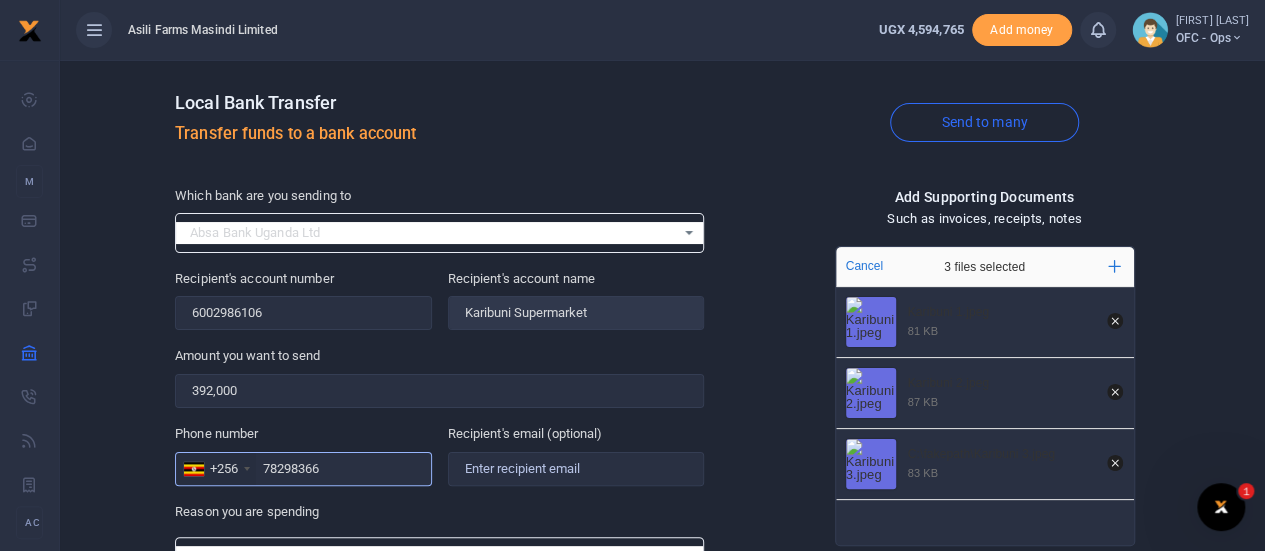 click on "78298366" at bounding box center [303, 469] 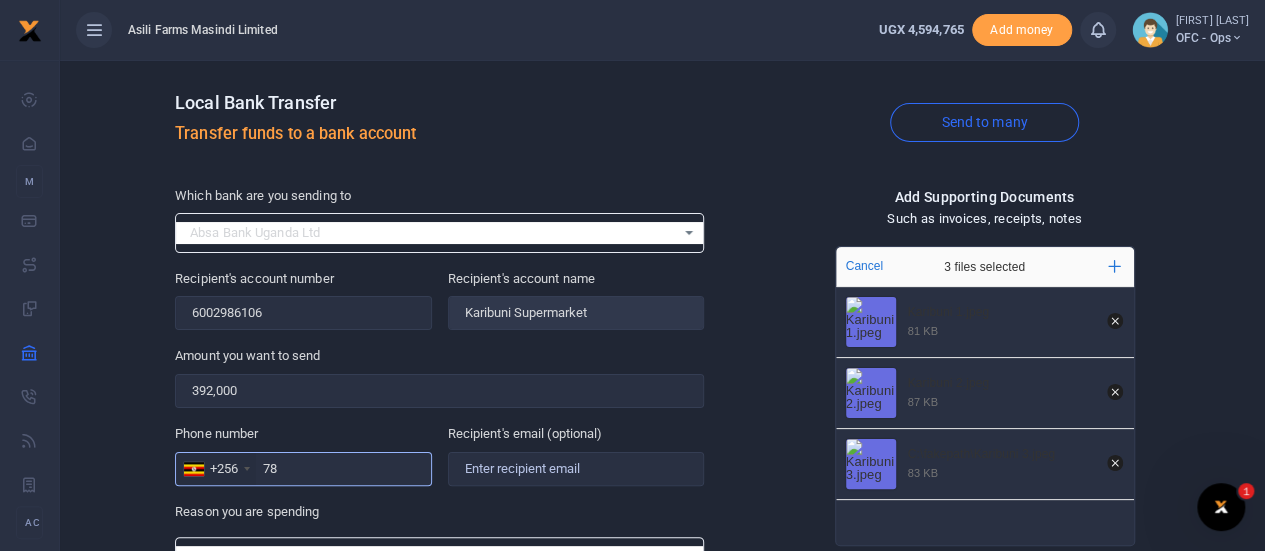 type on "7" 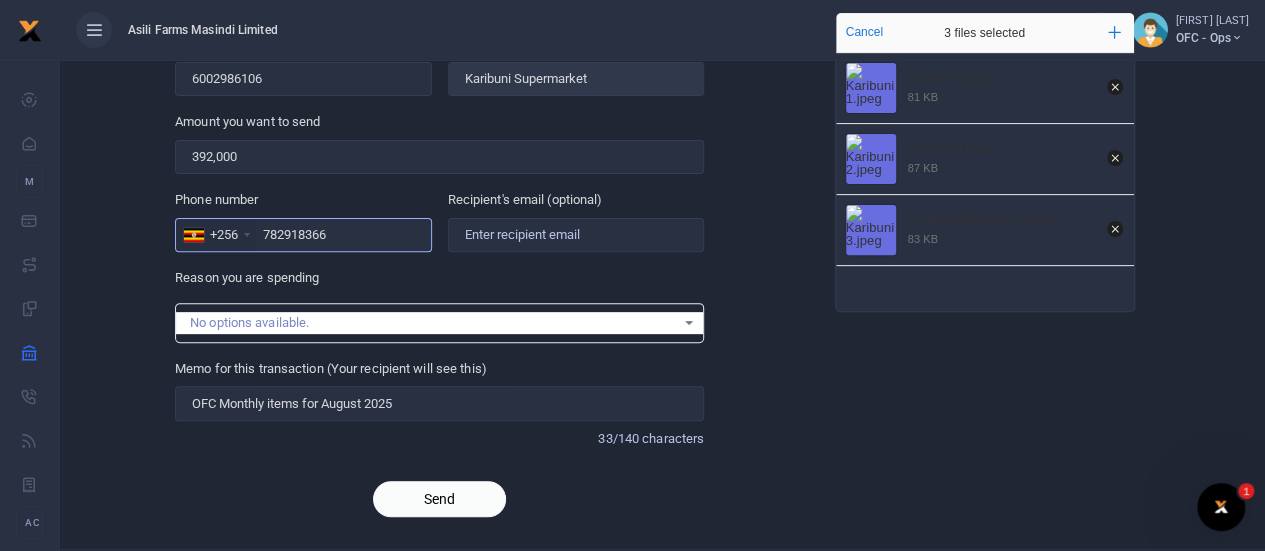 scroll, scrollTop: 279, scrollLeft: 0, axis: vertical 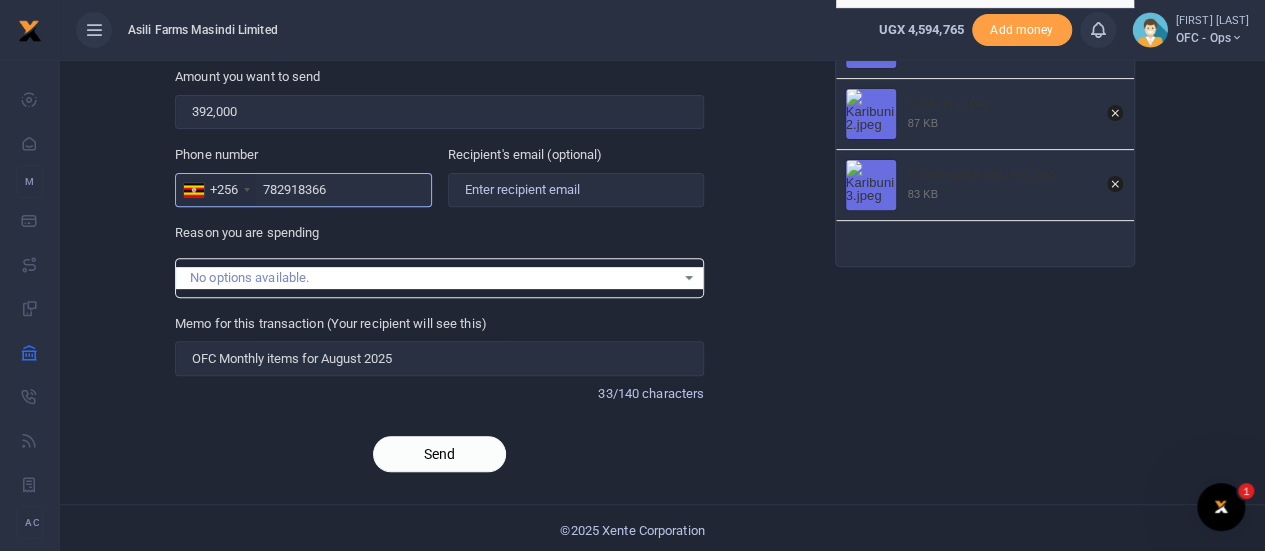 type on "782918366" 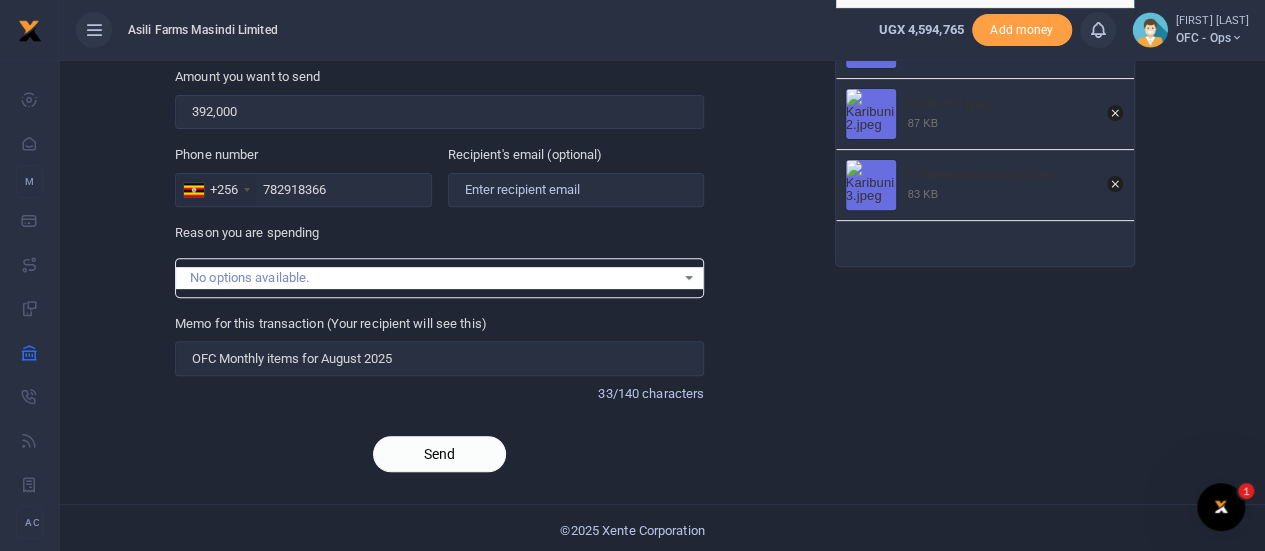 click on "Send" at bounding box center [439, 454] 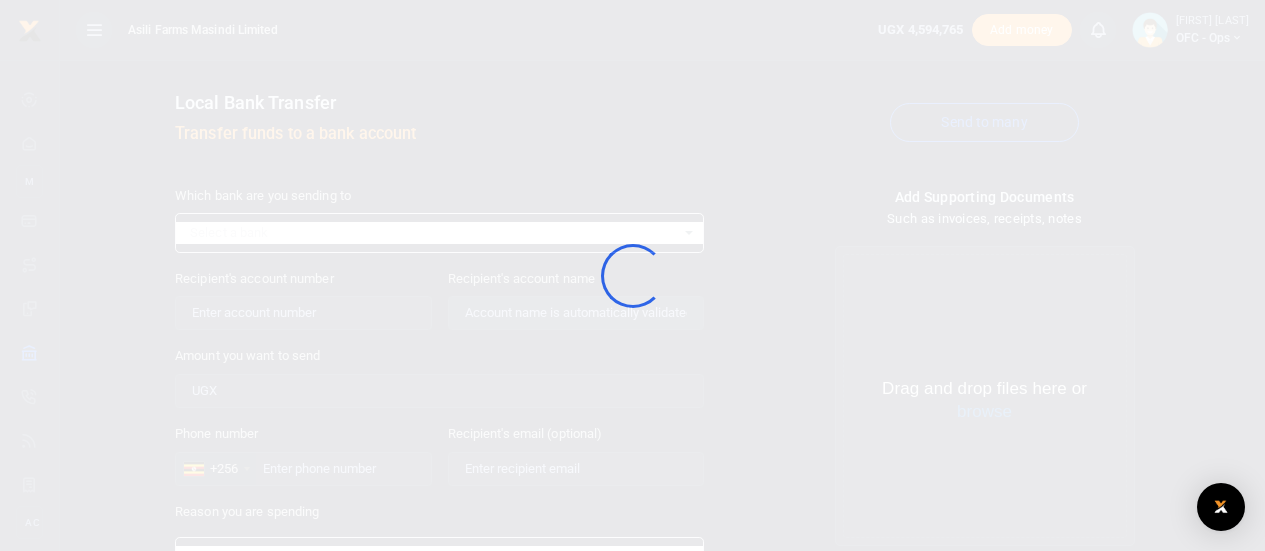 select 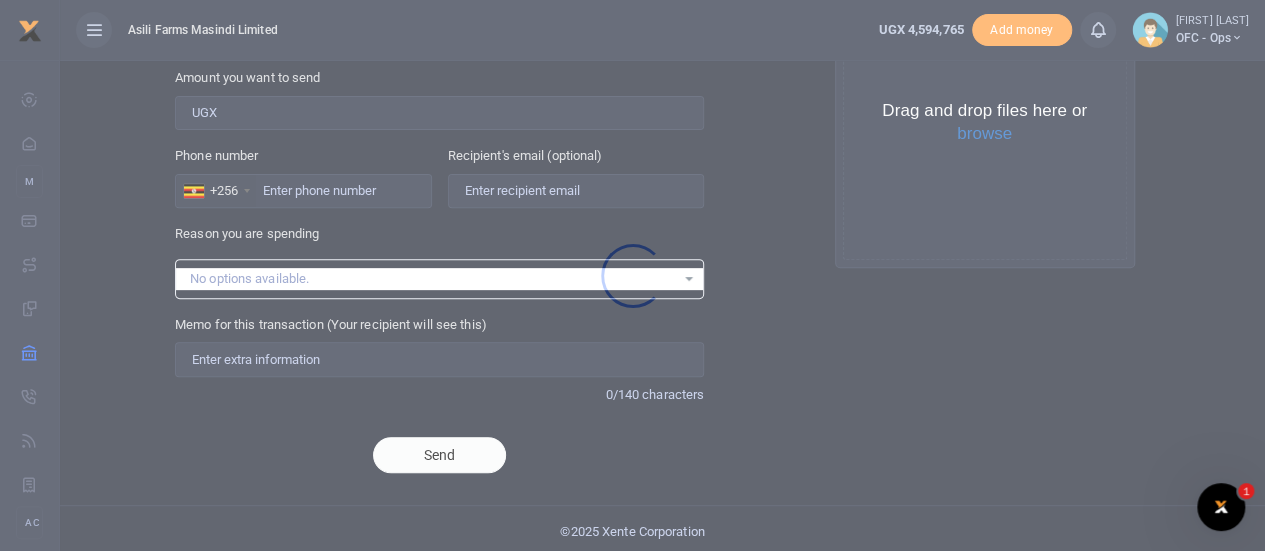 scroll, scrollTop: 0, scrollLeft: 0, axis: both 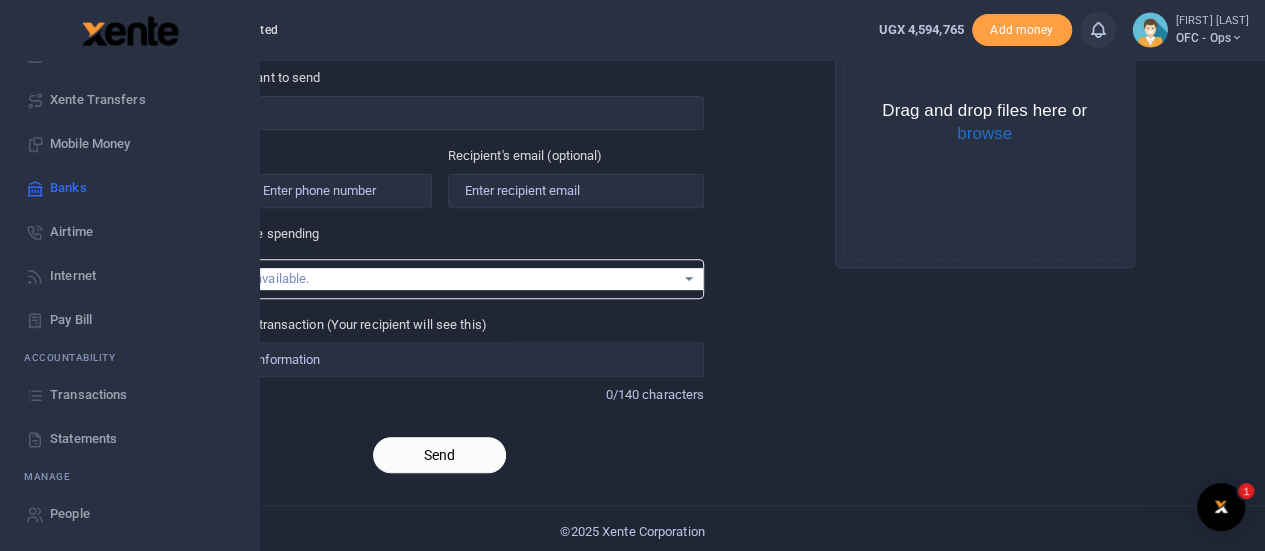 click on "Statements" at bounding box center (83, 439) 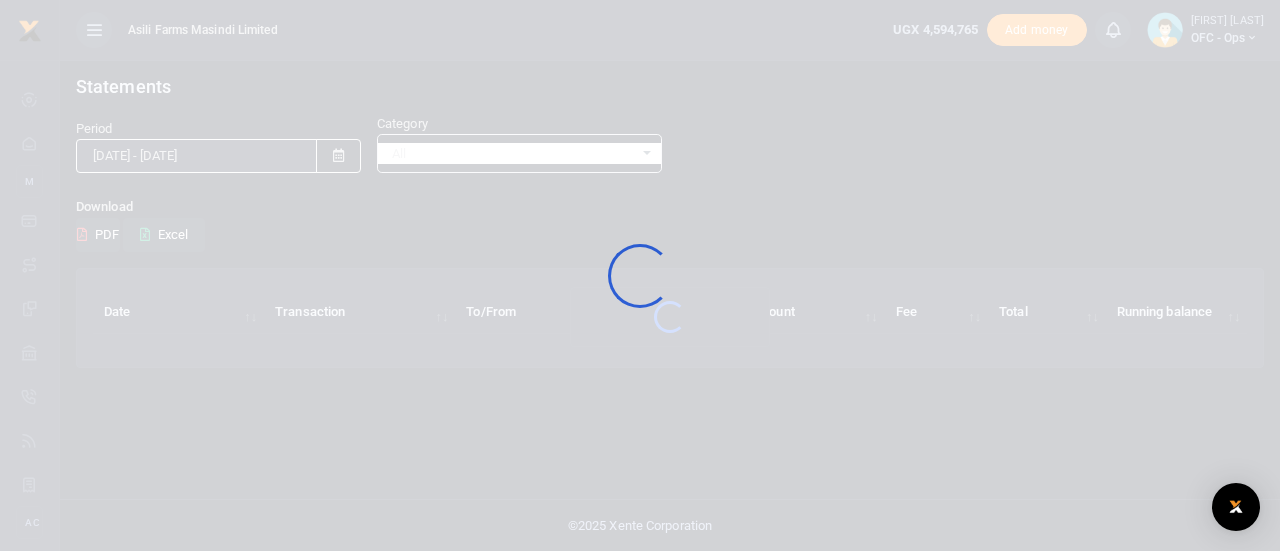 scroll, scrollTop: 0, scrollLeft: 0, axis: both 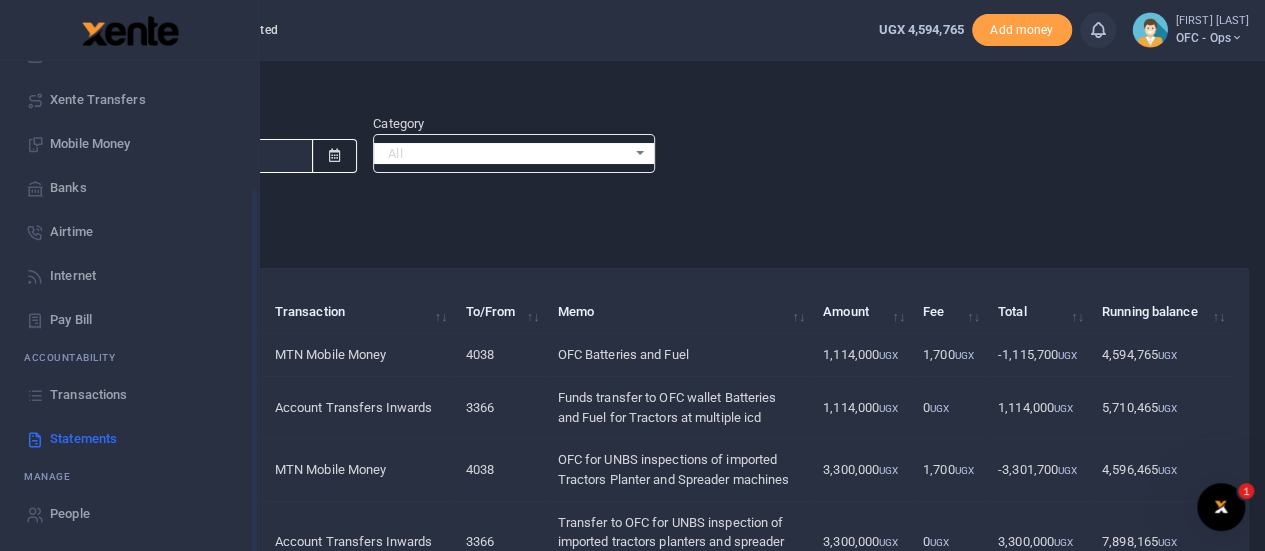 click on "Transactions" at bounding box center [88, 395] 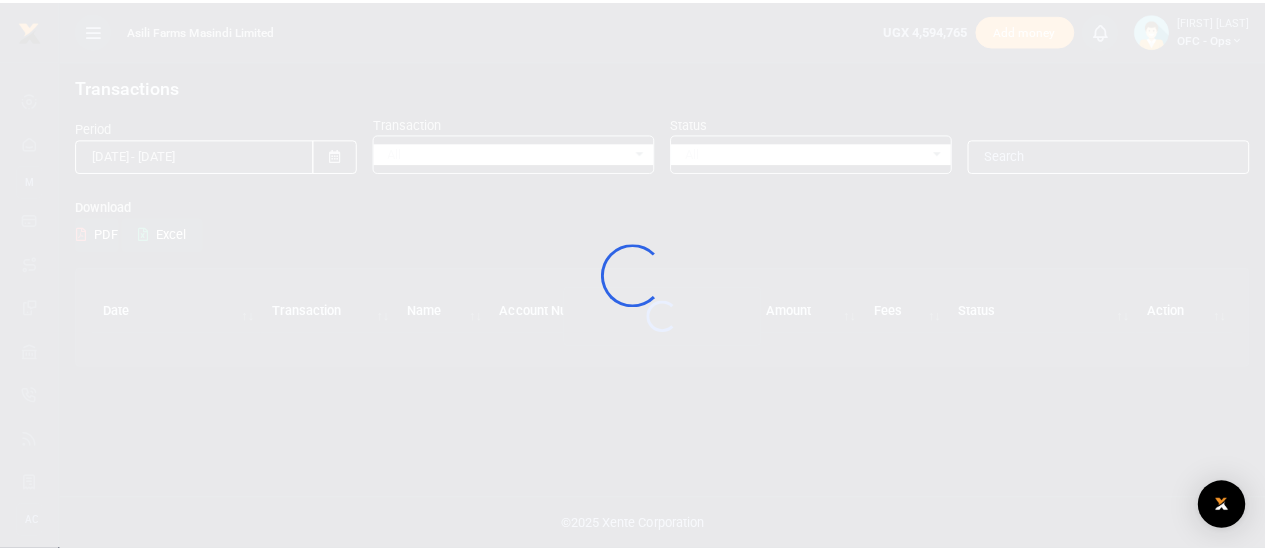 scroll, scrollTop: 0, scrollLeft: 0, axis: both 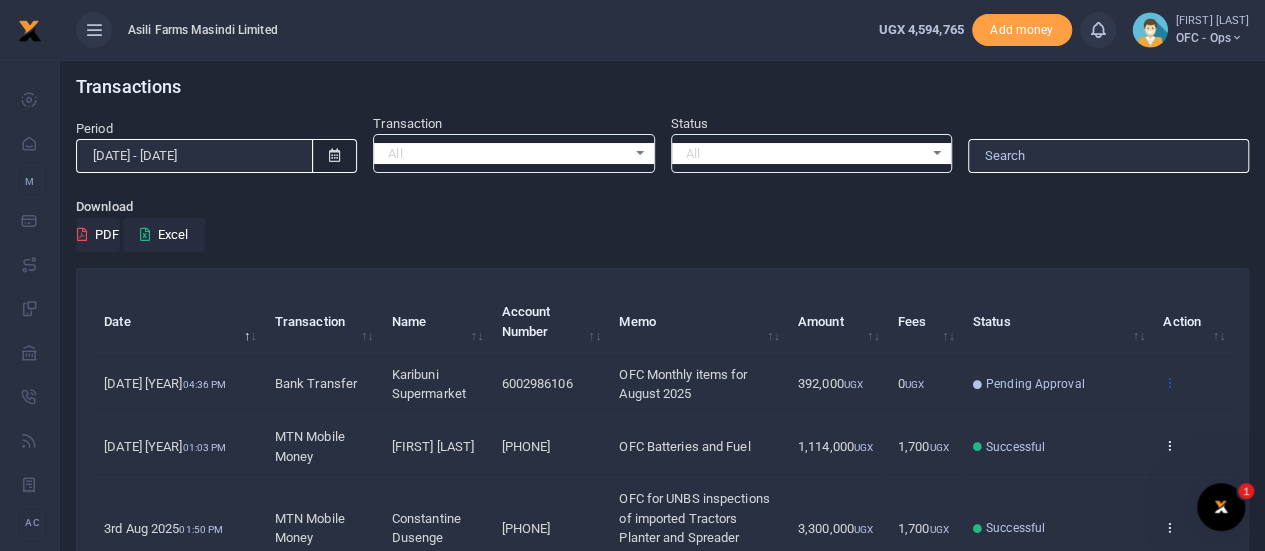 click at bounding box center [1169, 382] 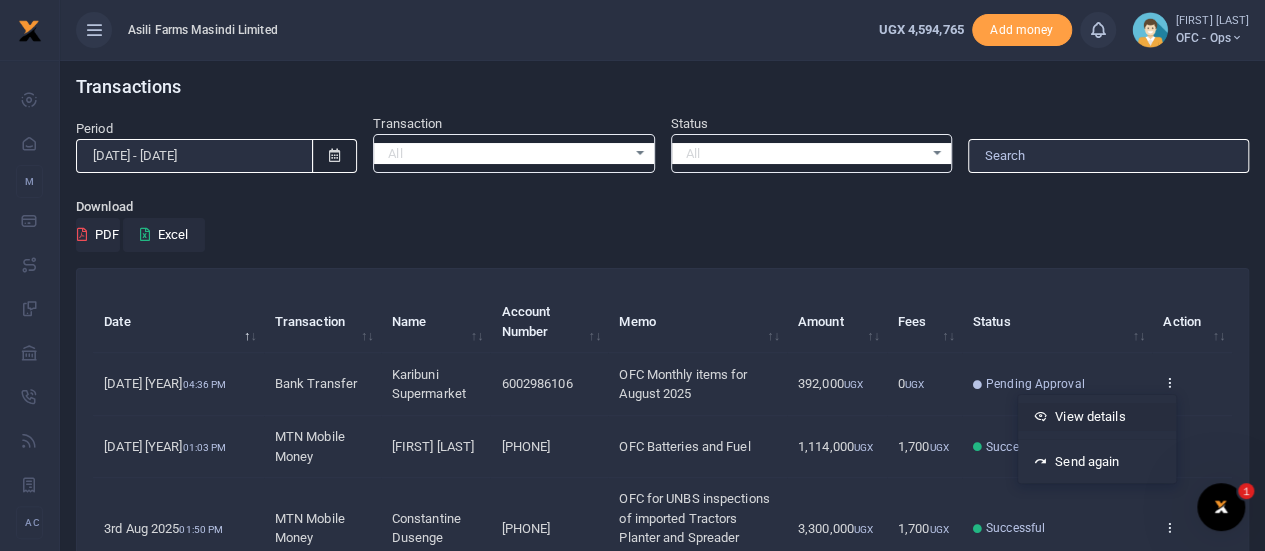 click on "View details" at bounding box center [1097, 417] 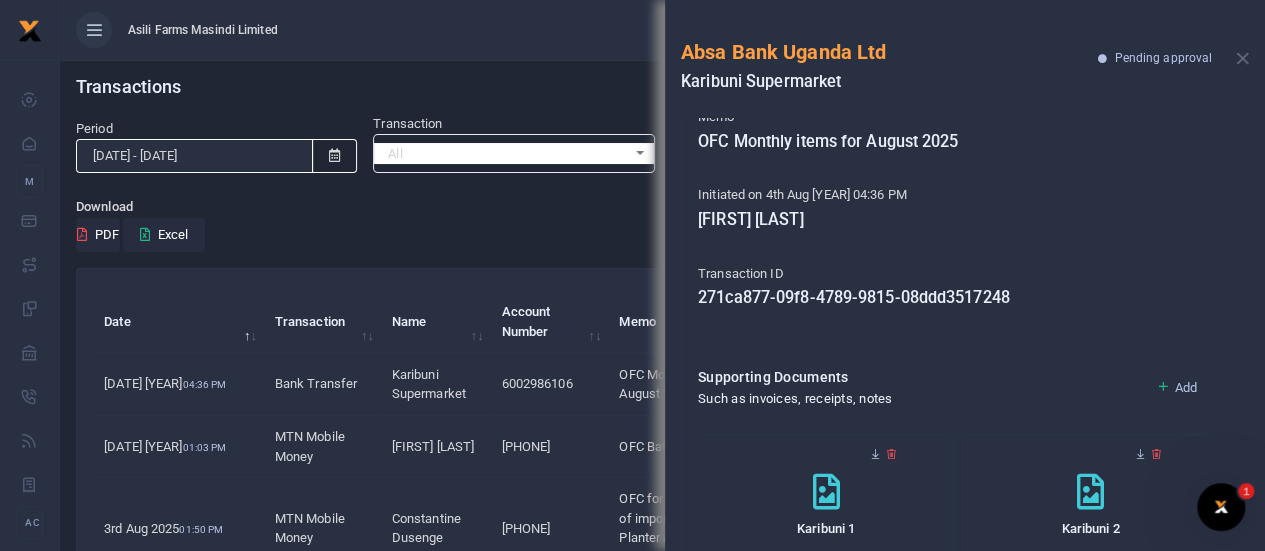scroll, scrollTop: 100, scrollLeft: 0, axis: vertical 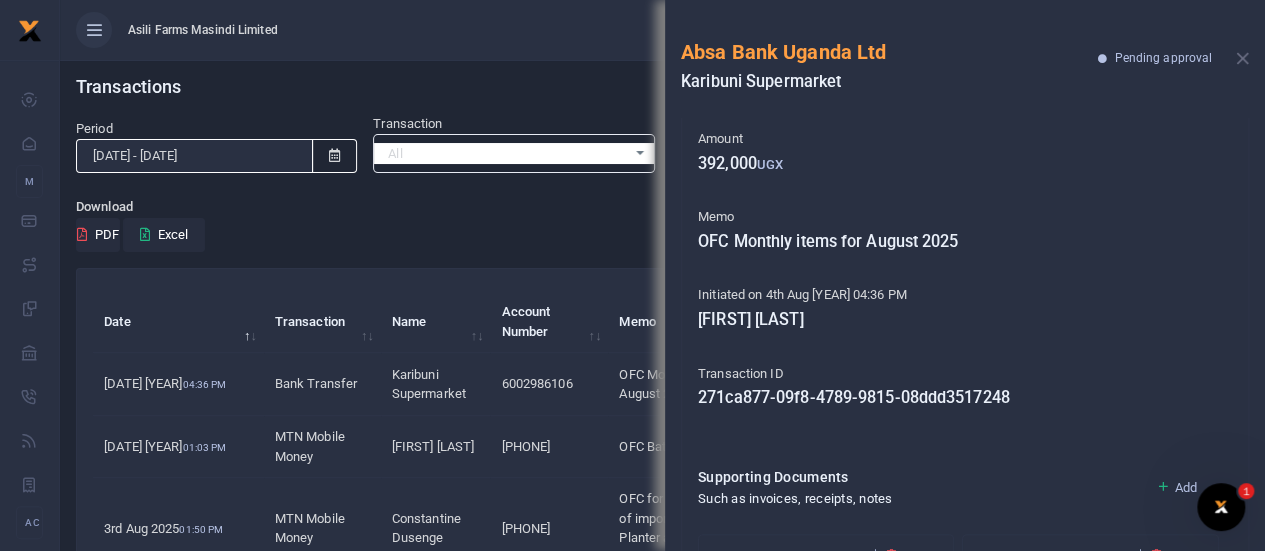 click on "OFC Monthly items for August 2025" at bounding box center [965, 242] 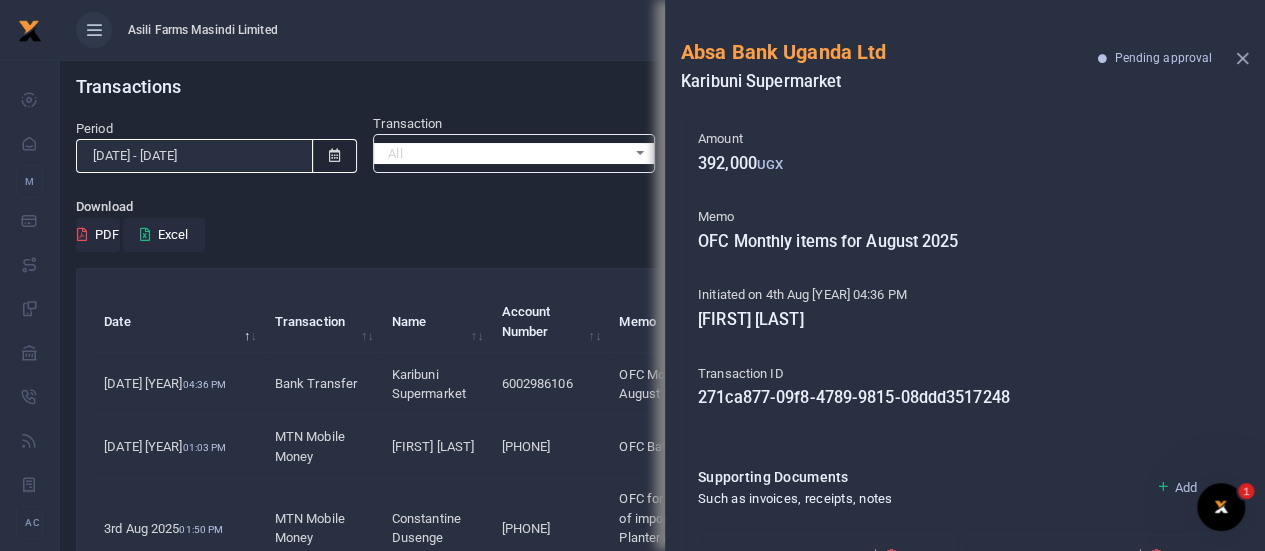 click at bounding box center [1242, 58] 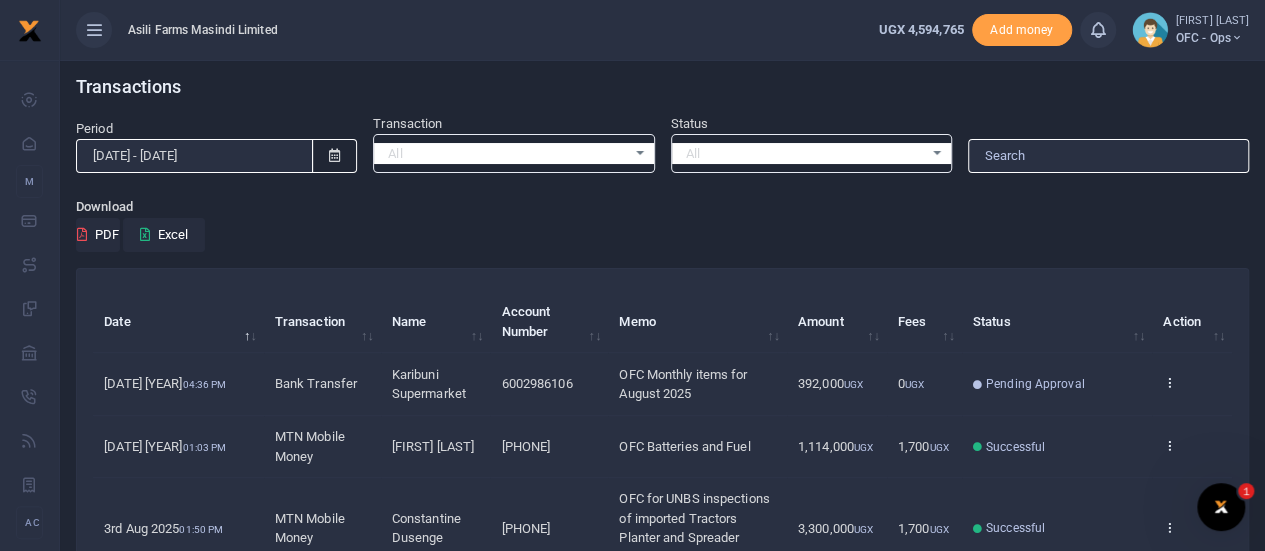 click on "OFC Monthly items for August 2025" at bounding box center [683, 384] 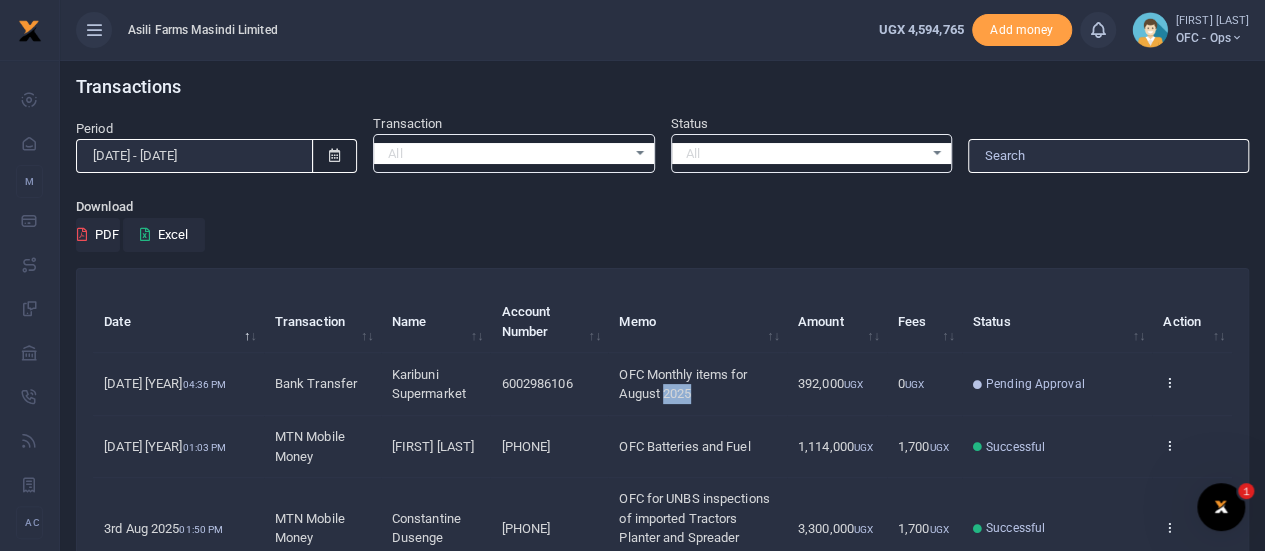 click on "OFC Monthly items for August 2025" at bounding box center [683, 384] 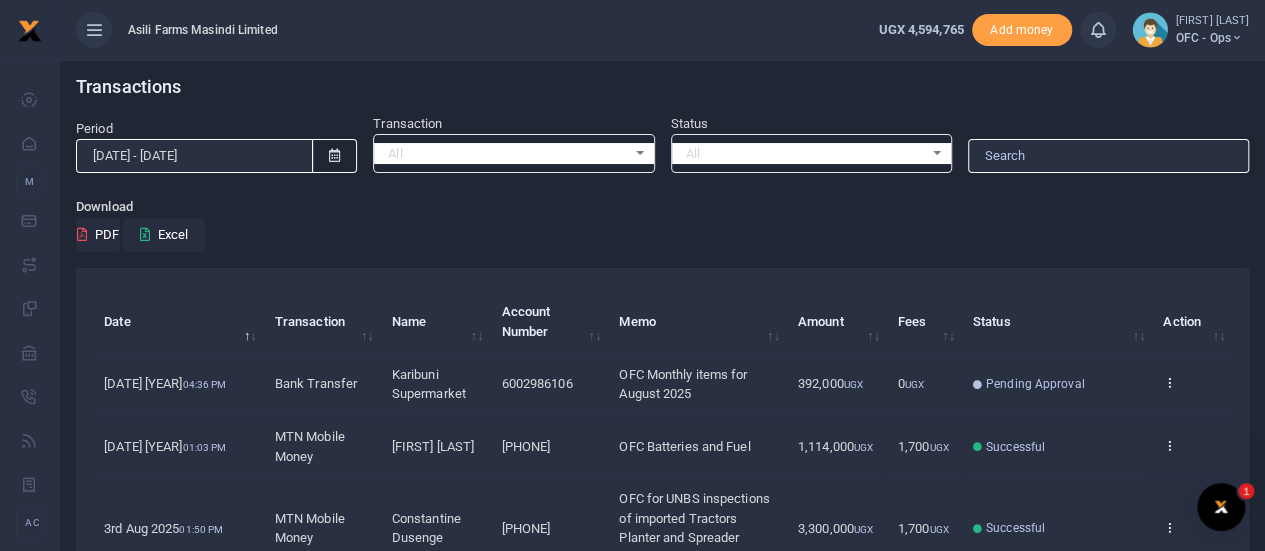 click on "Download
PDF
Excel" at bounding box center [662, 224] 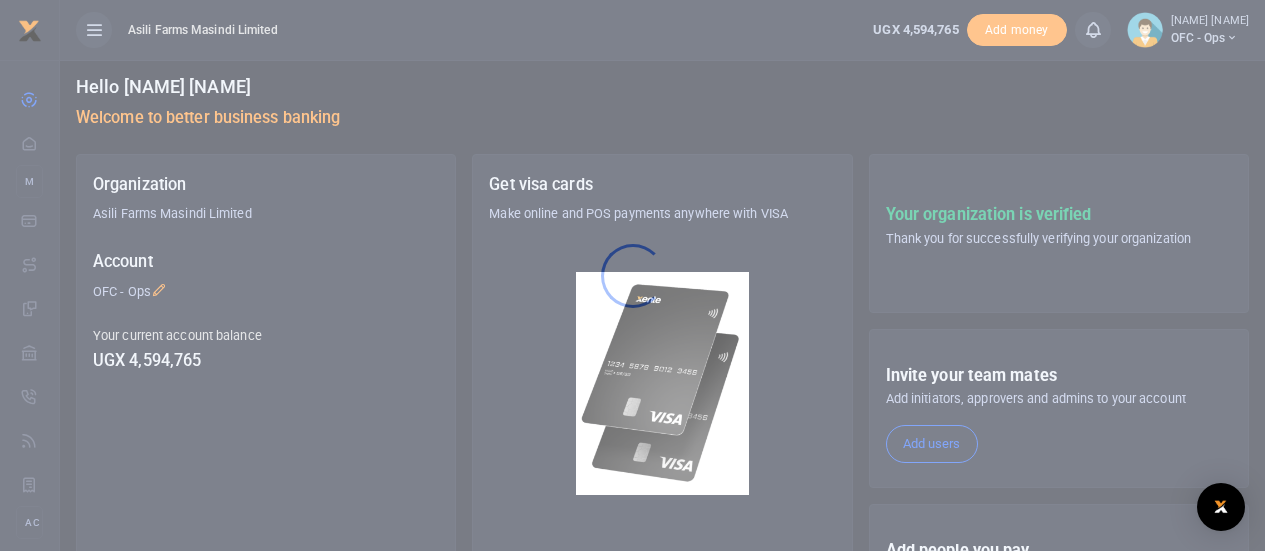 scroll, scrollTop: 0, scrollLeft: 0, axis: both 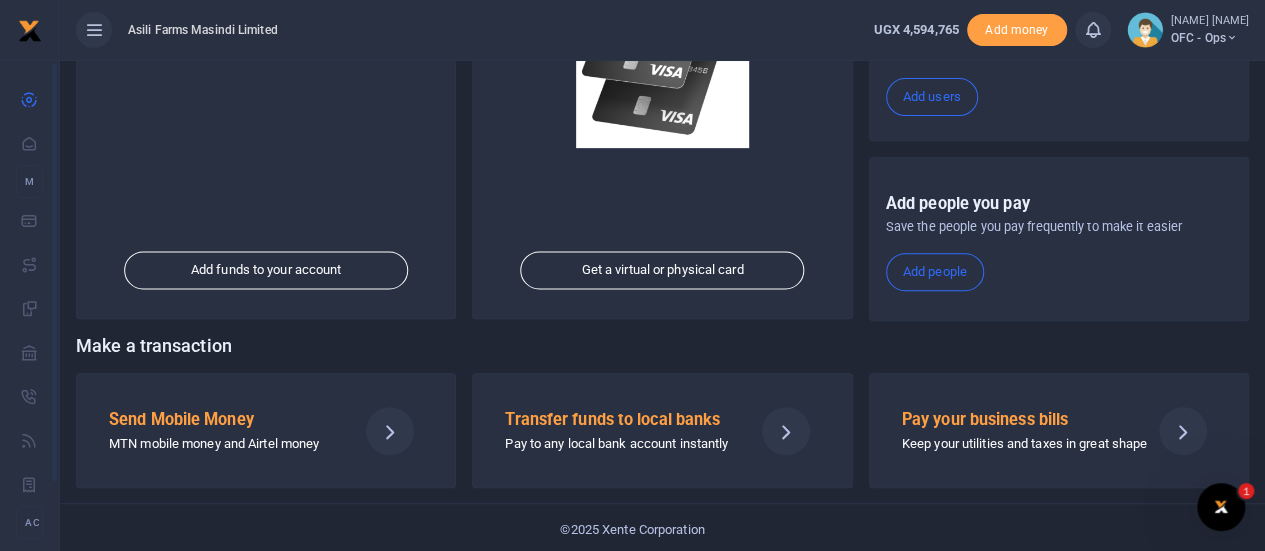 click on "MTN mobile money and Airtel money" at bounding box center (225, 444) 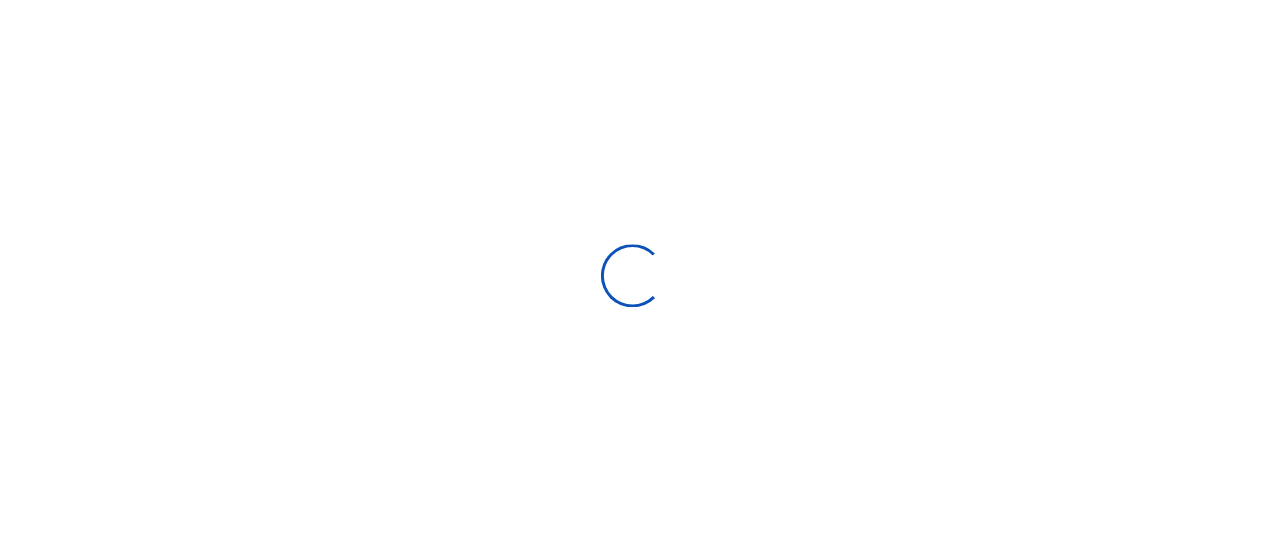 scroll, scrollTop: 0, scrollLeft: 0, axis: both 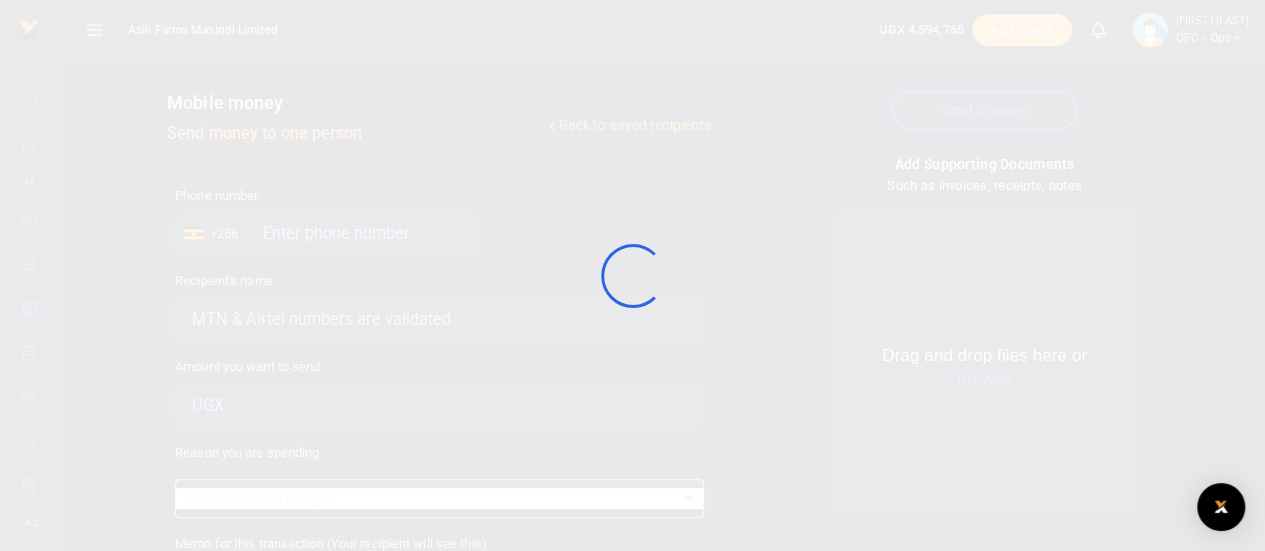 select 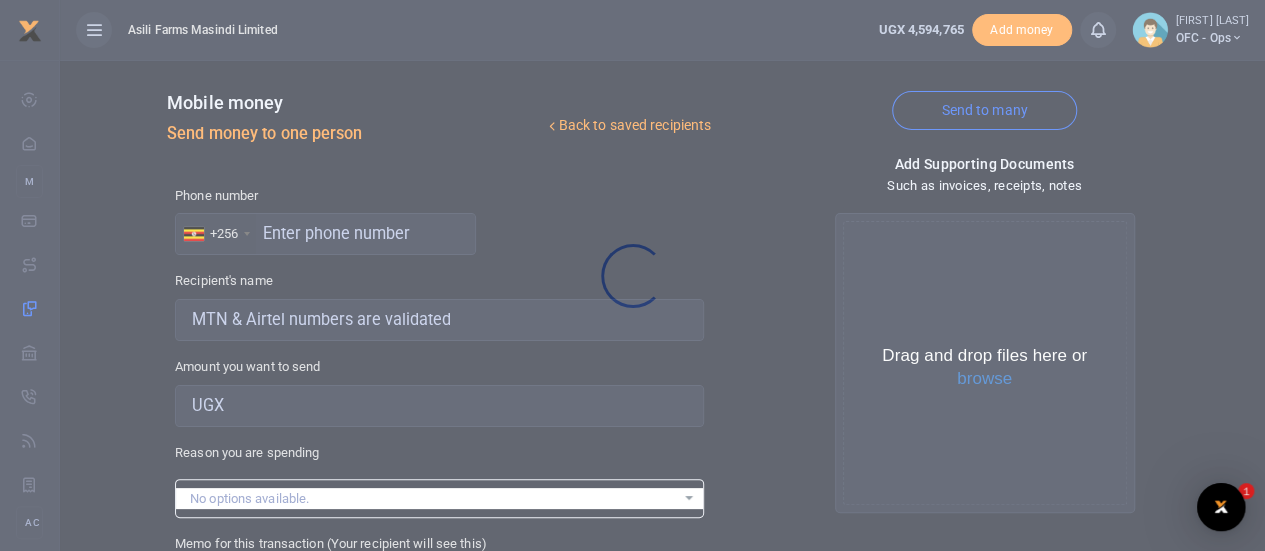 scroll, scrollTop: 0, scrollLeft: 0, axis: both 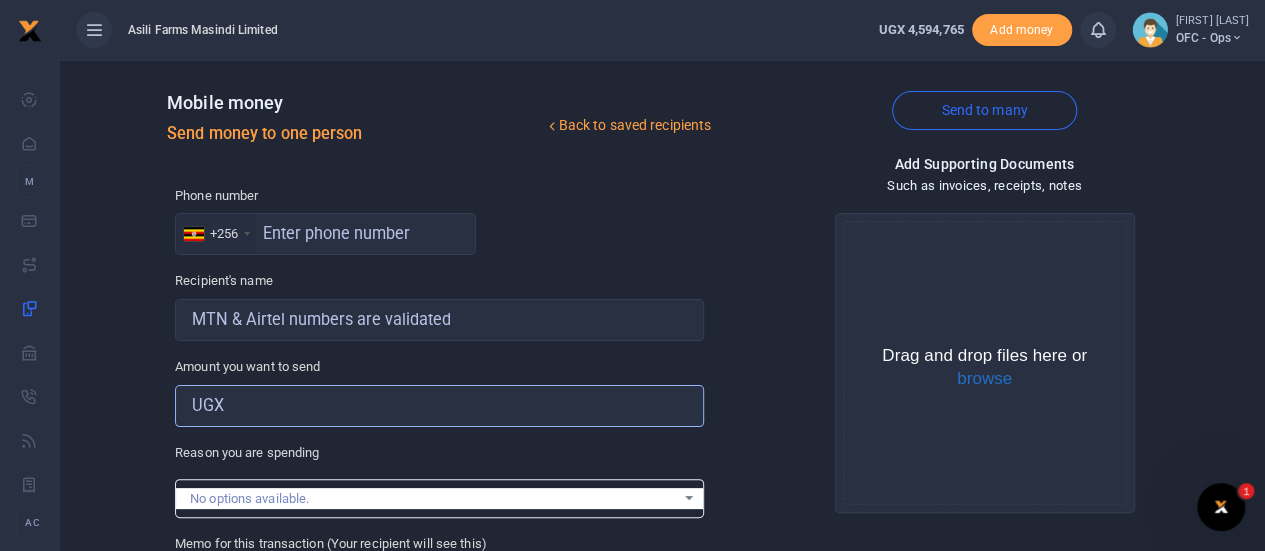 click on "Amount you want to send" at bounding box center (439, 406) 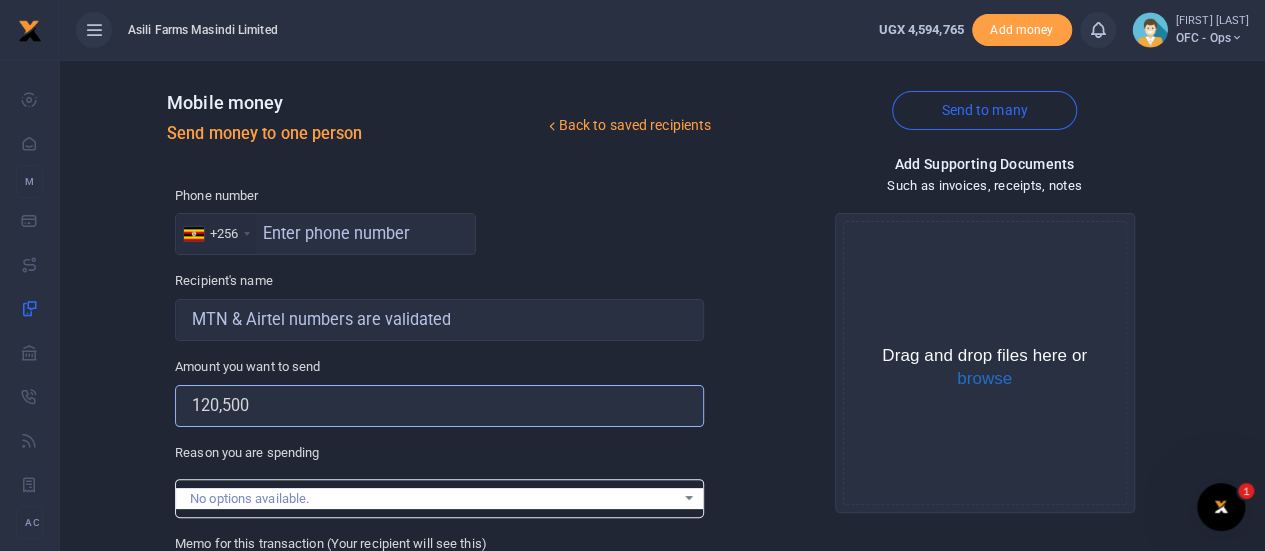 scroll, scrollTop: 200, scrollLeft: 0, axis: vertical 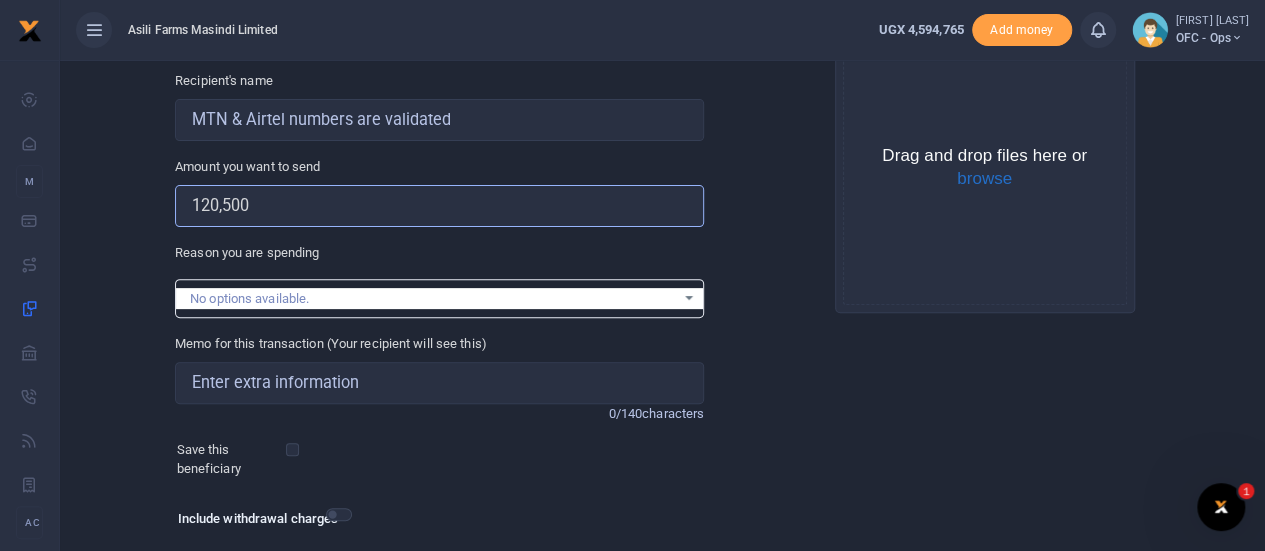 type on "120,500" 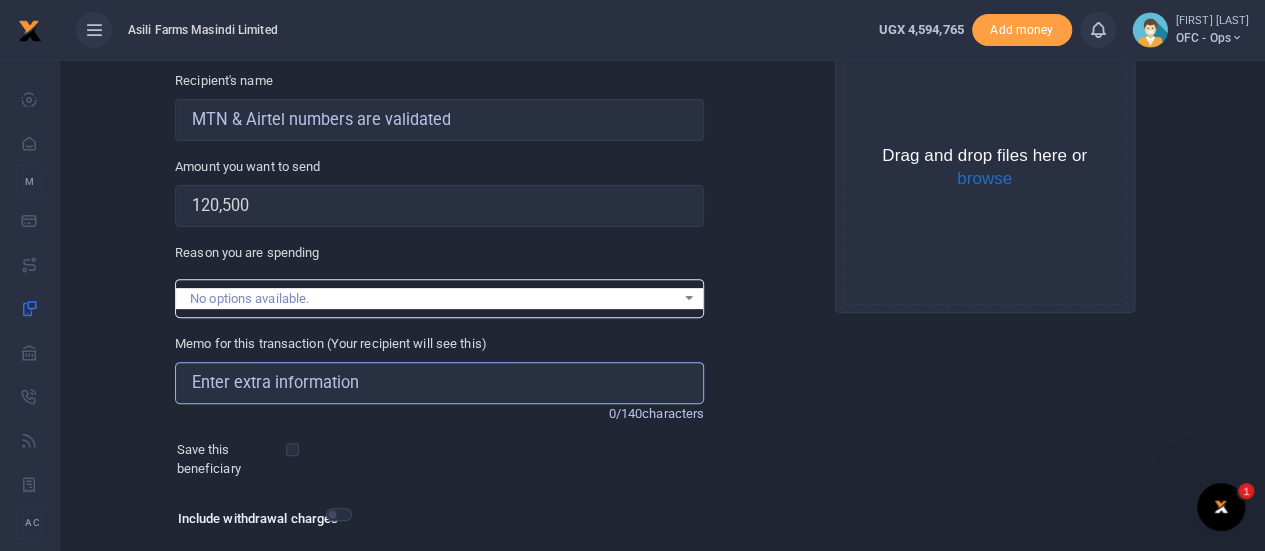 click on "Memo for this transaction (Your recipient will see this)" at bounding box center (439, 383) 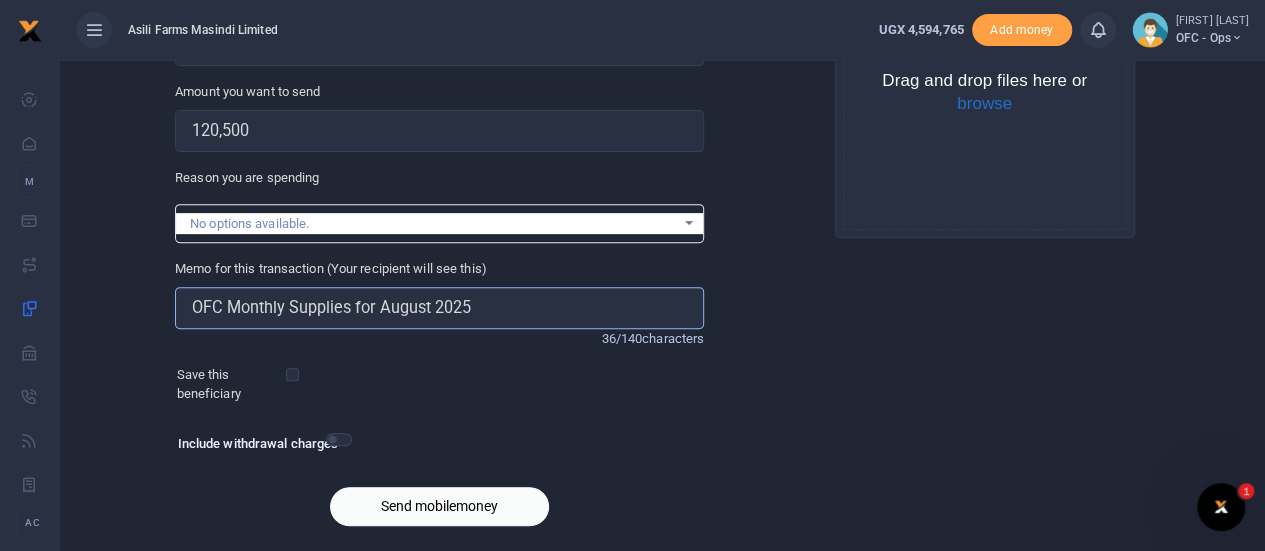 scroll, scrollTop: 232, scrollLeft: 0, axis: vertical 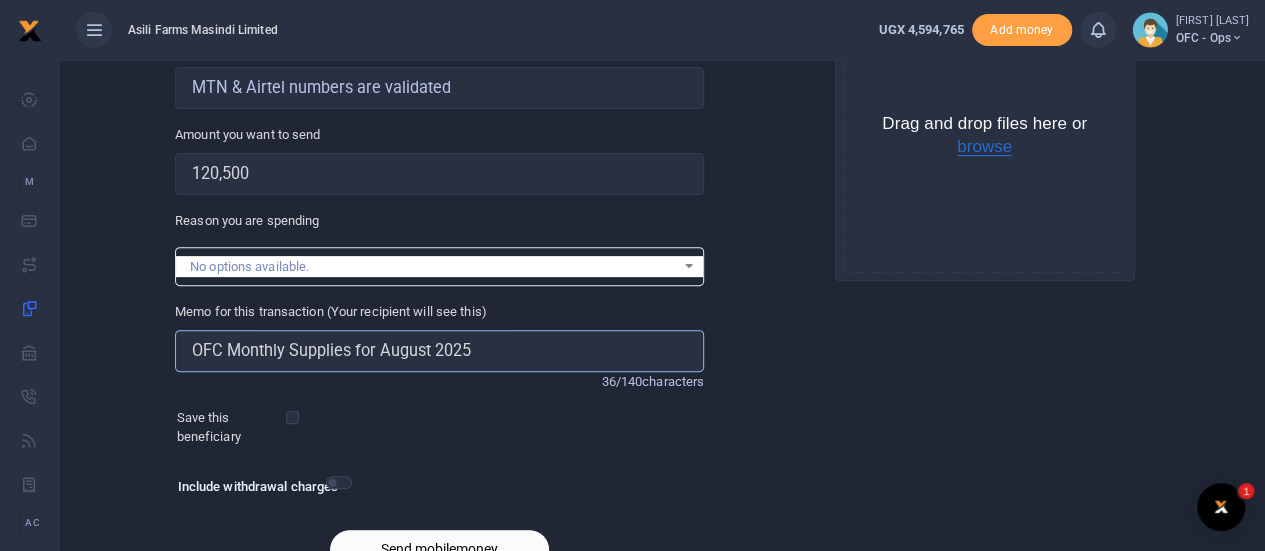 type on "OFC Monthly Supplies for August 2025" 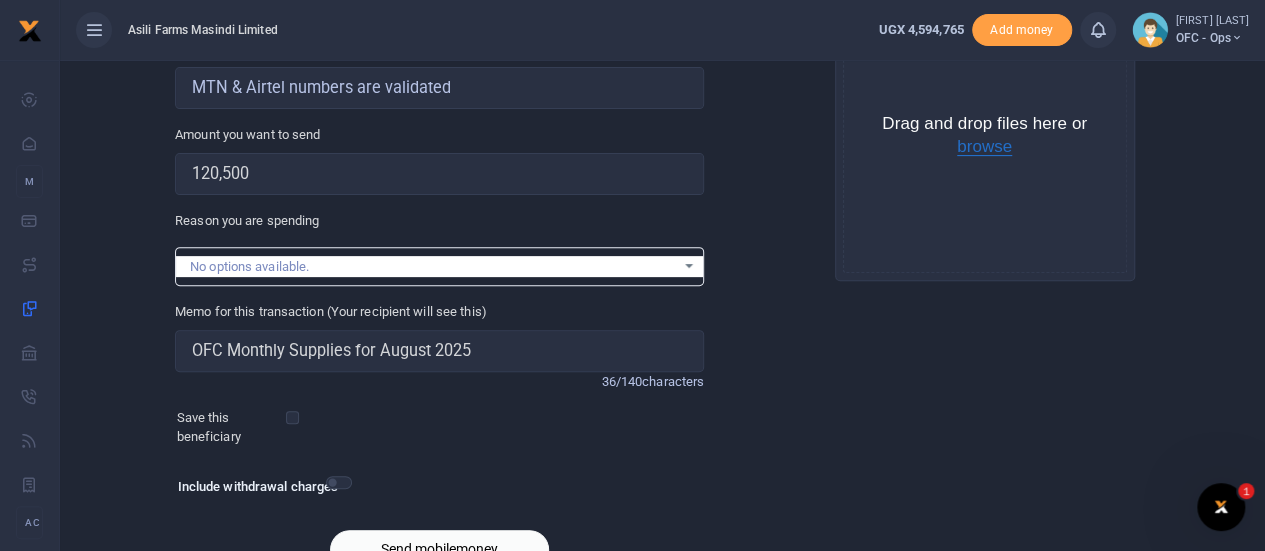 click on "browse" at bounding box center (984, 147) 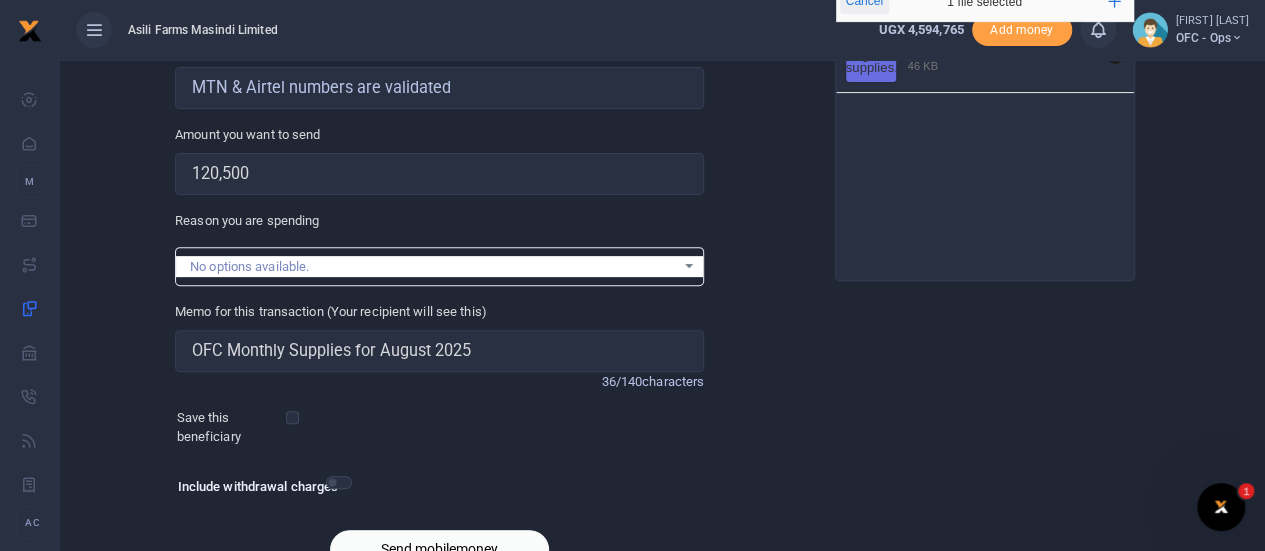 scroll, scrollTop: 0, scrollLeft: 0, axis: both 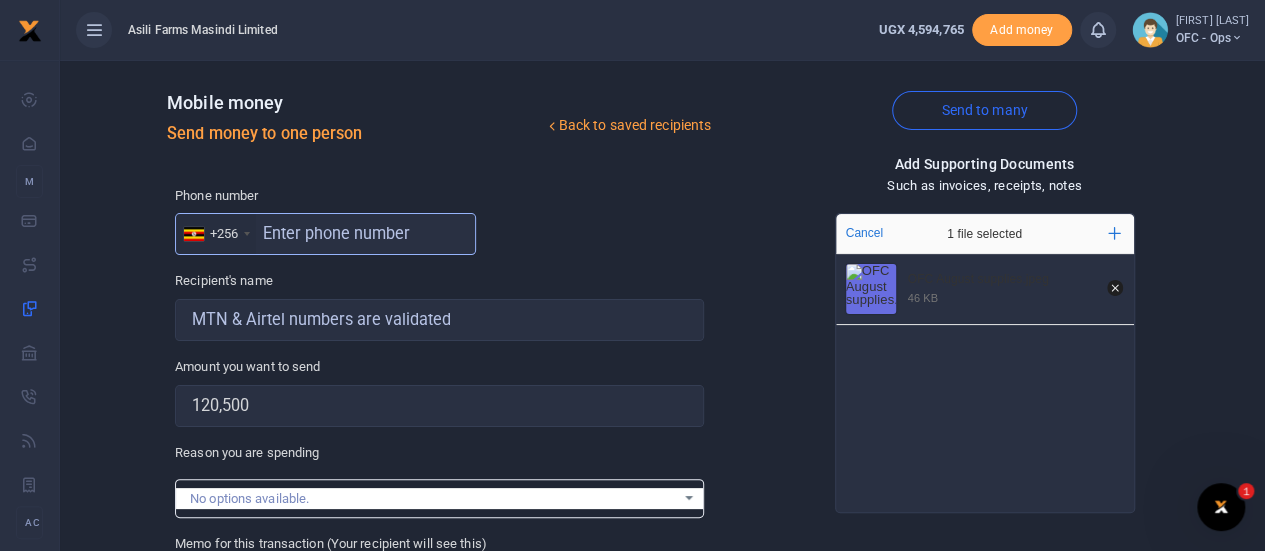 click at bounding box center (325, 234) 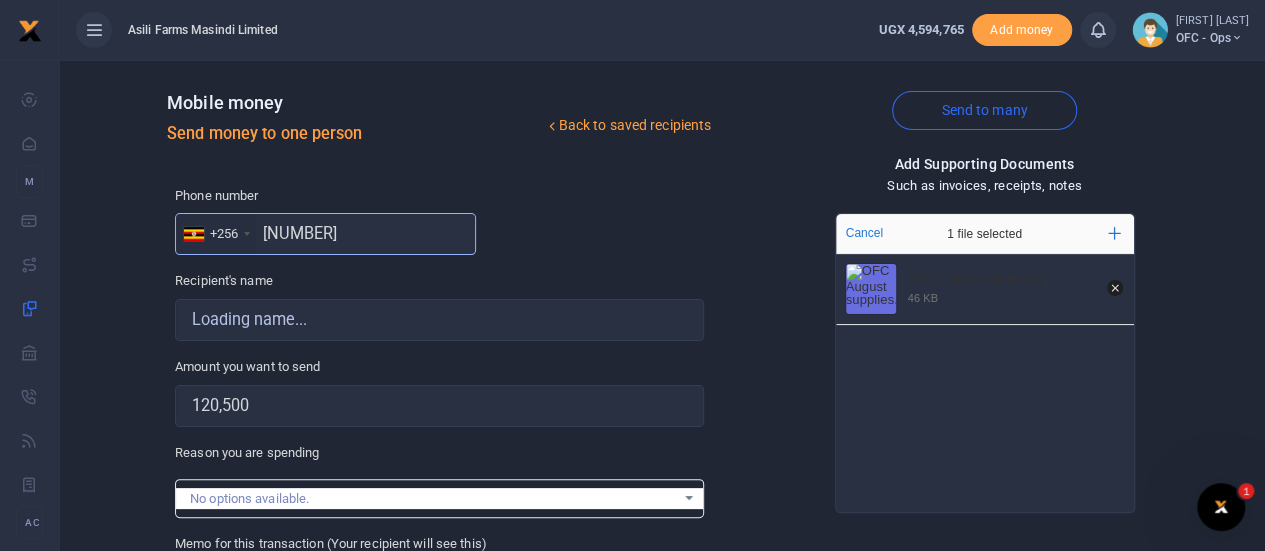 type on "750807821" 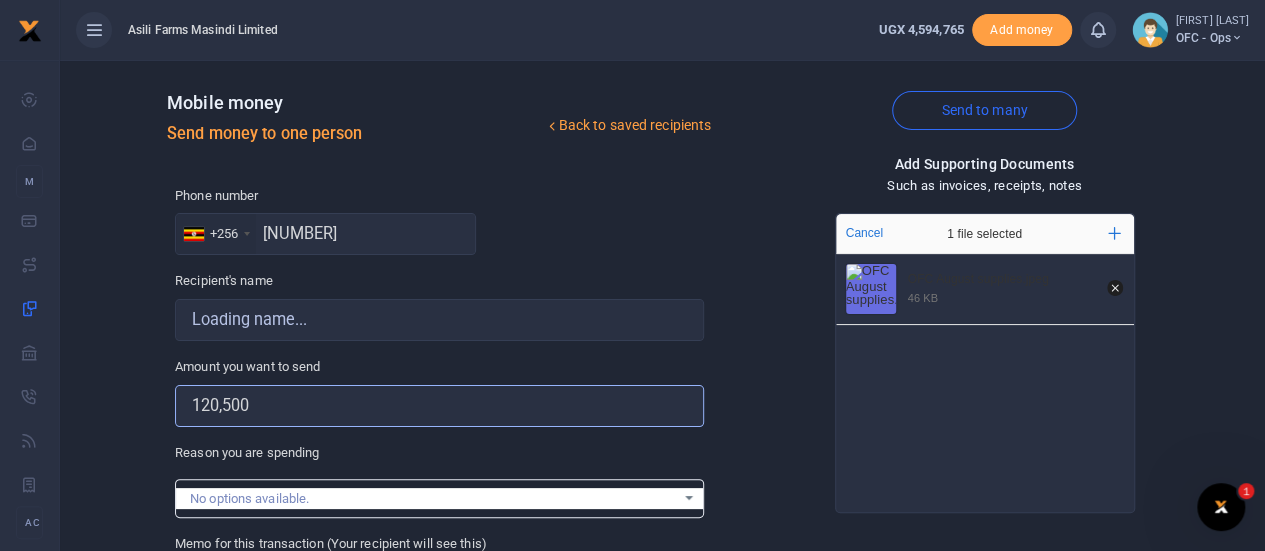 click on "120,500" at bounding box center (439, 406) 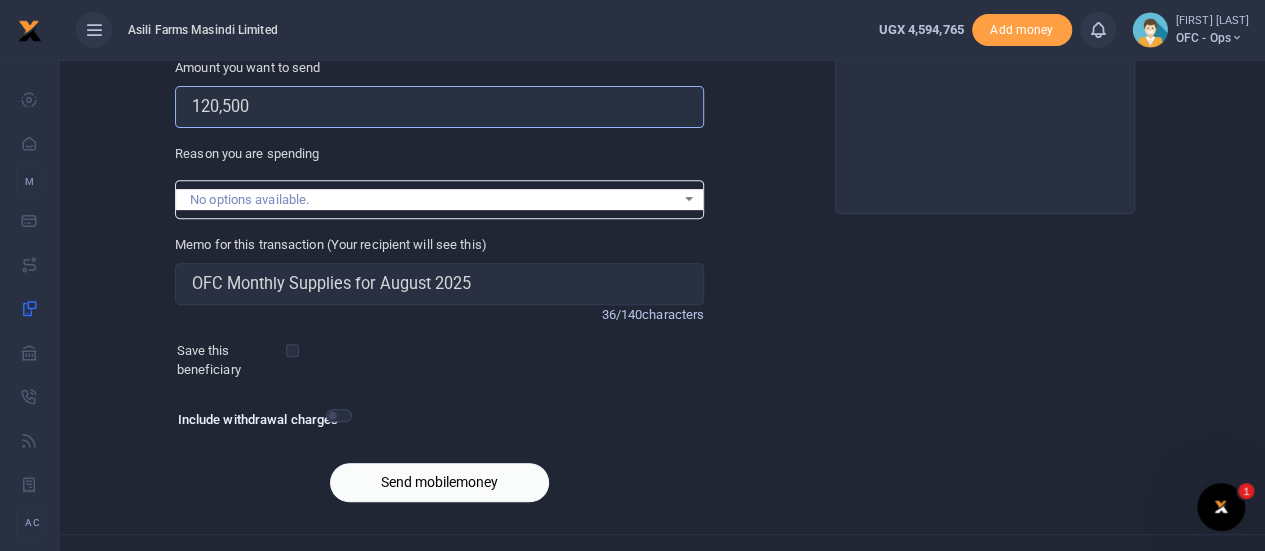 scroll, scrollTop: 332, scrollLeft: 0, axis: vertical 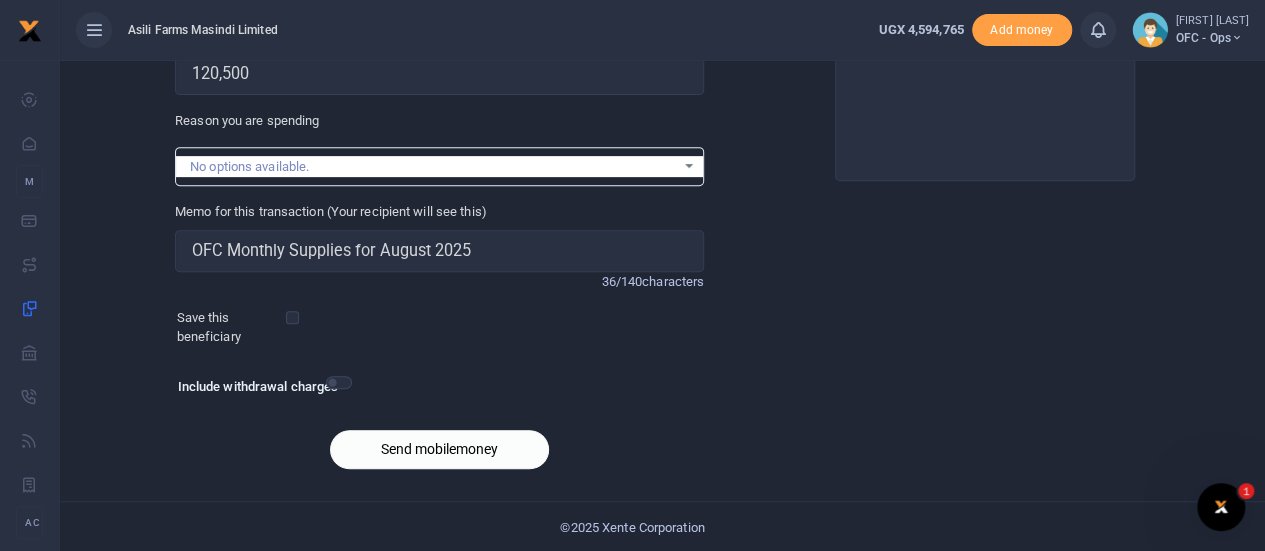 click on "Send mobilemoney" at bounding box center [439, 449] 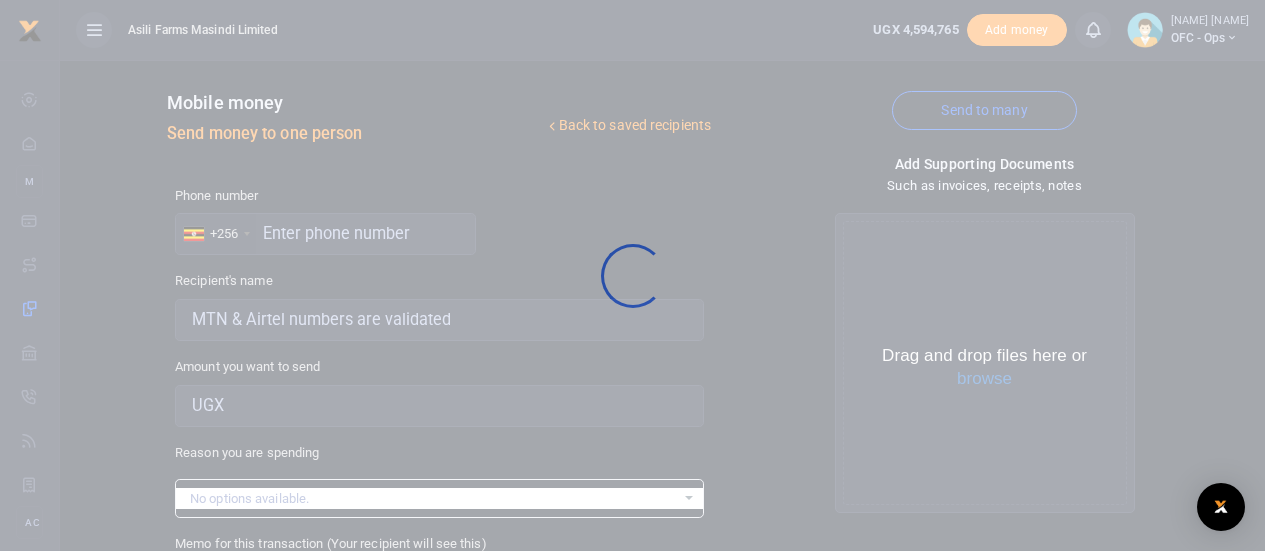 scroll, scrollTop: 332, scrollLeft: 0, axis: vertical 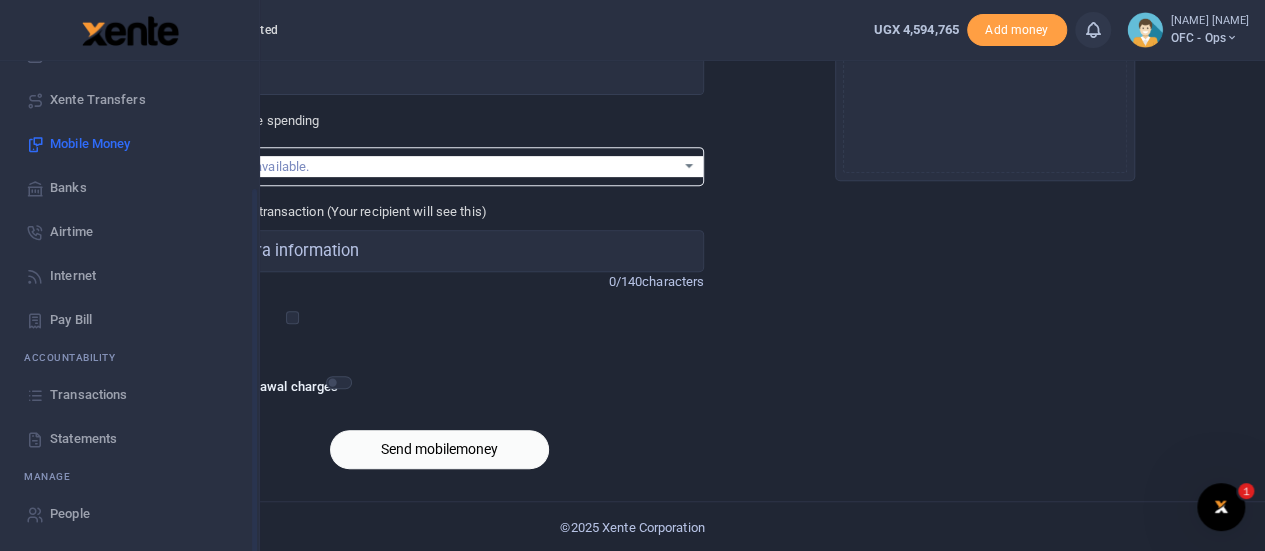 click on "Transactions" at bounding box center (88, 395) 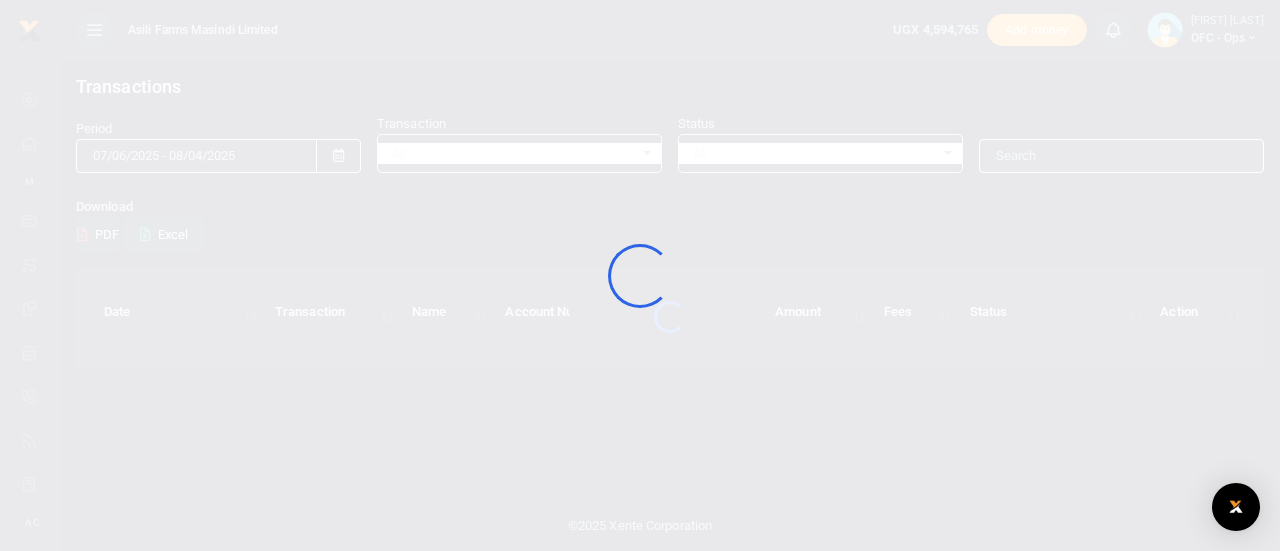 scroll, scrollTop: 0, scrollLeft: 0, axis: both 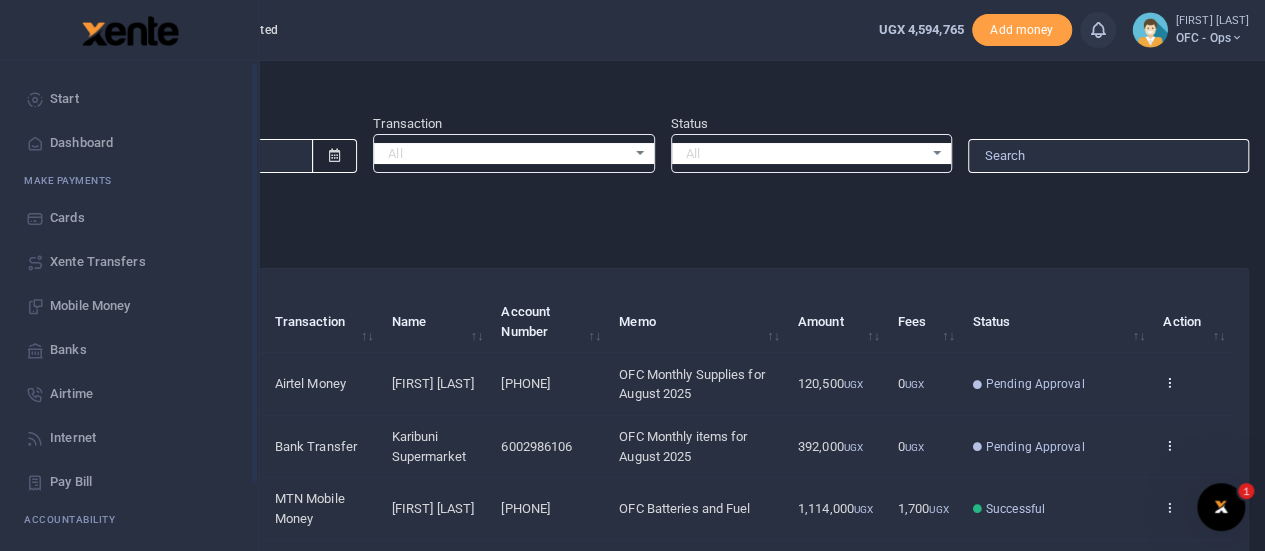 click on "Start" at bounding box center (64, 99) 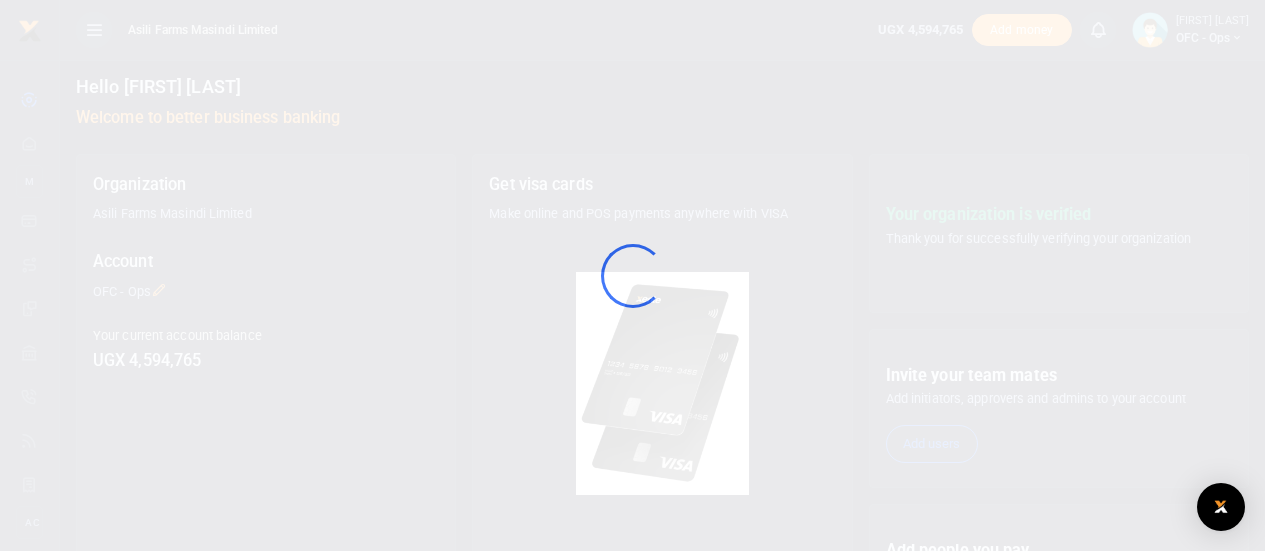 scroll, scrollTop: 0, scrollLeft: 0, axis: both 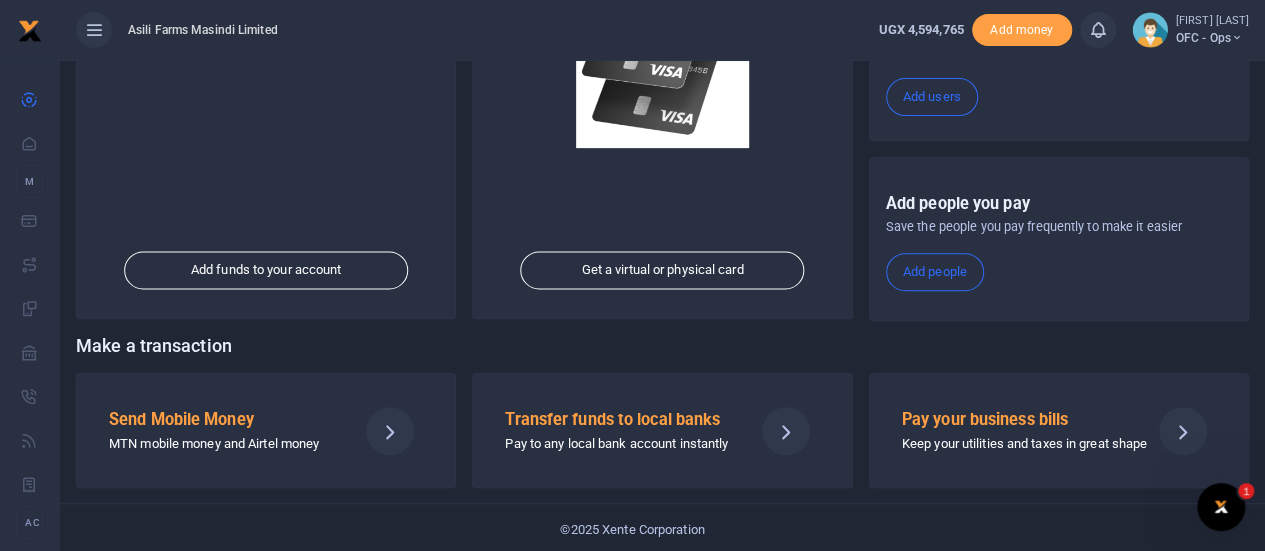 click on "MTN mobile money and Airtel money" at bounding box center [225, 444] 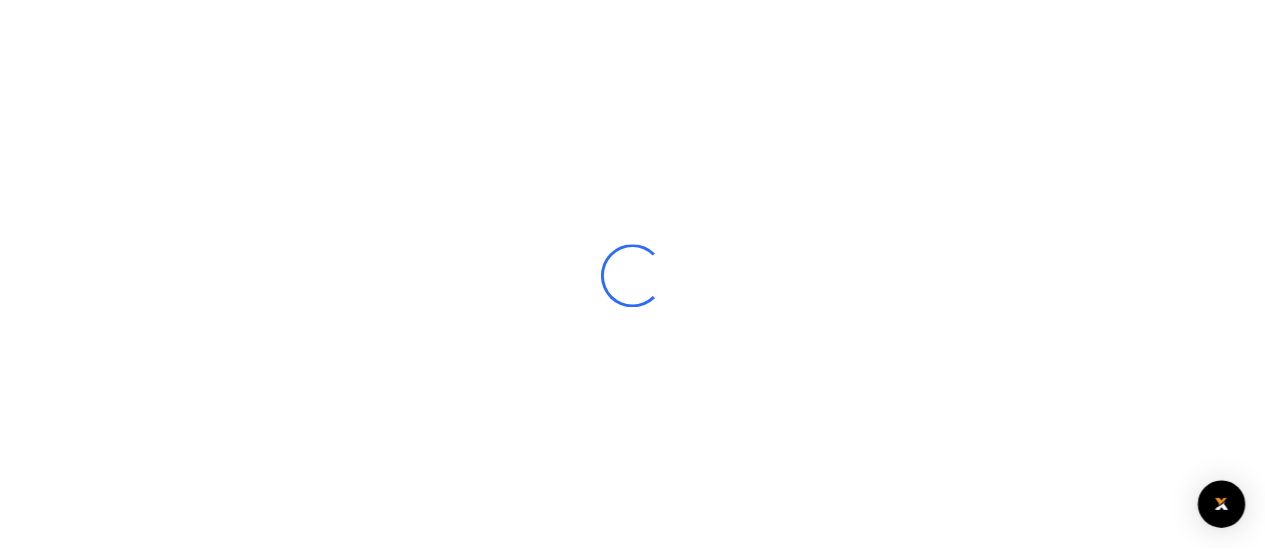 scroll, scrollTop: 0, scrollLeft: 0, axis: both 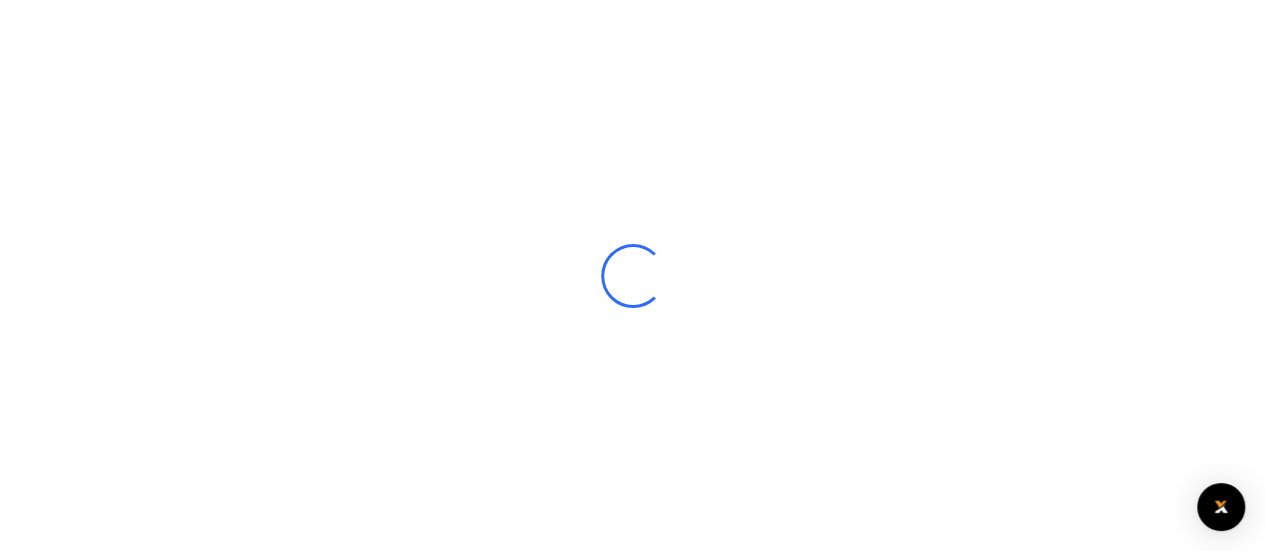 select 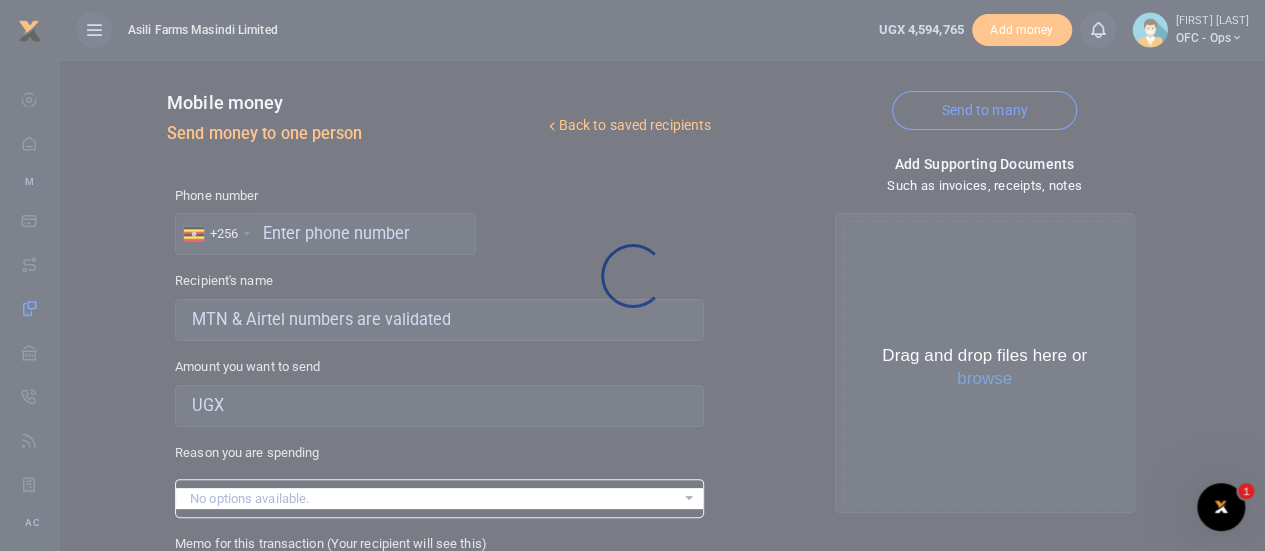 scroll, scrollTop: 0, scrollLeft: 0, axis: both 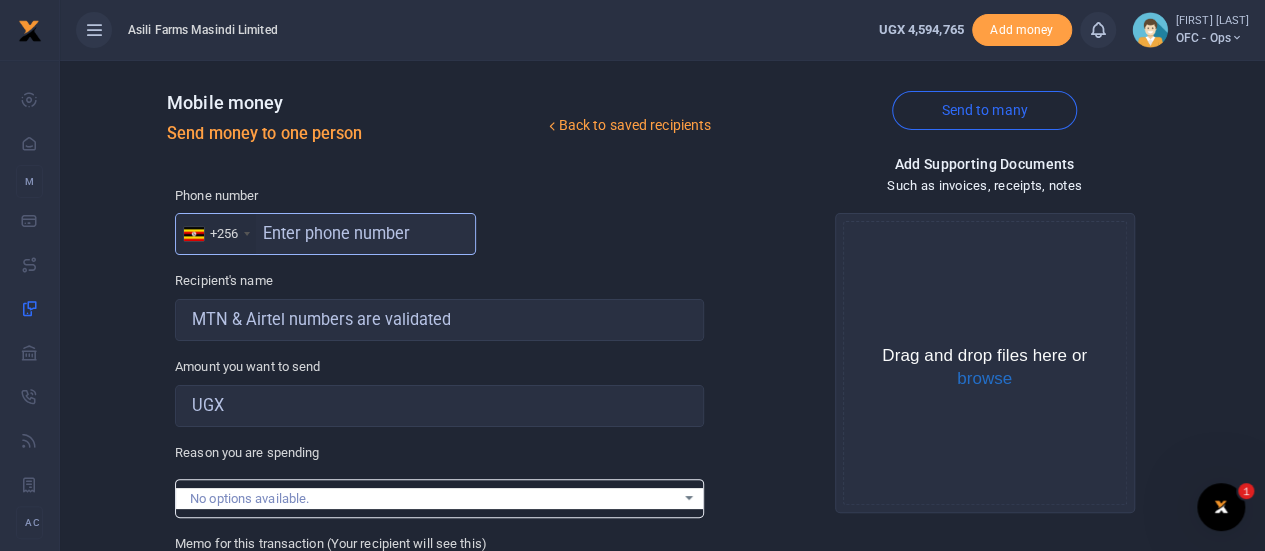 click at bounding box center [325, 234] 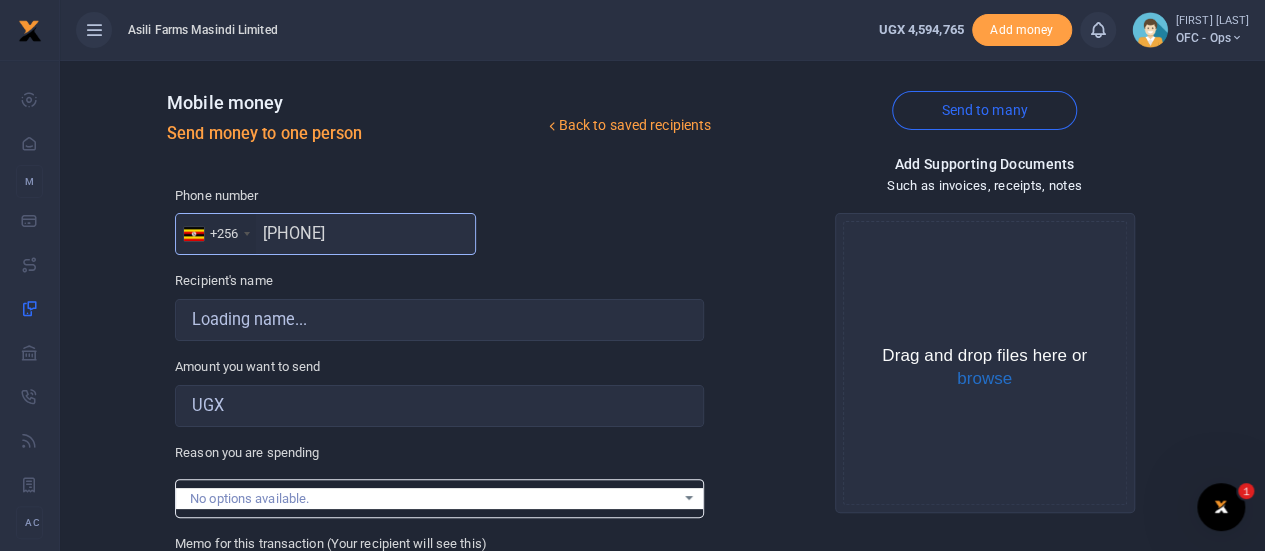type on "[PHONE]" 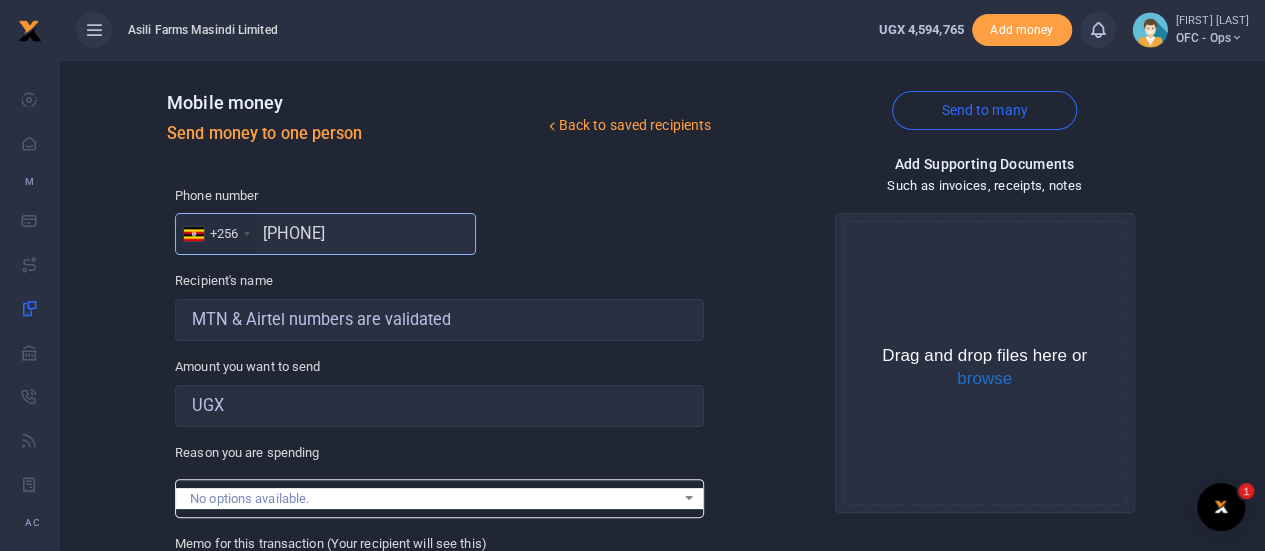 type on "[FIRST] [LAST]" 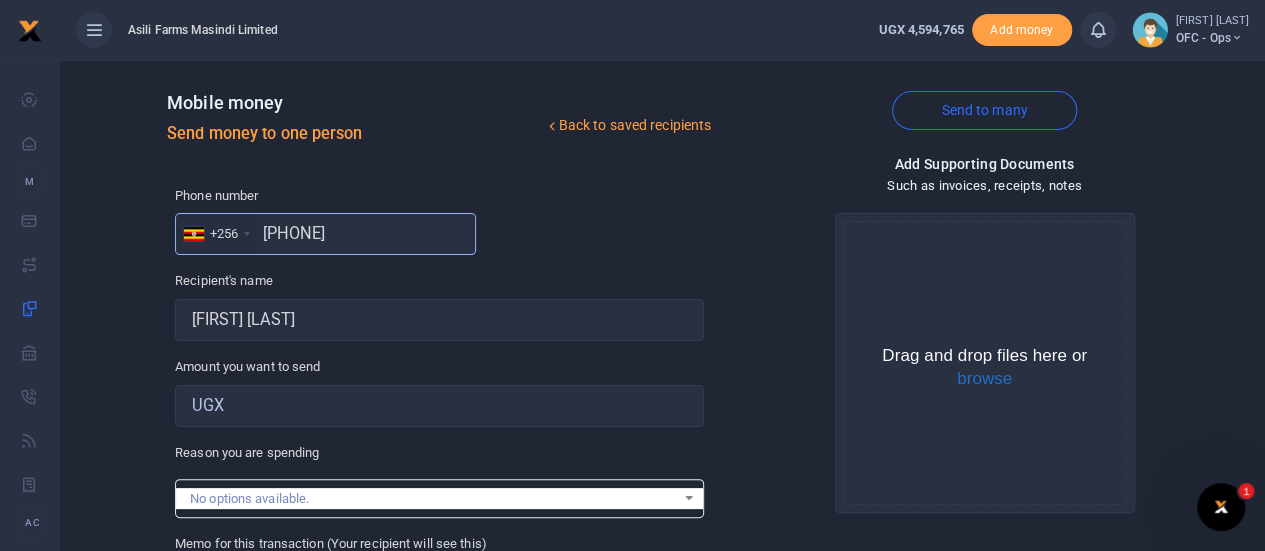 click on "[PHONE]" at bounding box center [325, 234] 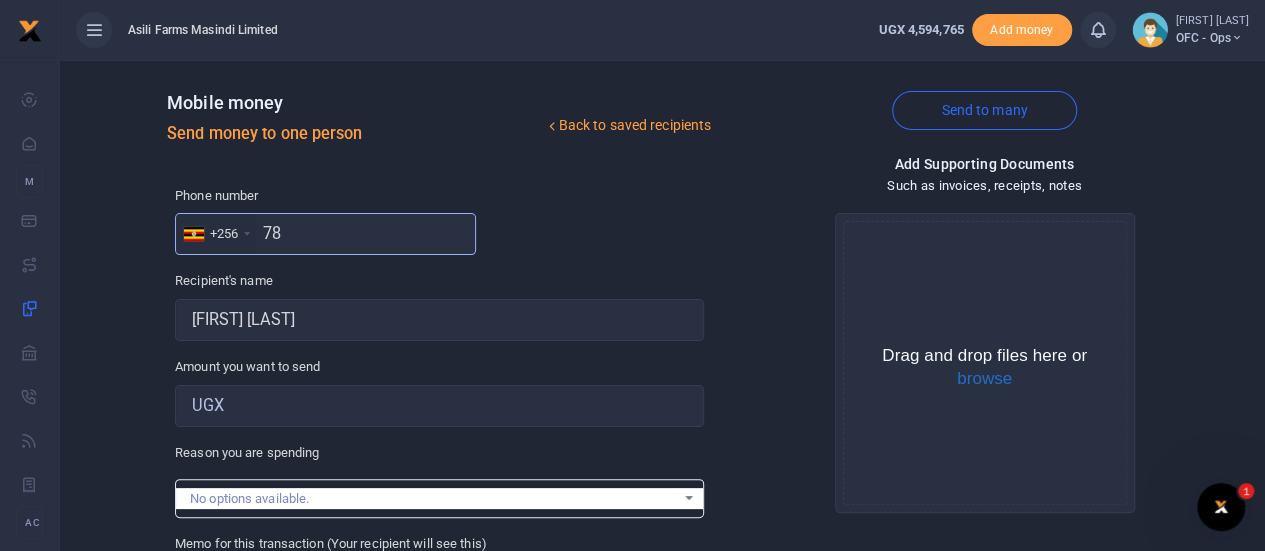 type on "7" 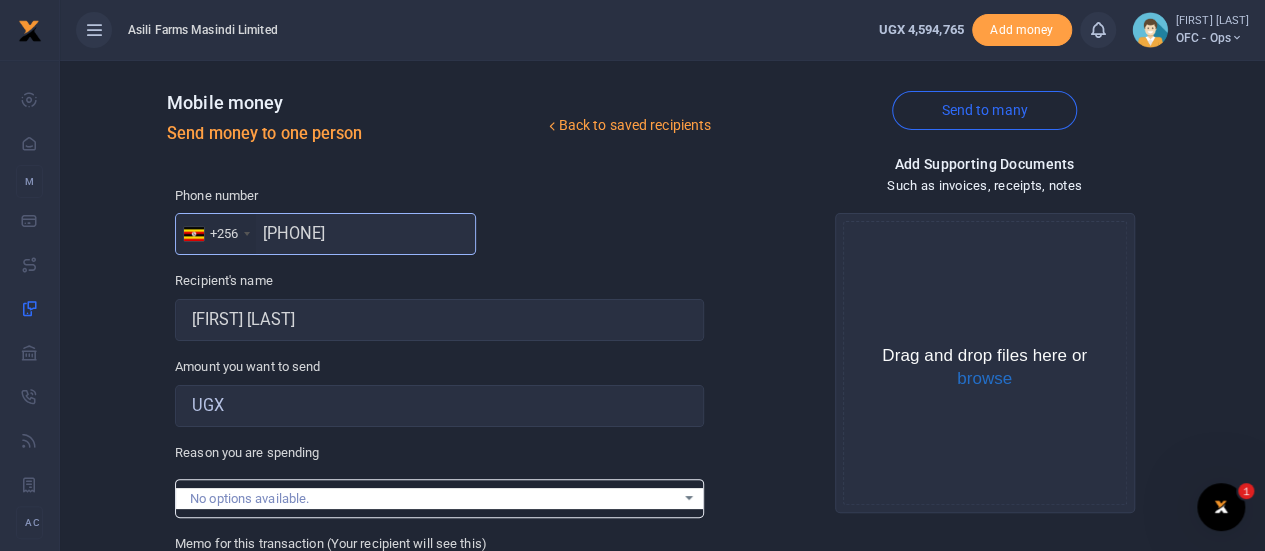 type on "787660989" 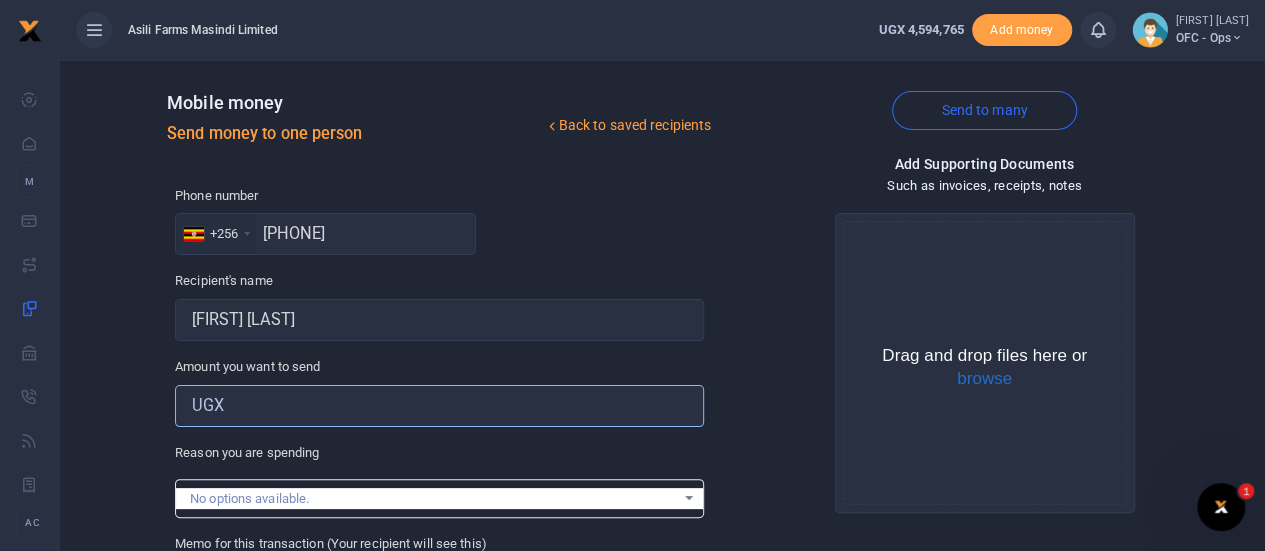 click on "Amount you want to send" at bounding box center [439, 406] 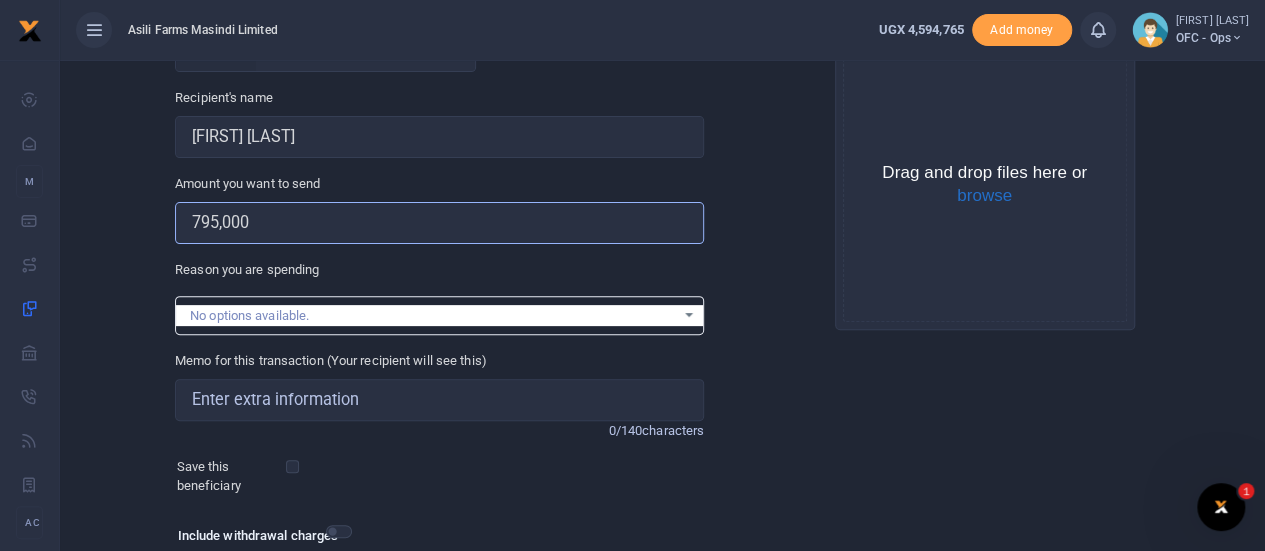 scroll, scrollTop: 200, scrollLeft: 0, axis: vertical 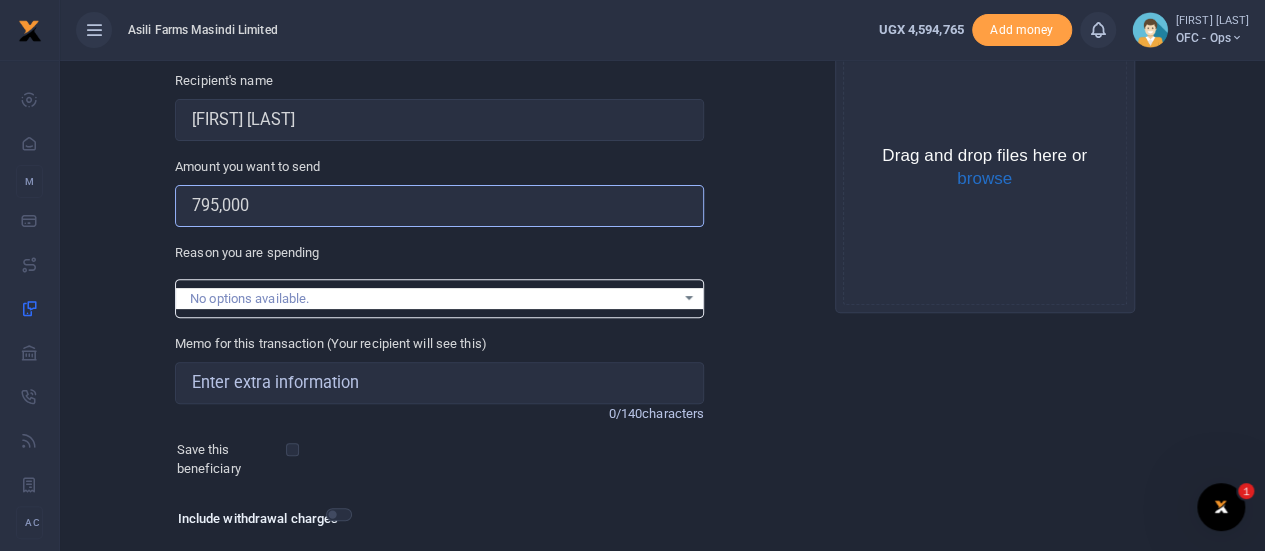 type on "795,000" 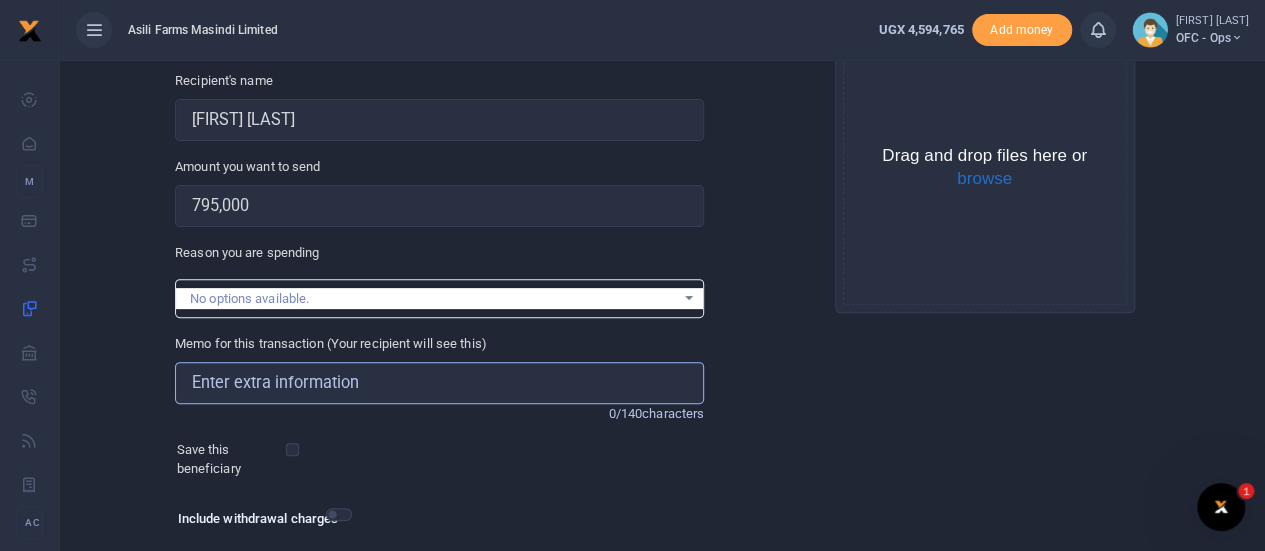 click on "Memo for this transaction (Your recipient will see this)" at bounding box center [439, 383] 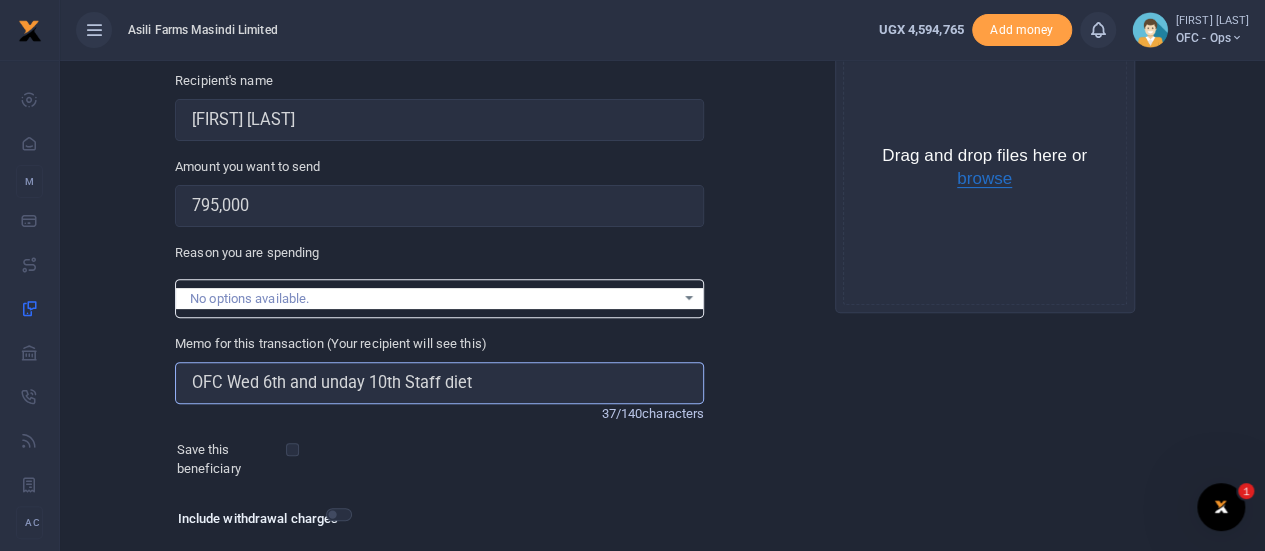 type on "OFC Wed 6th and unday 10th Staff diet" 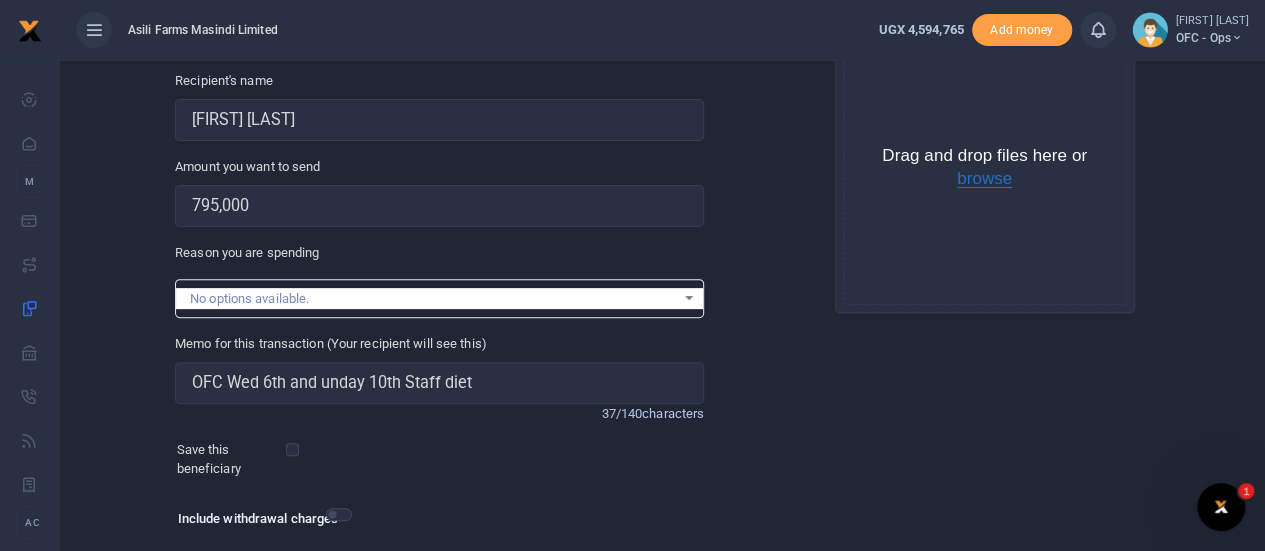 click on "browse" at bounding box center [984, 179] 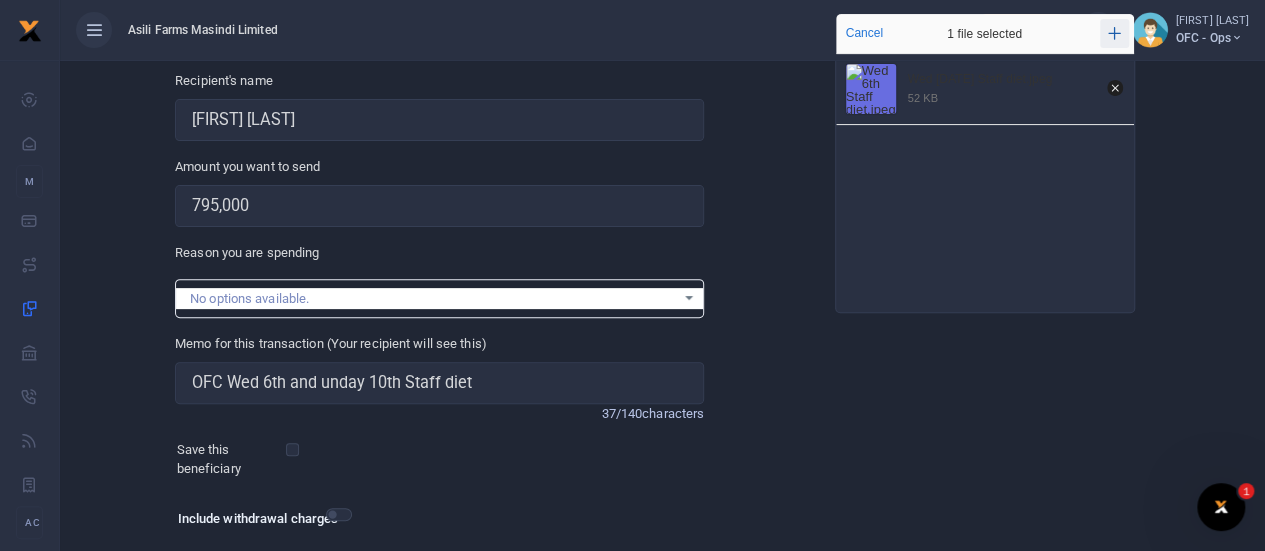 click 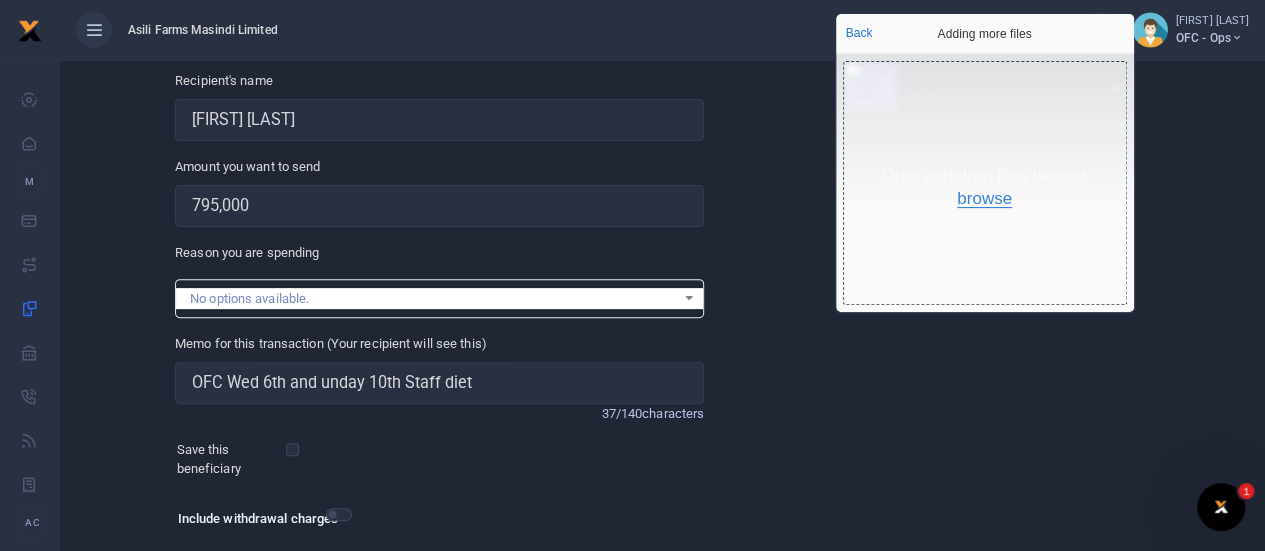 click on "browse" at bounding box center (984, 199) 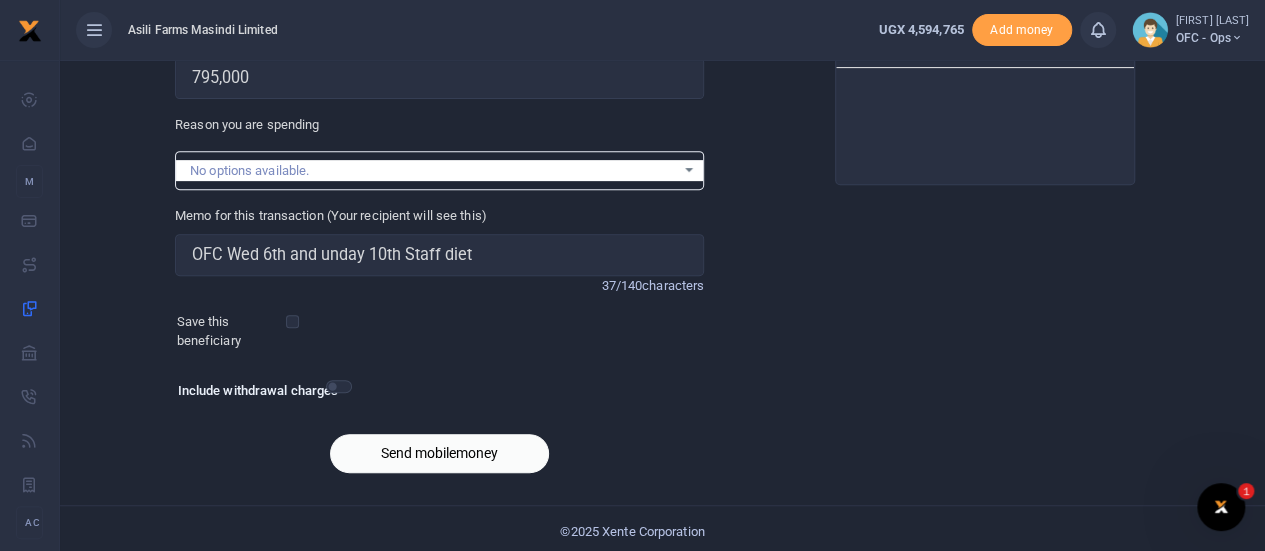scroll, scrollTop: 332, scrollLeft: 0, axis: vertical 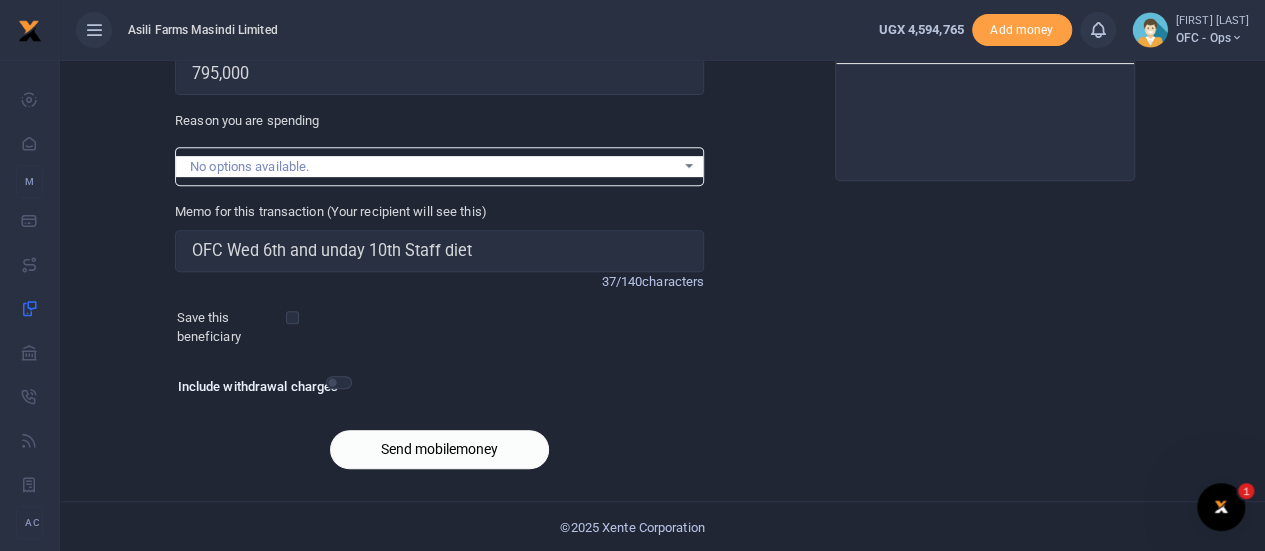 click on "Send mobilemoney" at bounding box center [439, 449] 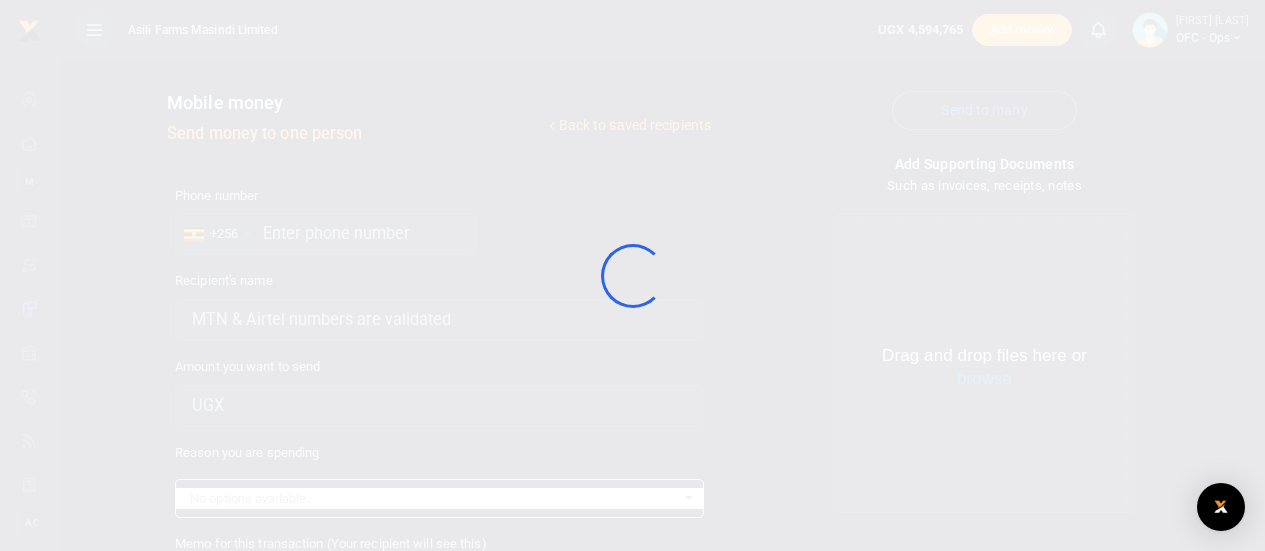scroll, scrollTop: 332, scrollLeft: 0, axis: vertical 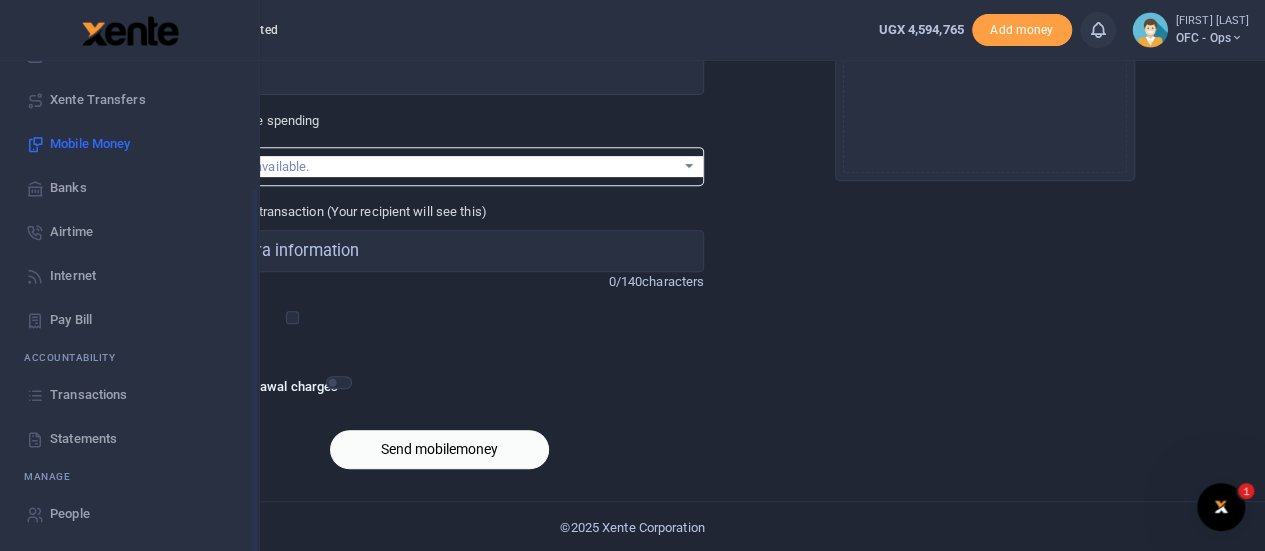 click on "Transactions" at bounding box center (88, 395) 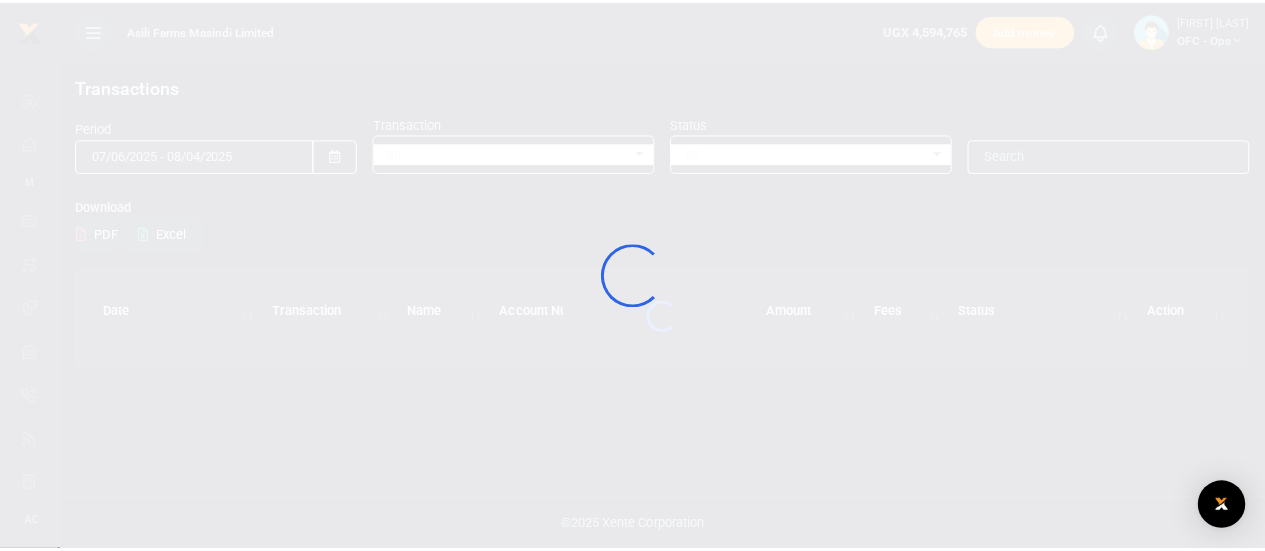 scroll, scrollTop: 0, scrollLeft: 0, axis: both 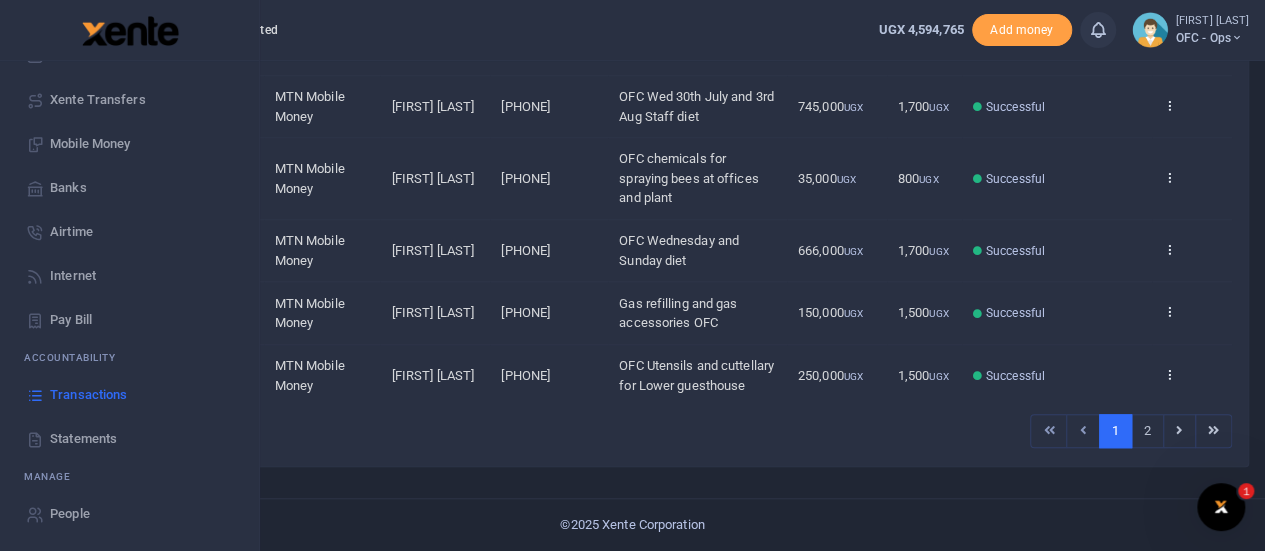click on "Transactions" at bounding box center [88, 395] 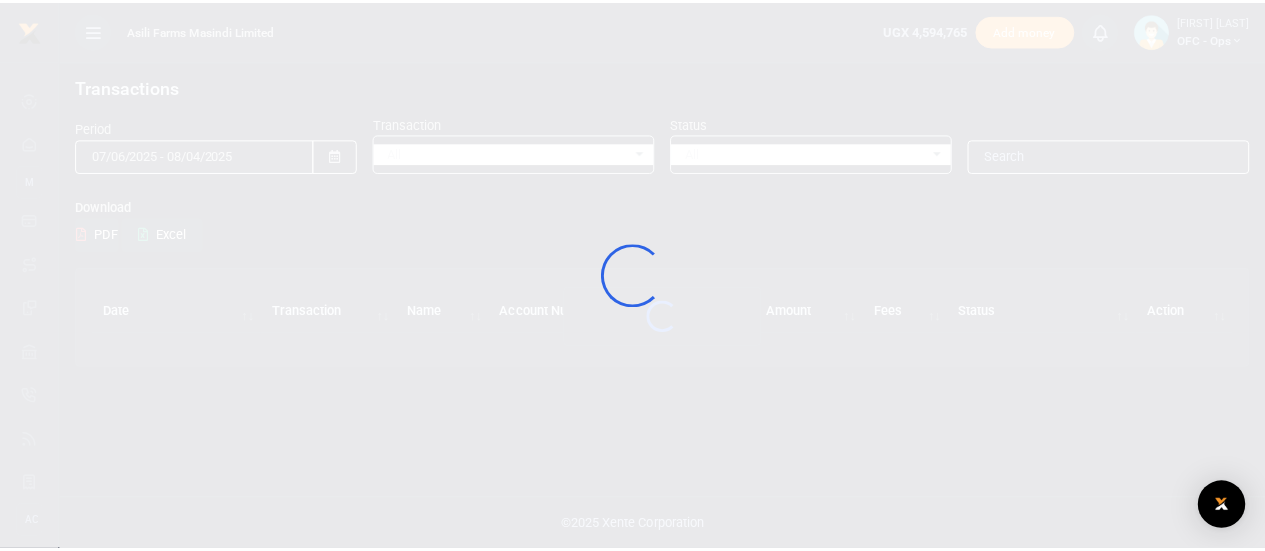 scroll, scrollTop: 0, scrollLeft: 0, axis: both 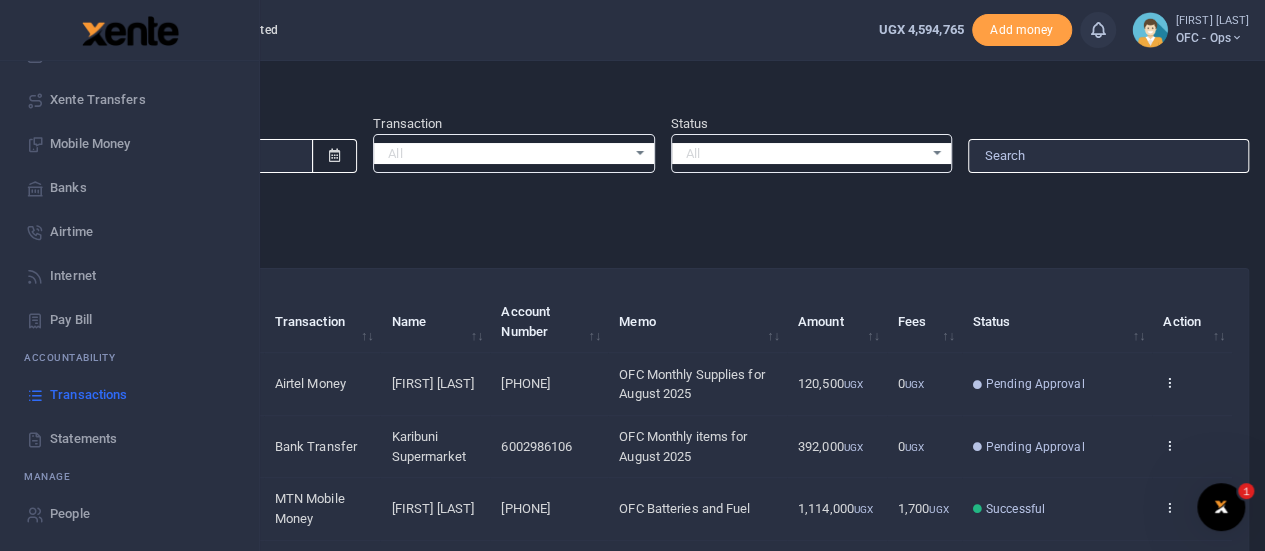 click on "Statements" at bounding box center (83, 439) 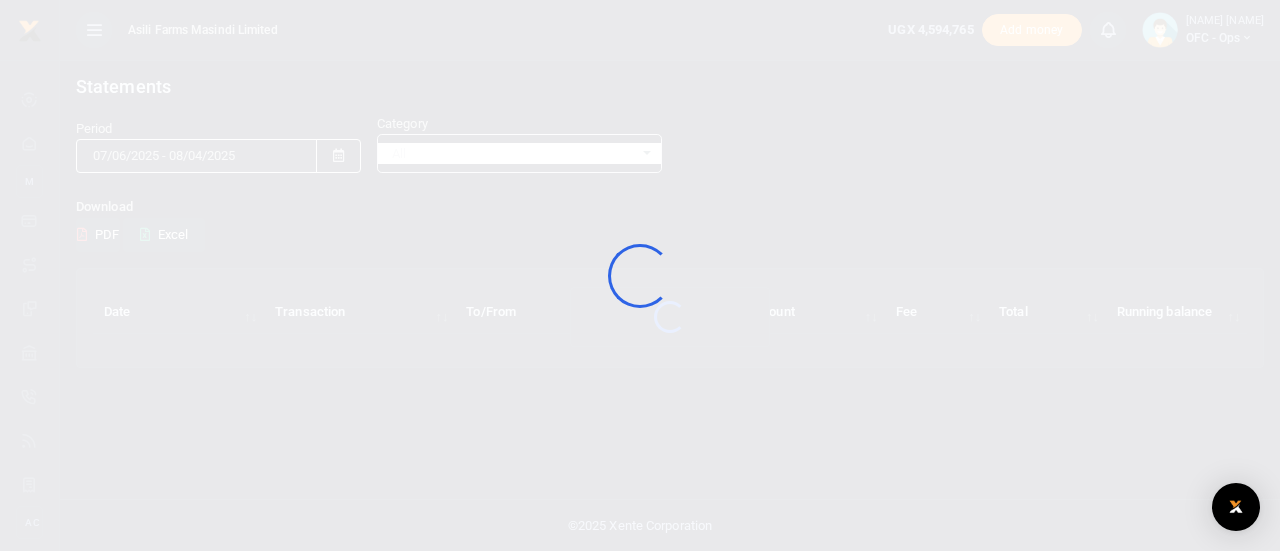 scroll, scrollTop: 0, scrollLeft: 0, axis: both 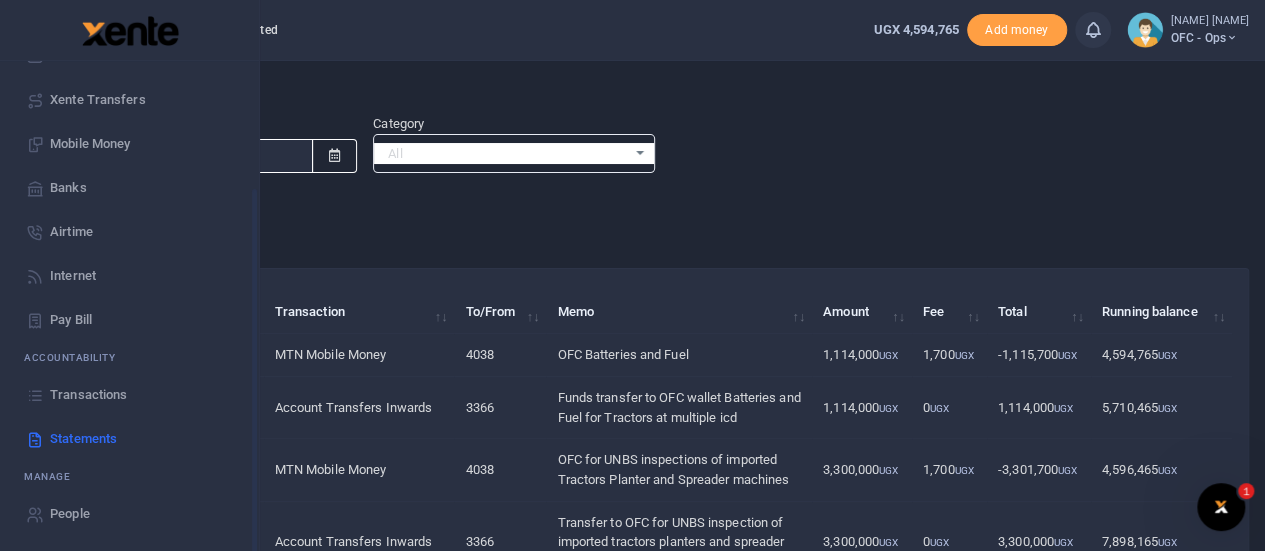 click on "Transactions" at bounding box center (88, 395) 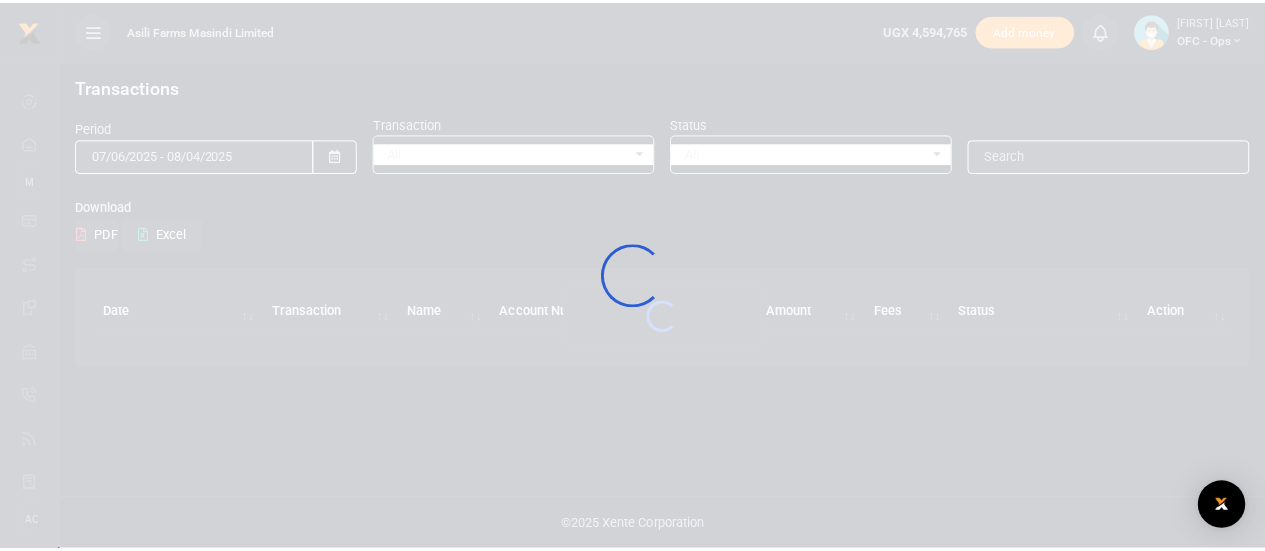 scroll, scrollTop: 0, scrollLeft: 0, axis: both 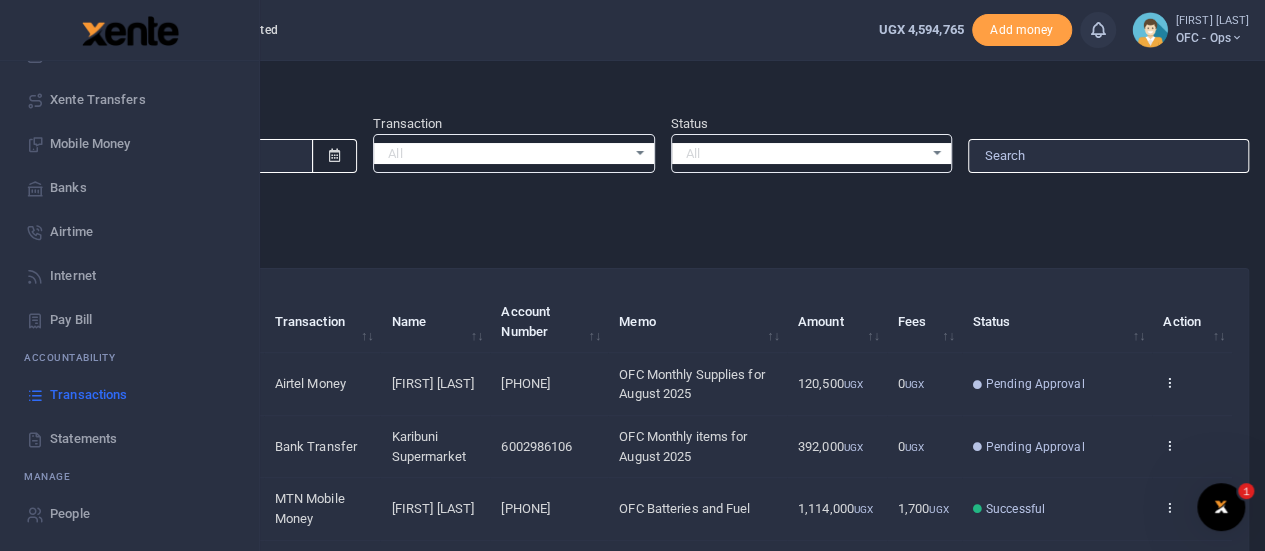 click on "Transactions" at bounding box center (88, 395) 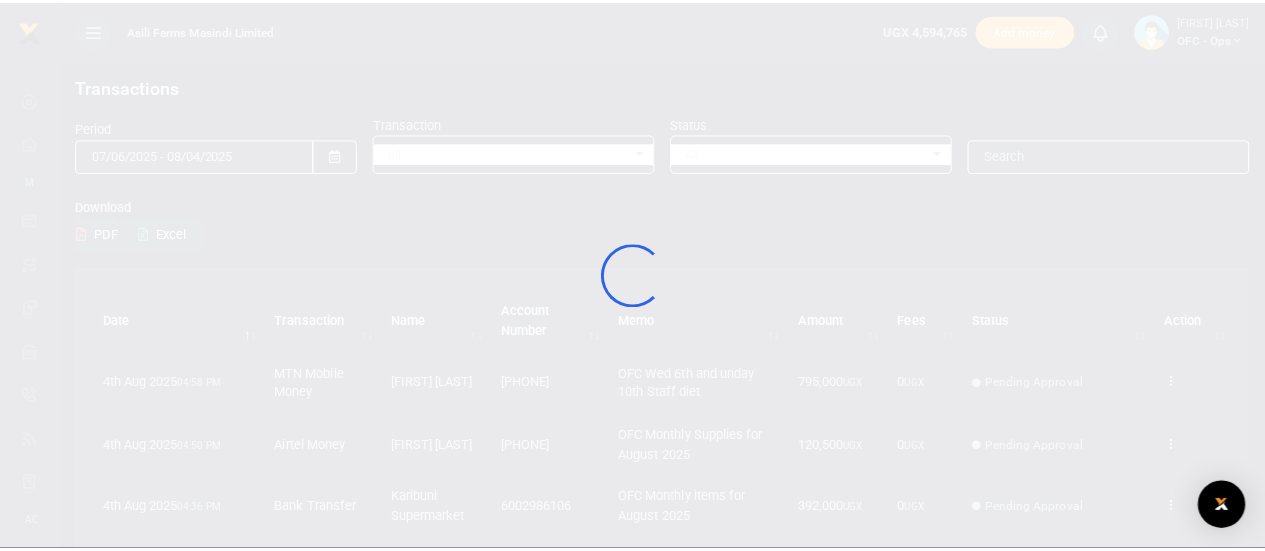 scroll, scrollTop: 0, scrollLeft: 0, axis: both 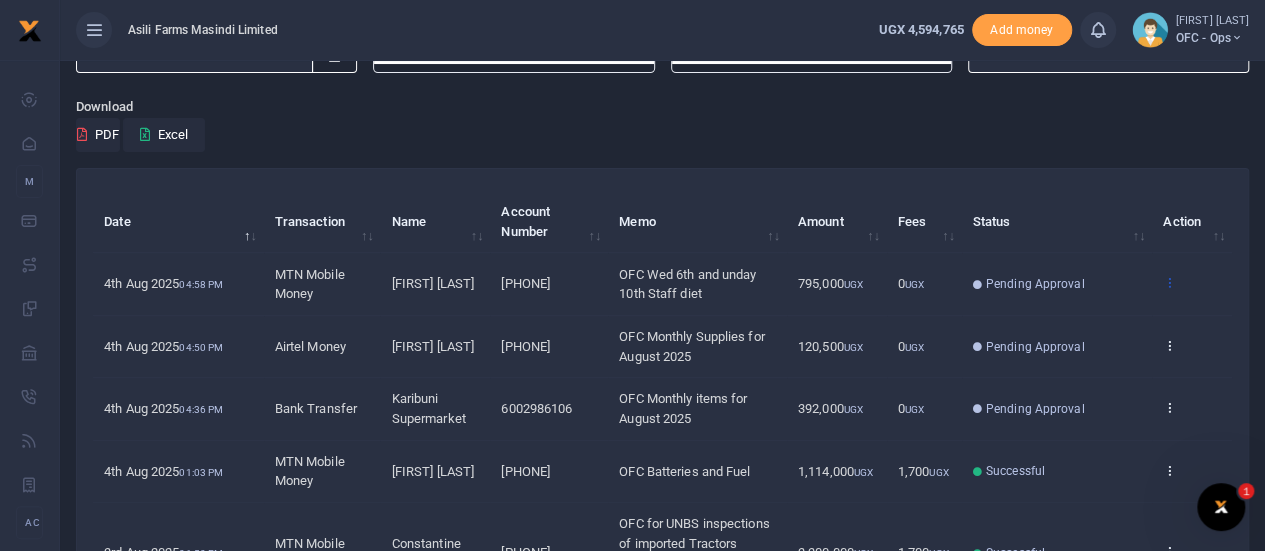 click at bounding box center (1169, 282) 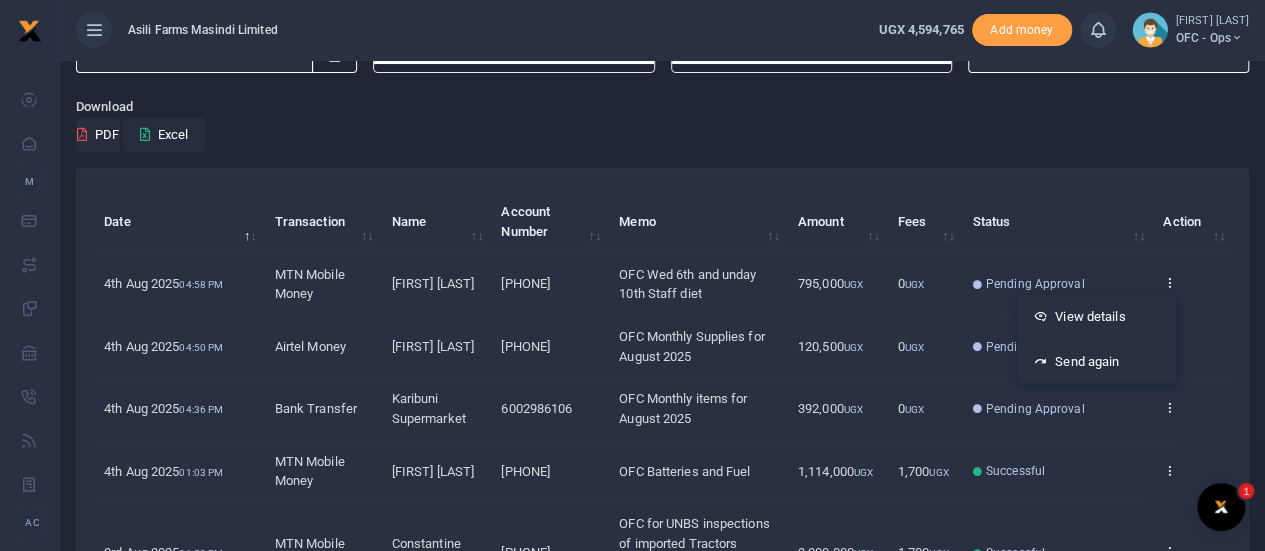 click on "256750807821" at bounding box center [525, 346] 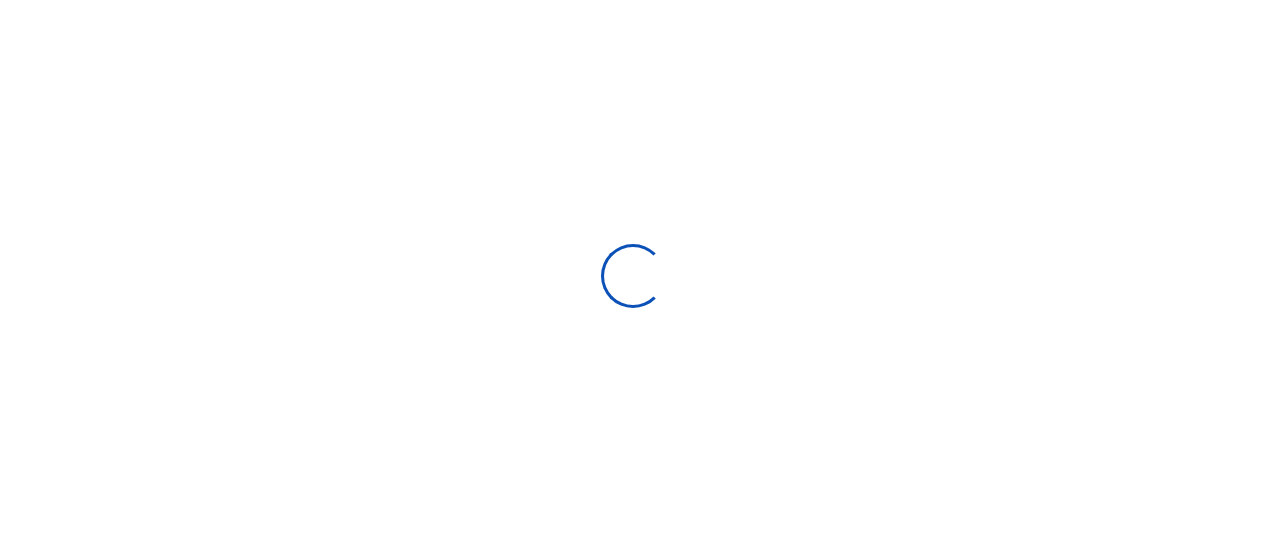scroll, scrollTop: 0, scrollLeft: 0, axis: both 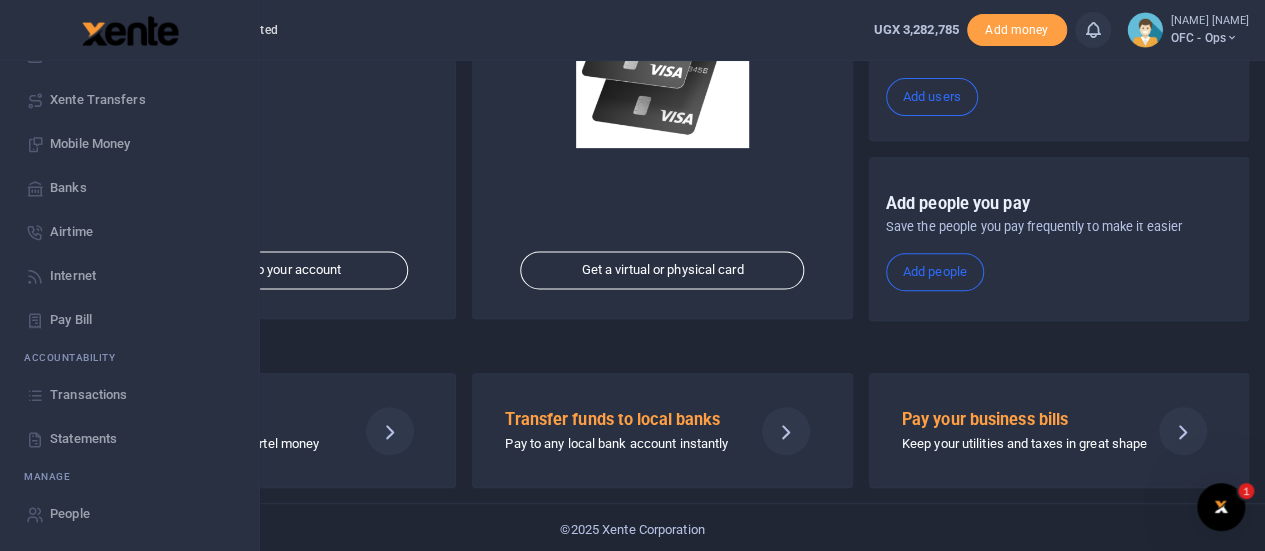 click on "Statements" at bounding box center (83, 439) 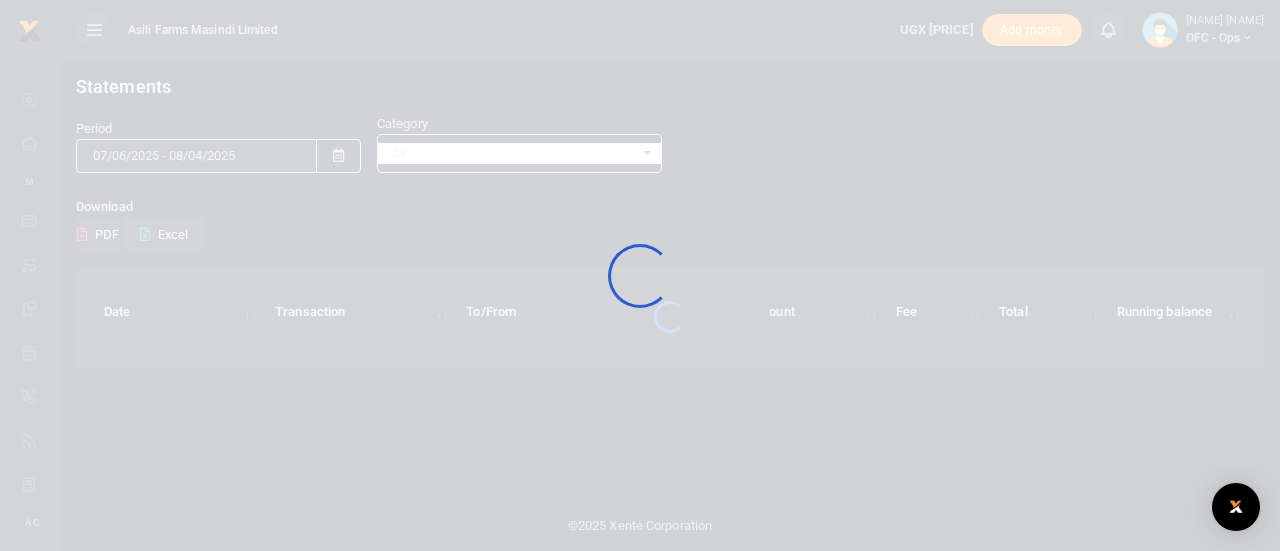 scroll, scrollTop: 0, scrollLeft: 0, axis: both 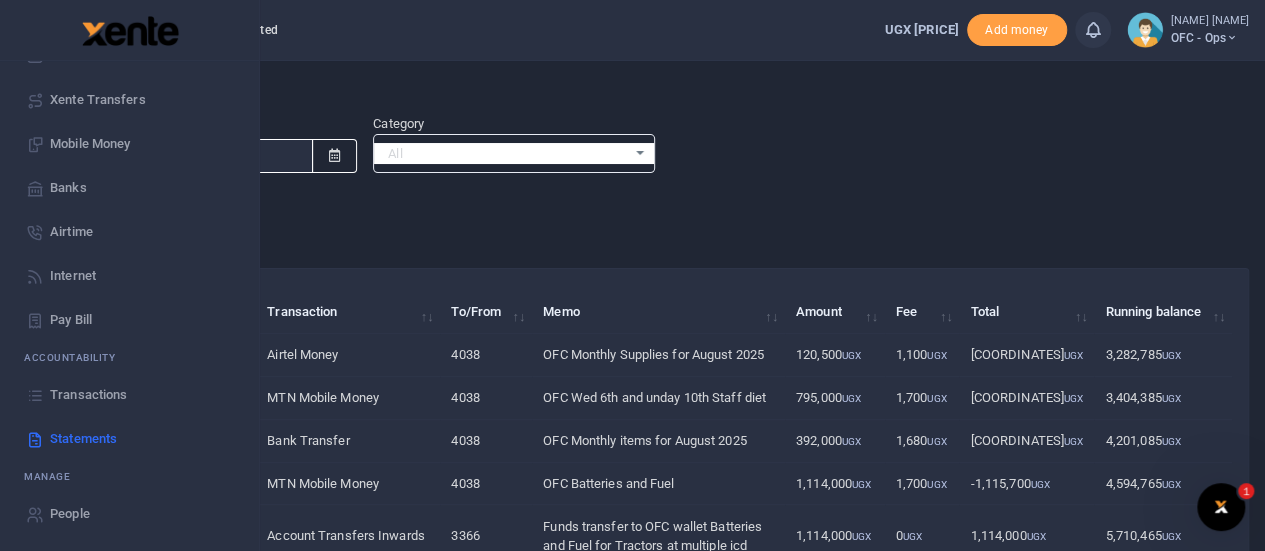 click on "Transactions" at bounding box center (88, 395) 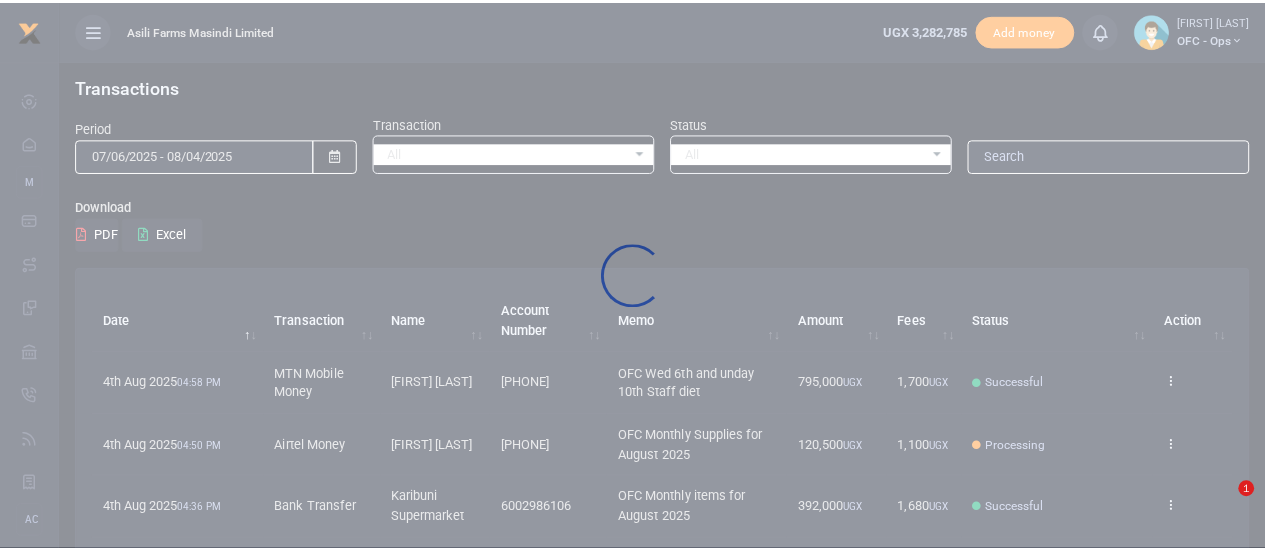 scroll, scrollTop: 0, scrollLeft: 0, axis: both 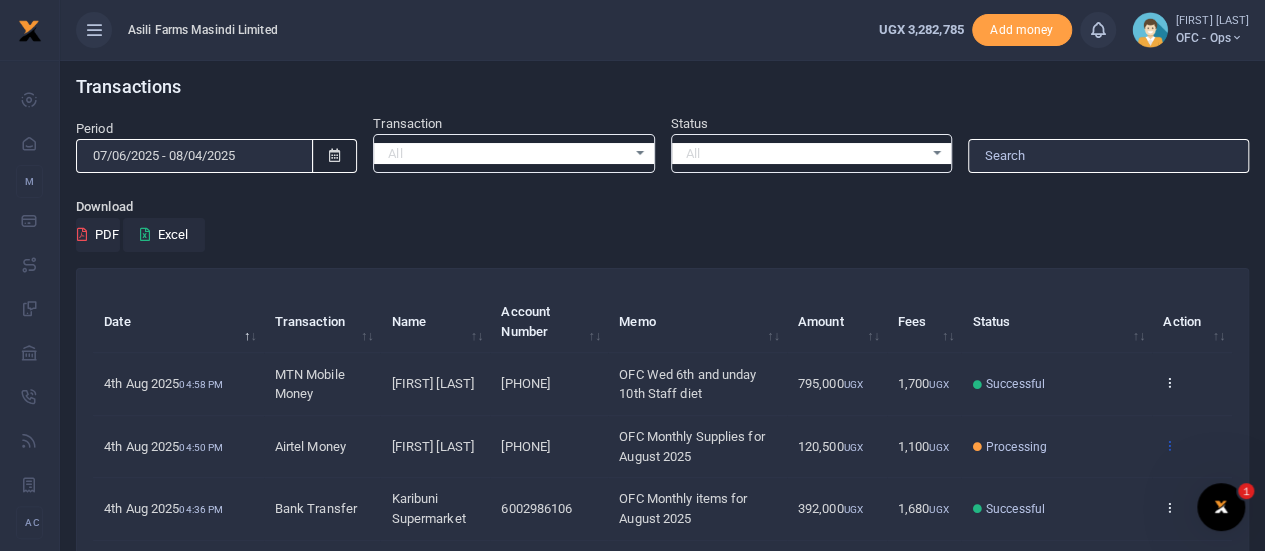 click at bounding box center [1169, 445] 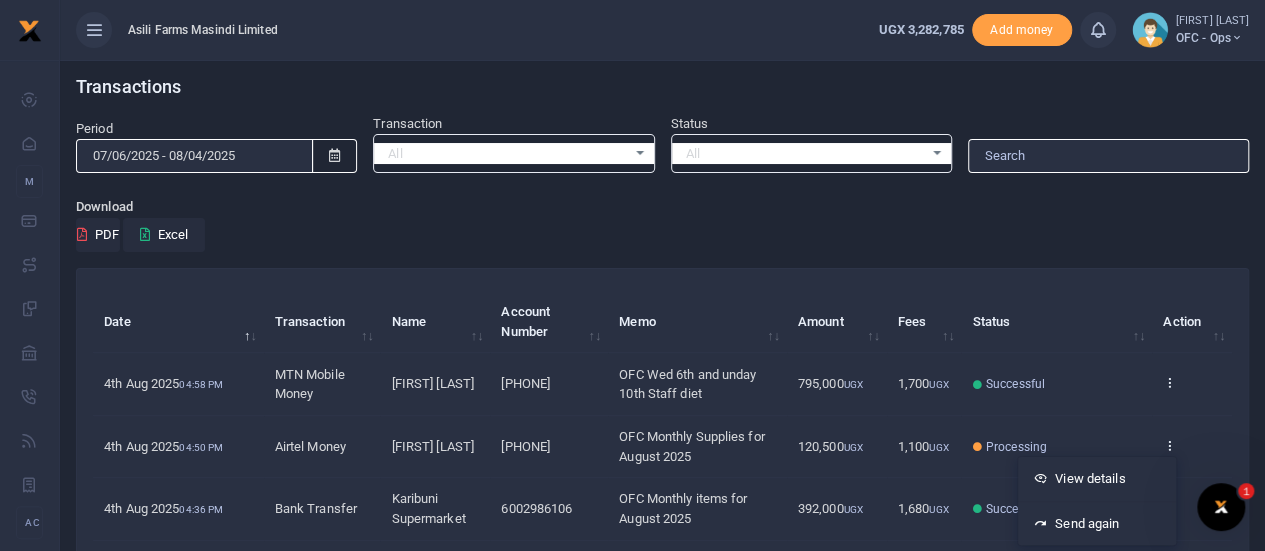 click on "Date Transaction Name Account Number Memo Amount Fees Status Action 4th Aug 2025  04:58 PM MTN Mobile Money Mercy Nyamer 256787660989 OFC Wed 6th and unday 10th Staff diet 795,000 UGX  1,700 UGX  Successful
View details
Send again
4th Aug 2025  04:50 PM Airtel Money Nanyonga Annet 256750807821 OFC Monthly Supplies for August 2025 120,500 UGX  1,100 UGX  Processing
View details
Send again
4th Aug 2025  04:36 PM Bank Transfer Karibuni Supermarket 6002986106 OFC Monthly items for August 2025" at bounding box center (662, 672) 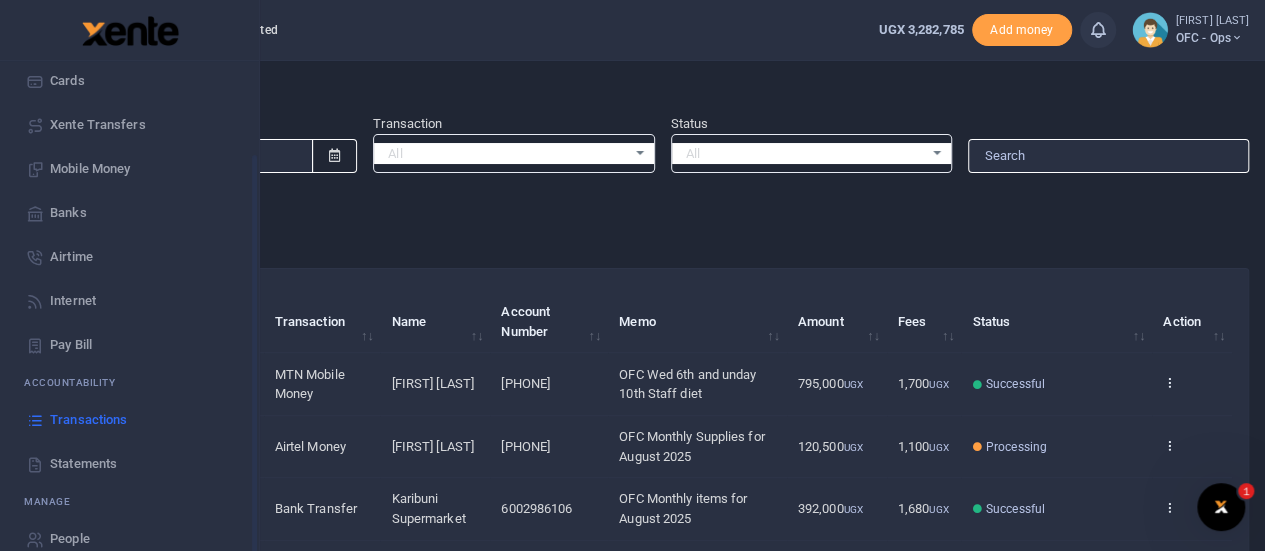 scroll, scrollTop: 162, scrollLeft: 0, axis: vertical 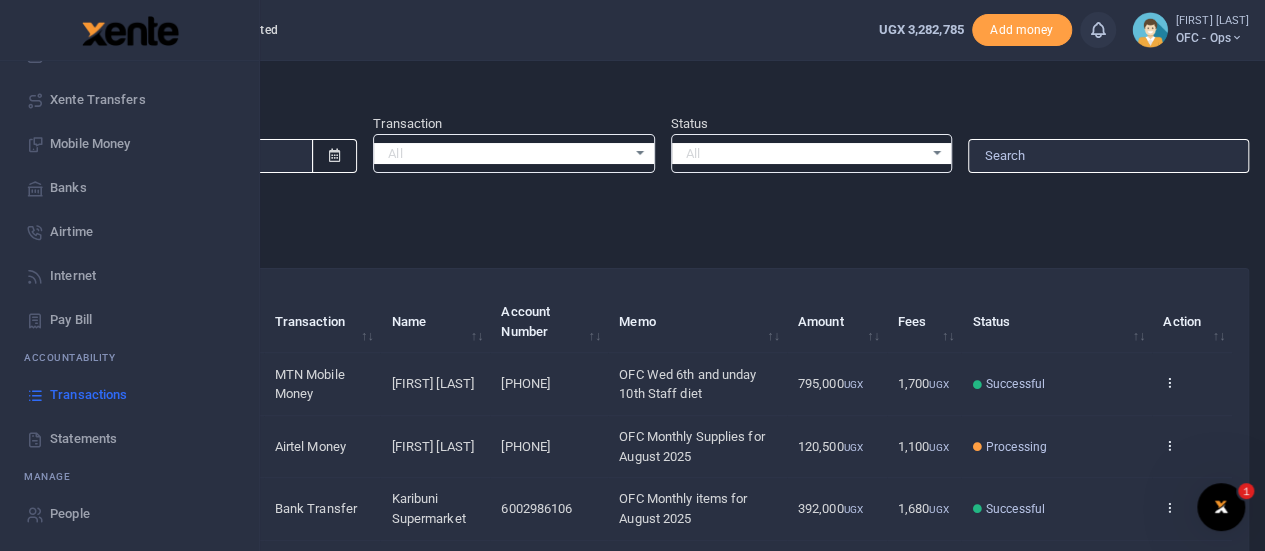 click on "Xente Transfers" at bounding box center [98, 100] 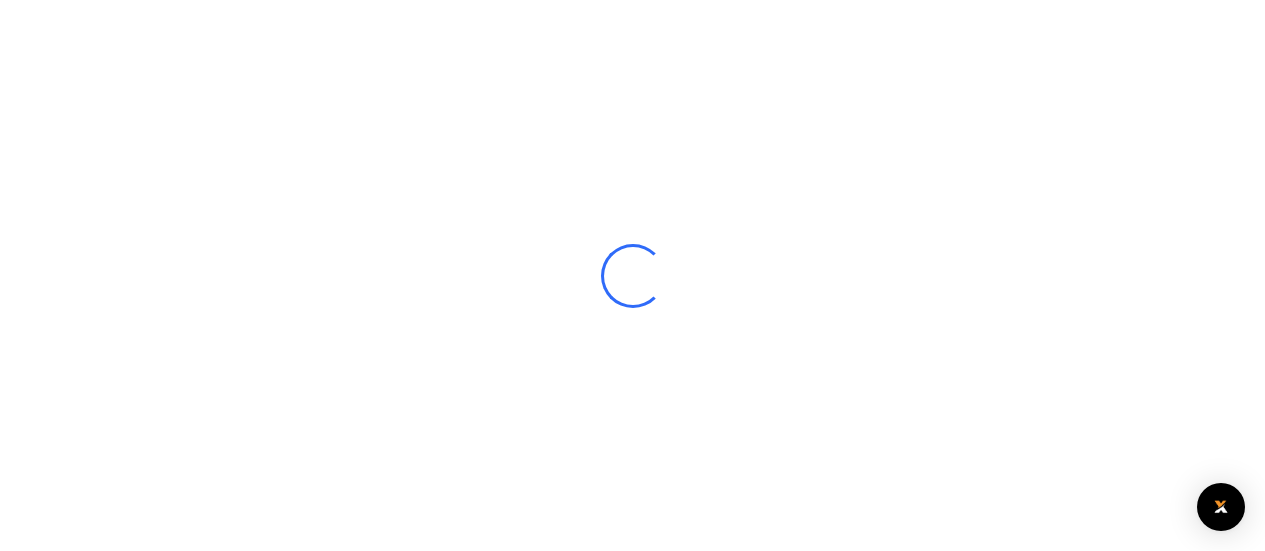 scroll, scrollTop: 0, scrollLeft: 0, axis: both 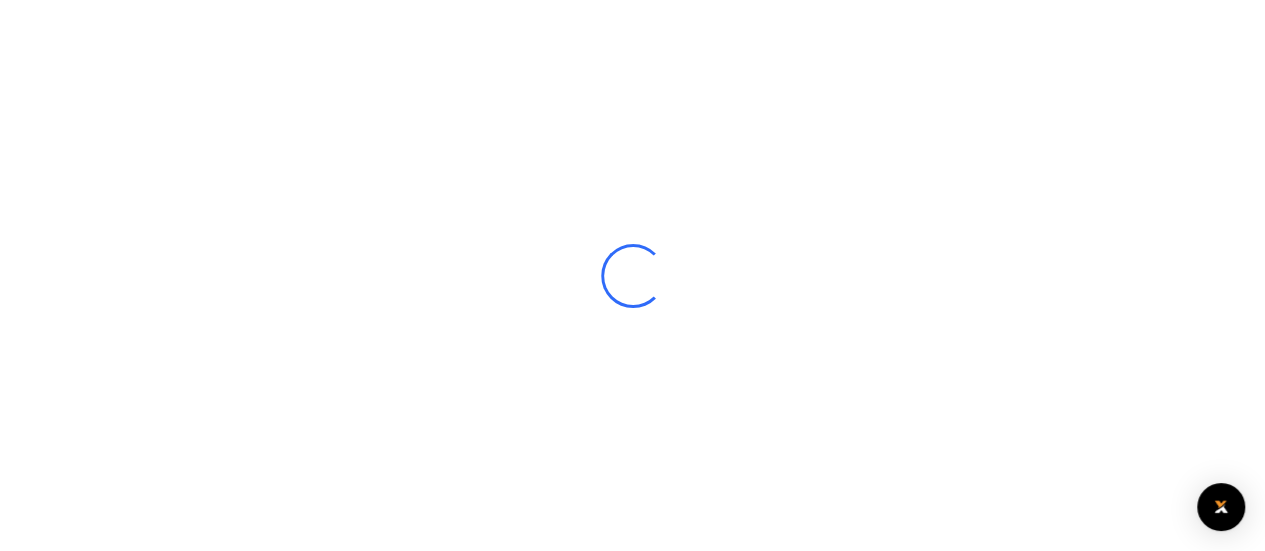 select 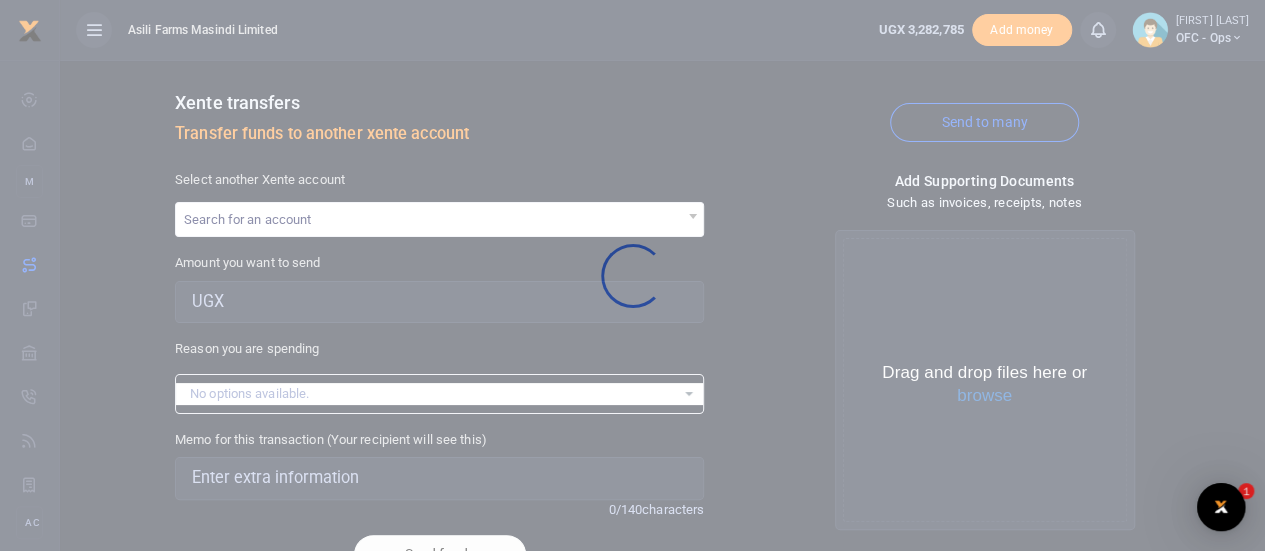 scroll, scrollTop: 0, scrollLeft: 0, axis: both 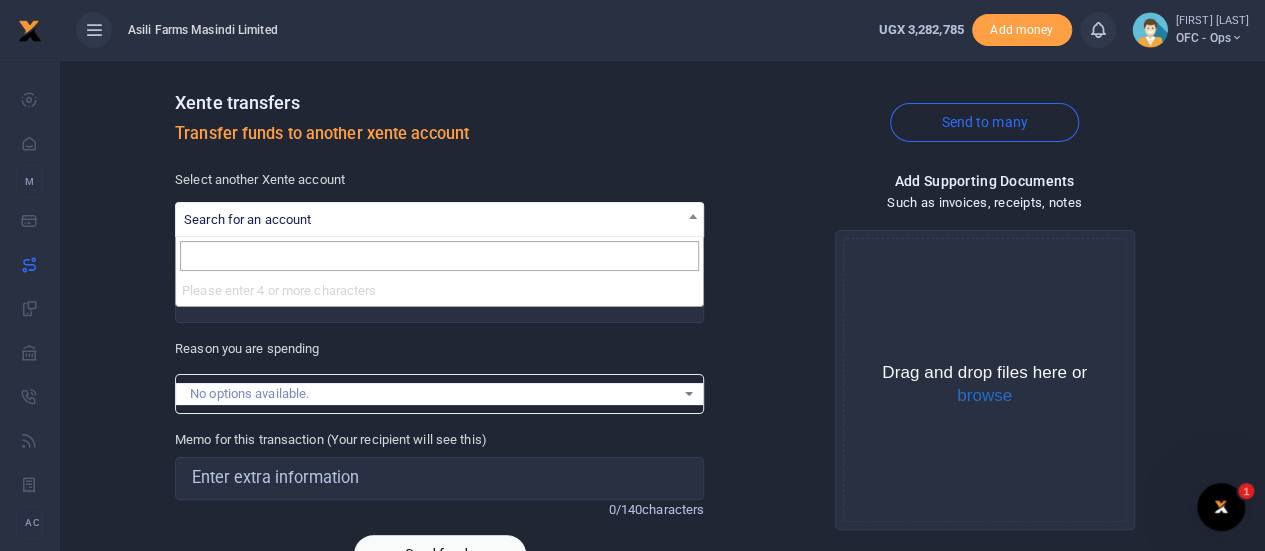 click on "Search for an account" at bounding box center [439, 218] 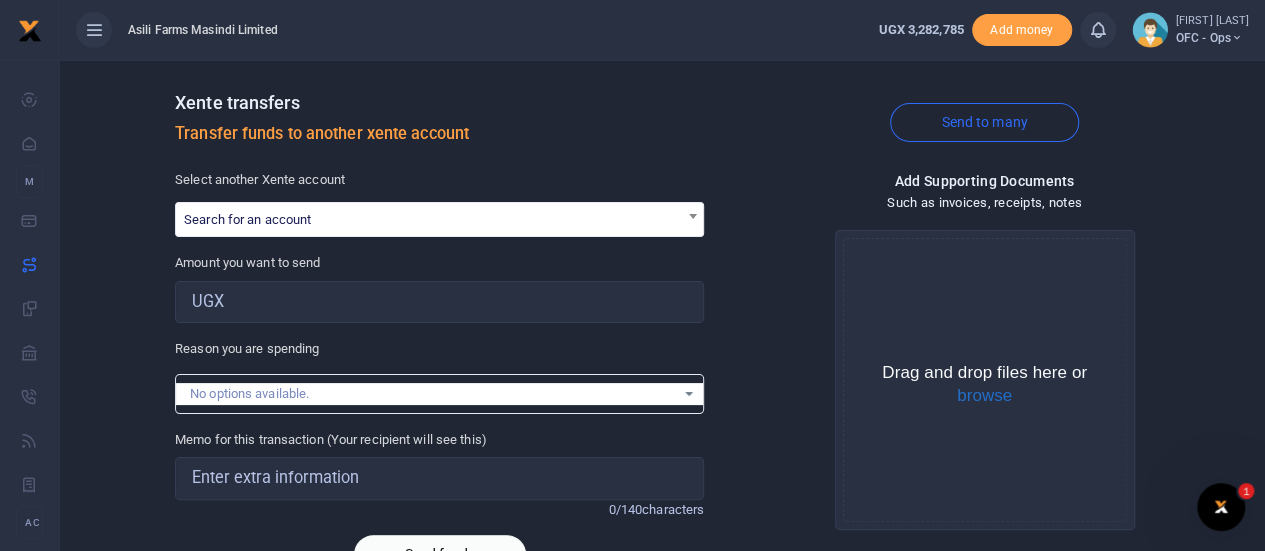 click at bounding box center (693, 216) 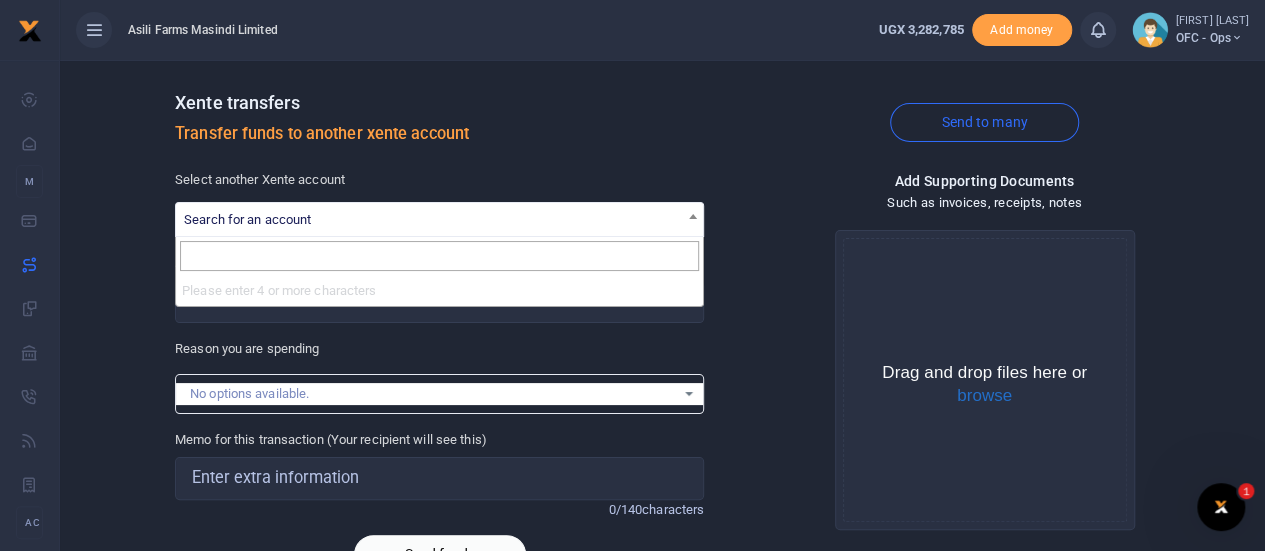 click at bounding box center (439, 256) 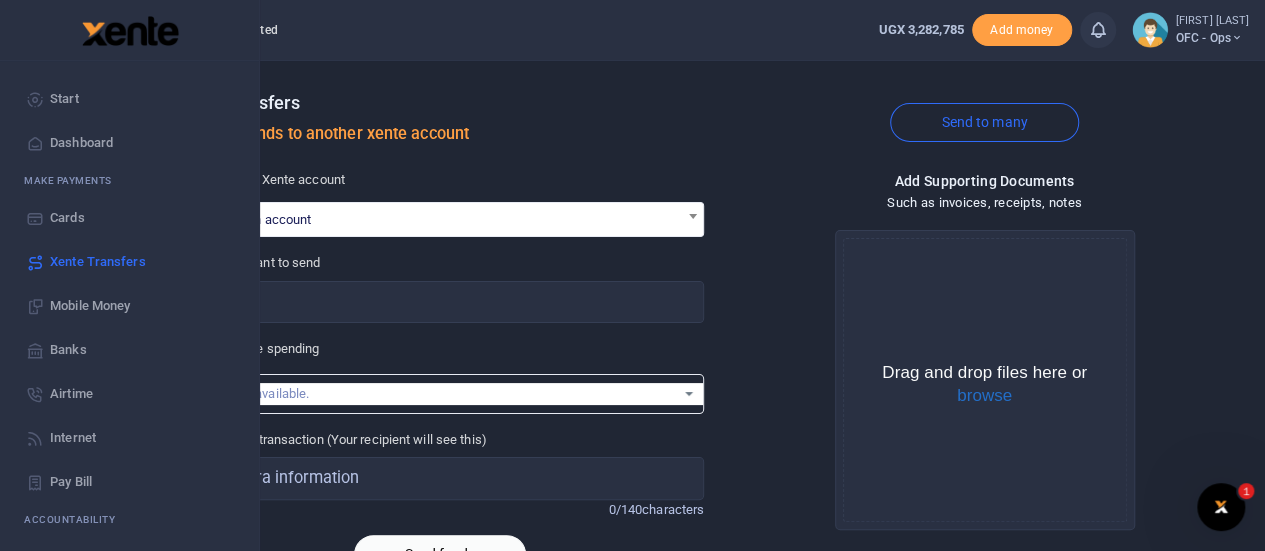 click on "Start" at bounding box center (129, 99) 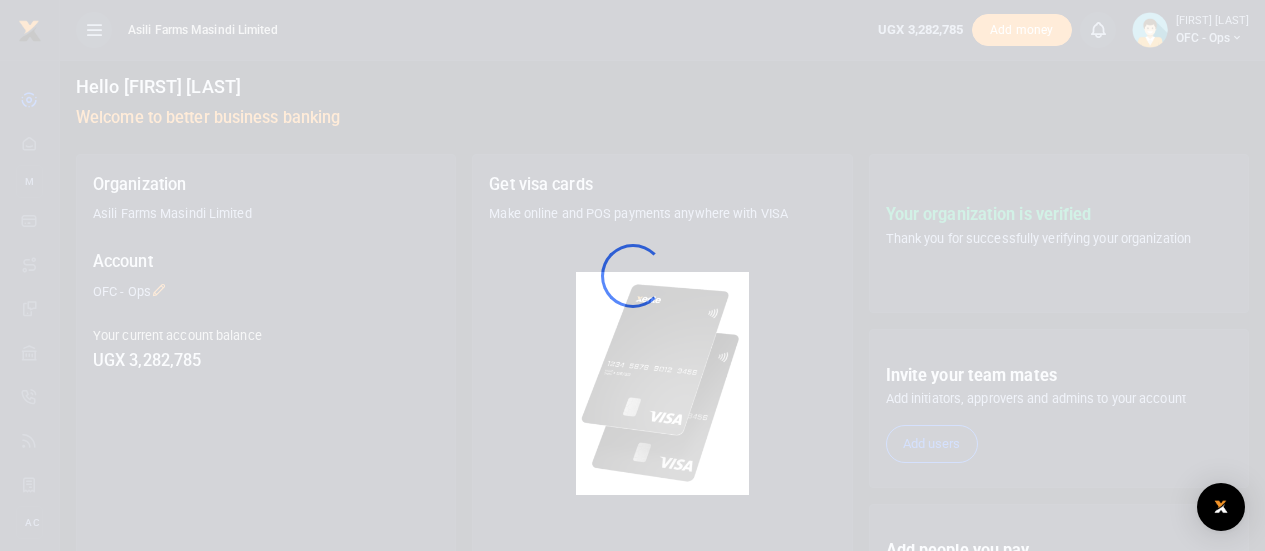 scroll, scrollTop: 0, scrollLeft: 0, axis: both 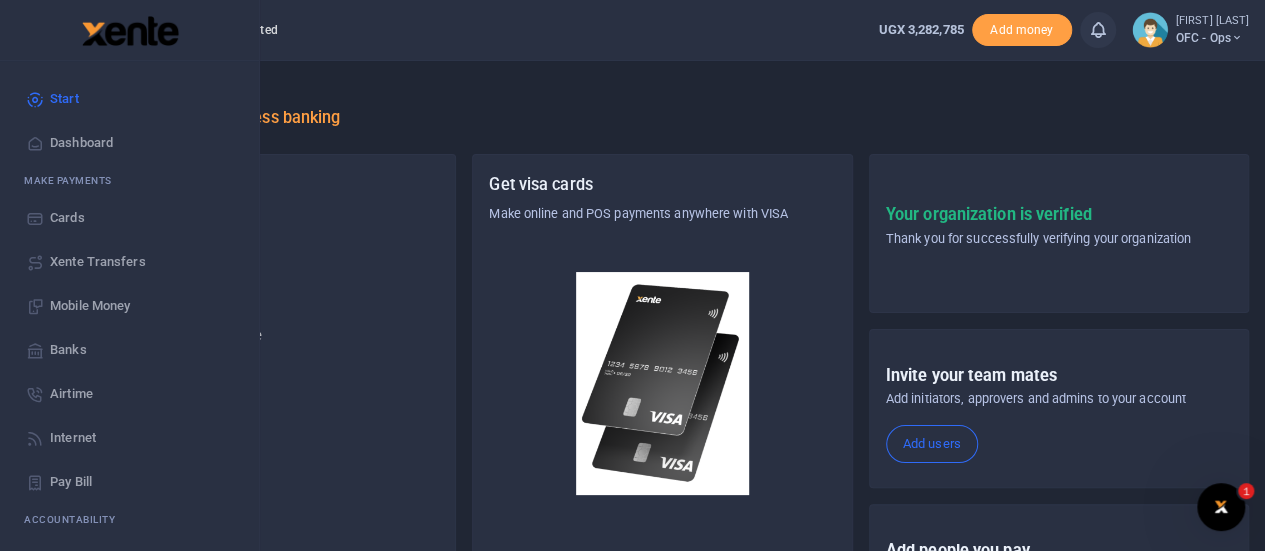 click on "Xente Transfers" at bounding box center (98, 262) 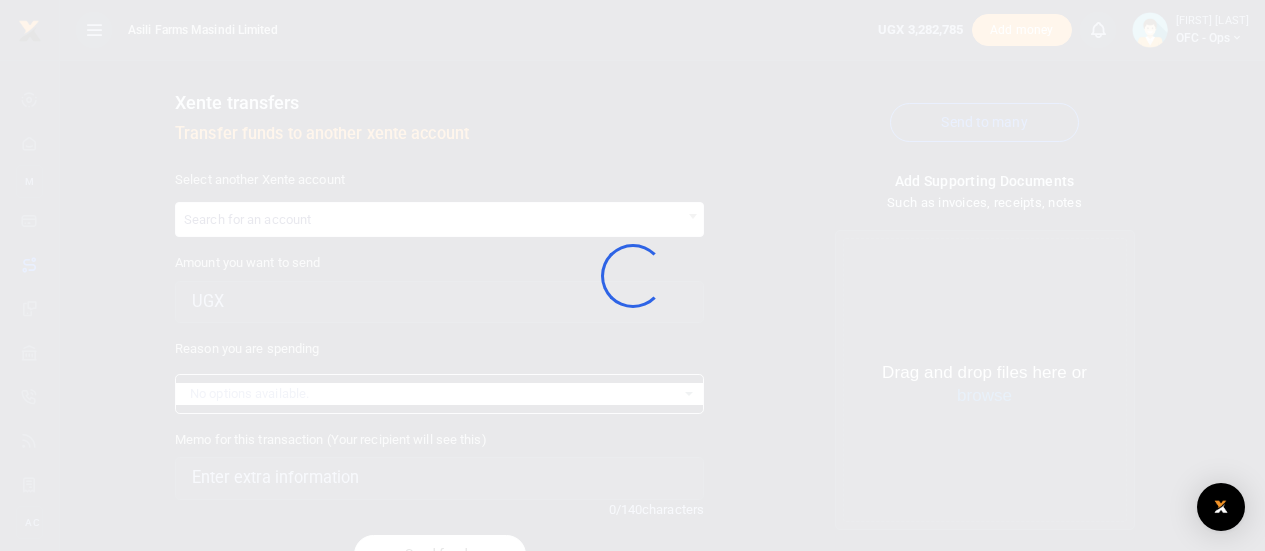 scroll, scrollTop: 0, scrollLeft: 0, axis: both 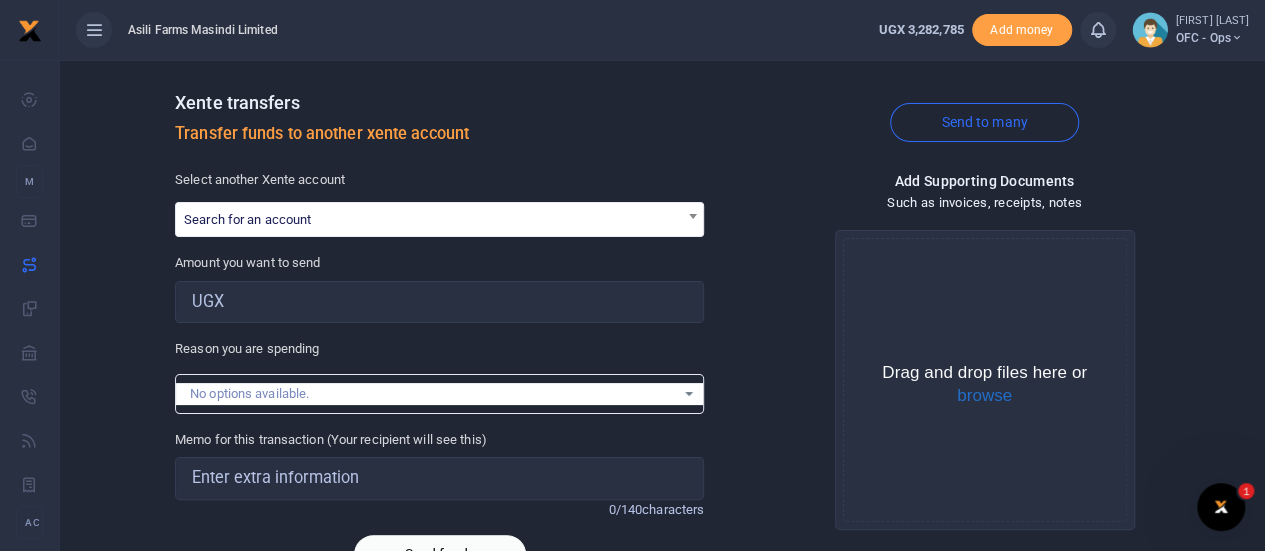 click at bounding box center (693, 216) 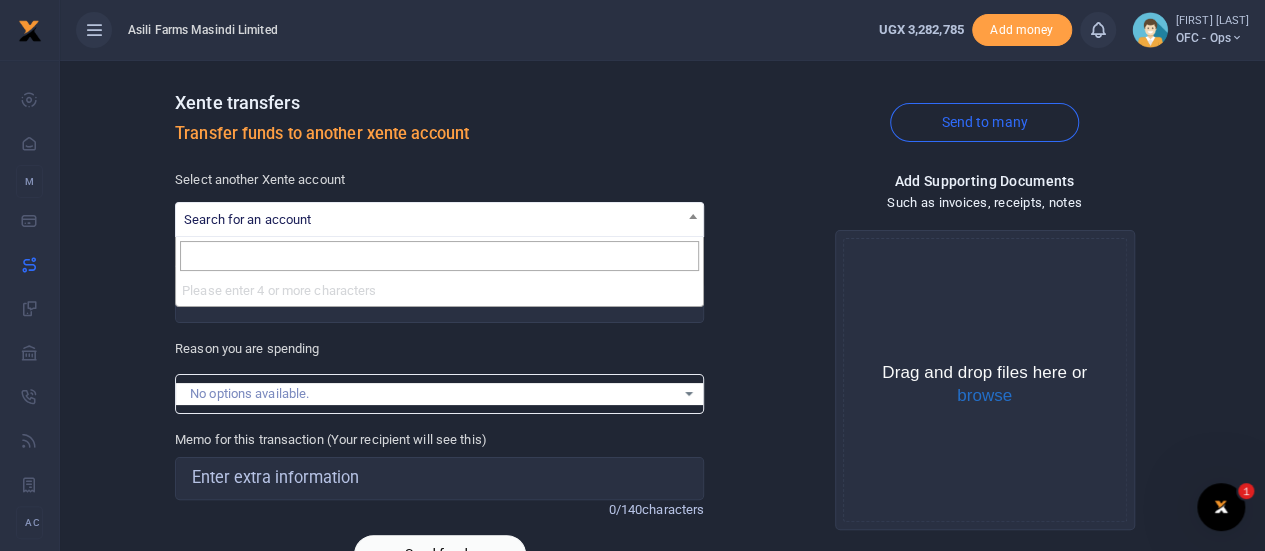 type on "R" 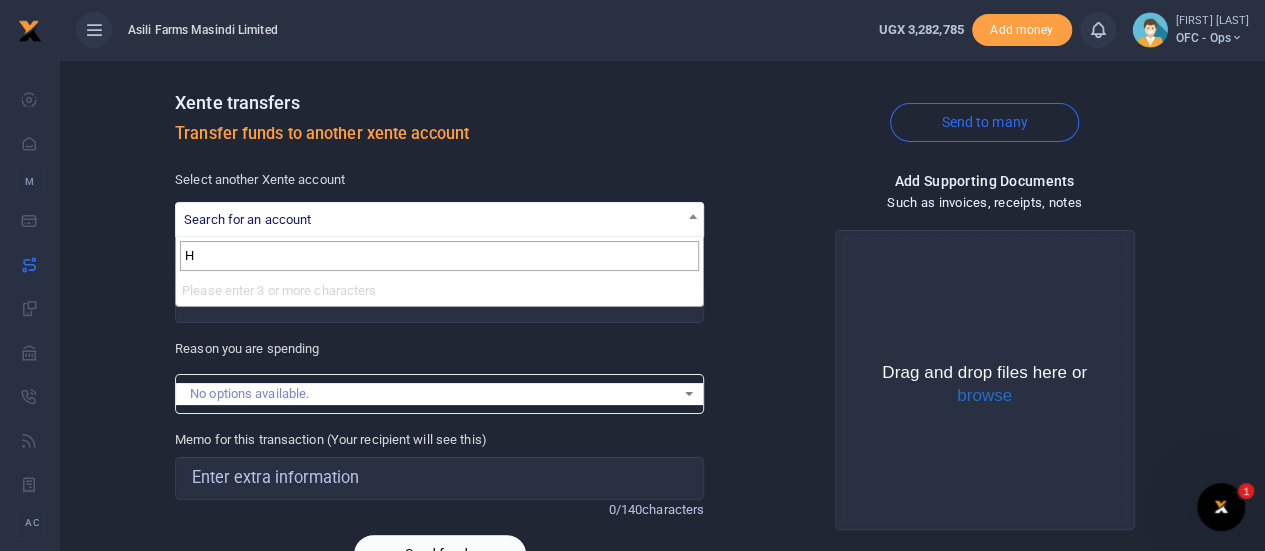 type on "HR" 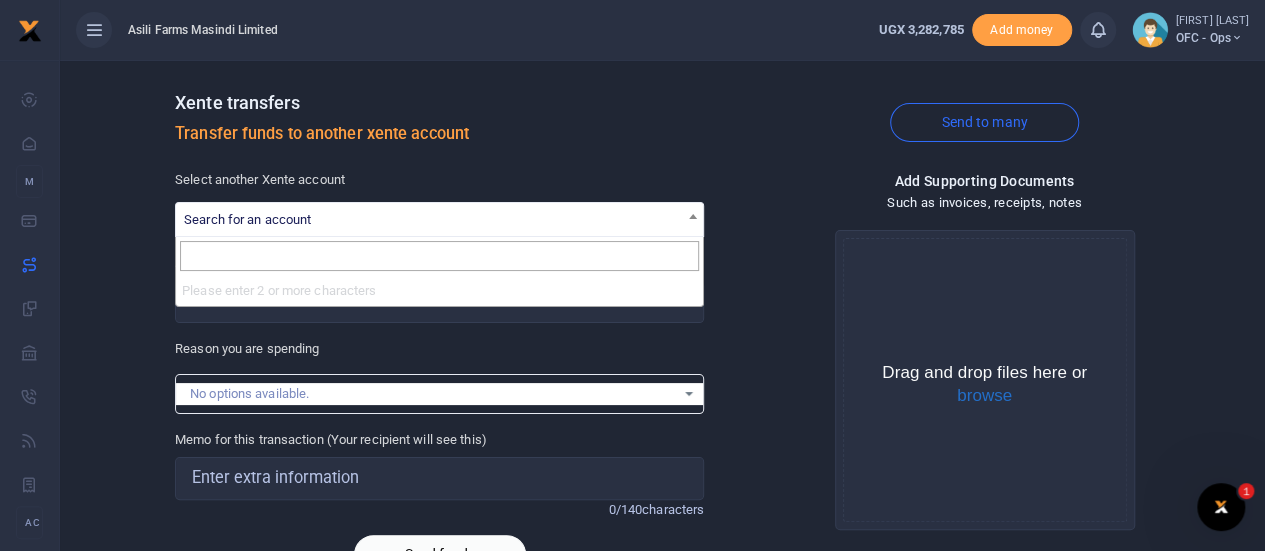 click on "Drop your files here Drag and drop files here or  browse Powered by  Uppy" at bounding box center (984, 380) 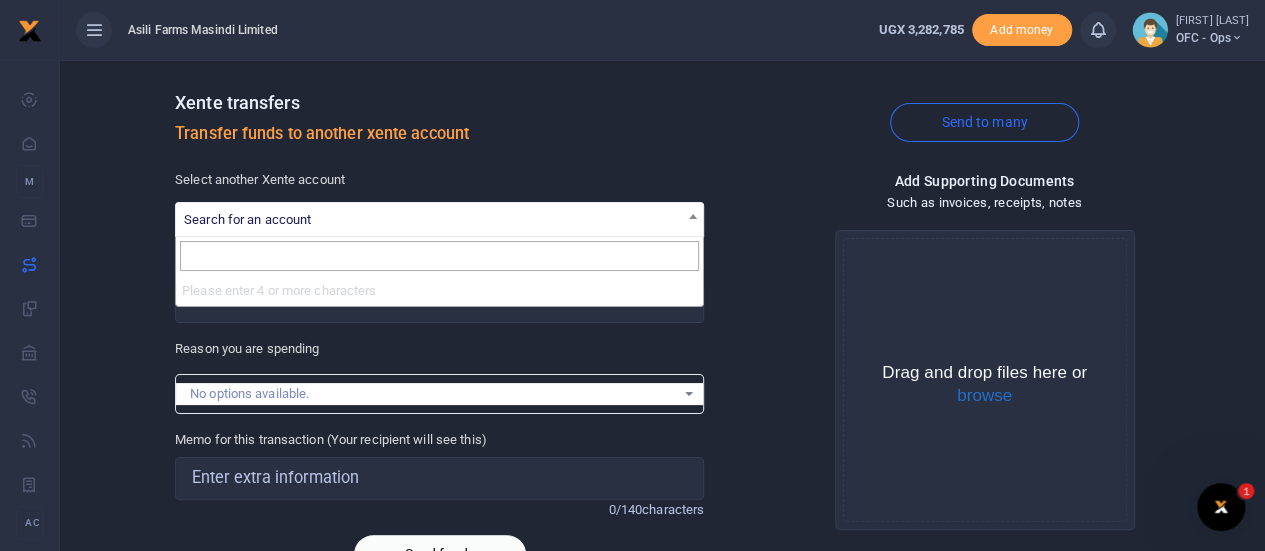 click at bounding box center (693, 216) 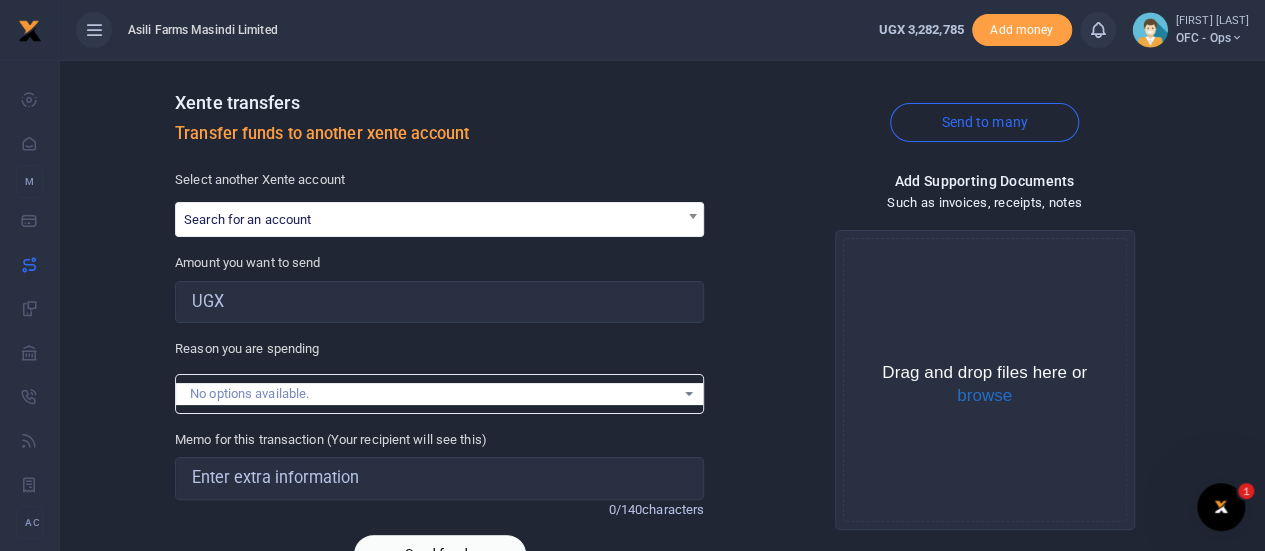 click on "Drop your files here Drag and drop files here or  browse Powered by  Uppy" at bounding box center (984, 380) 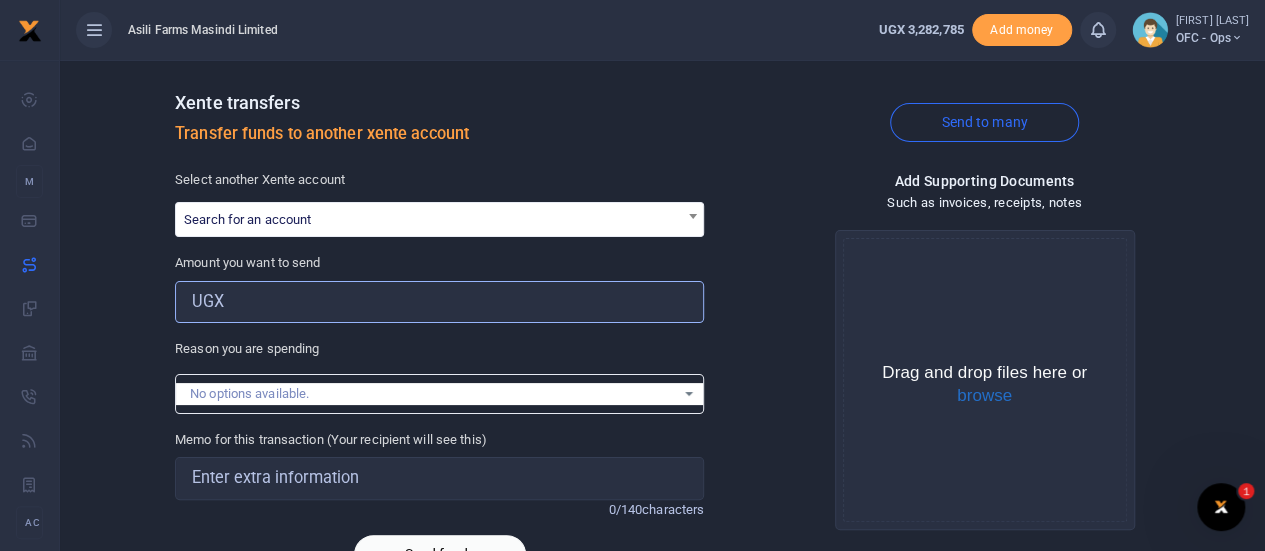 click on "Amount you want to send" at bounding box center (439, 302) 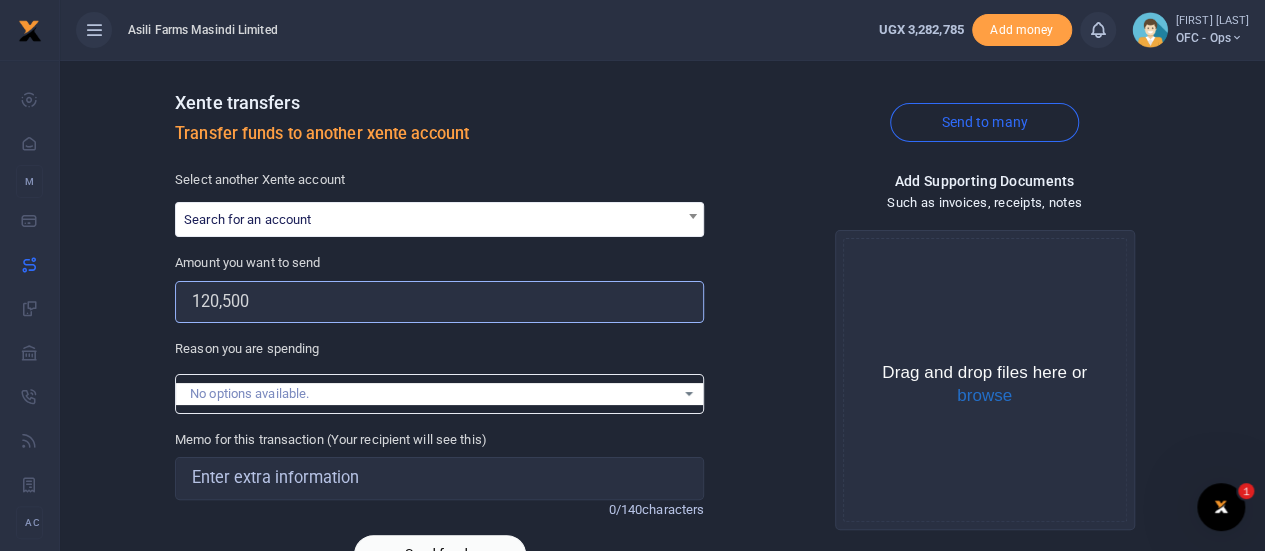 type on "120,500" 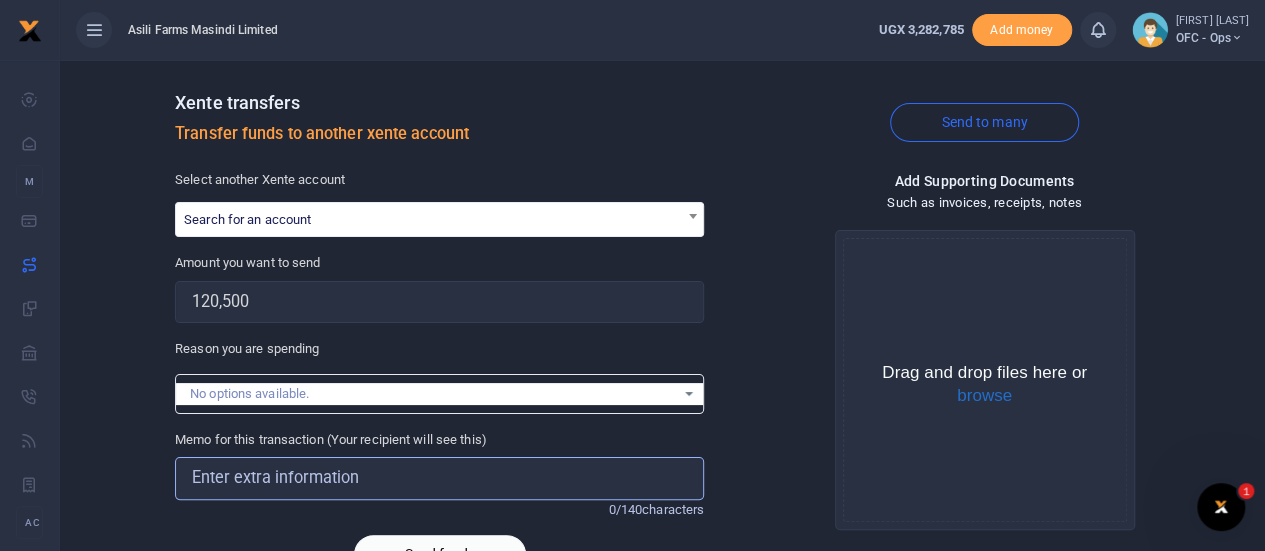 click on "Memo for this transaction (Your recipient will see this)" at bounding box center (439, 478) 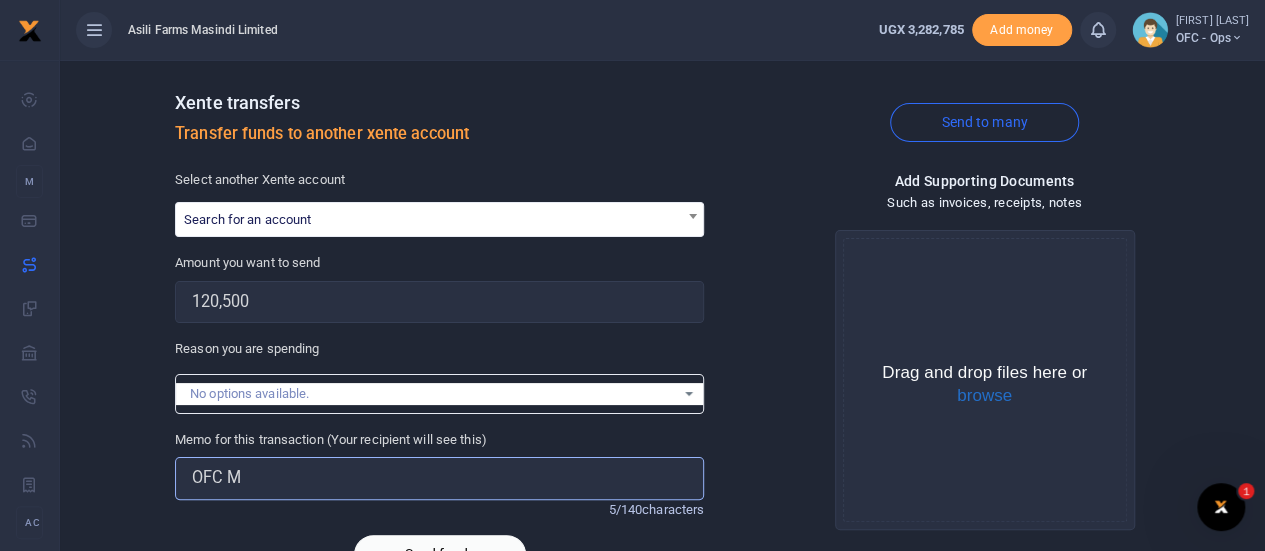 type on "OFC Monthly Supplies for August 2025" 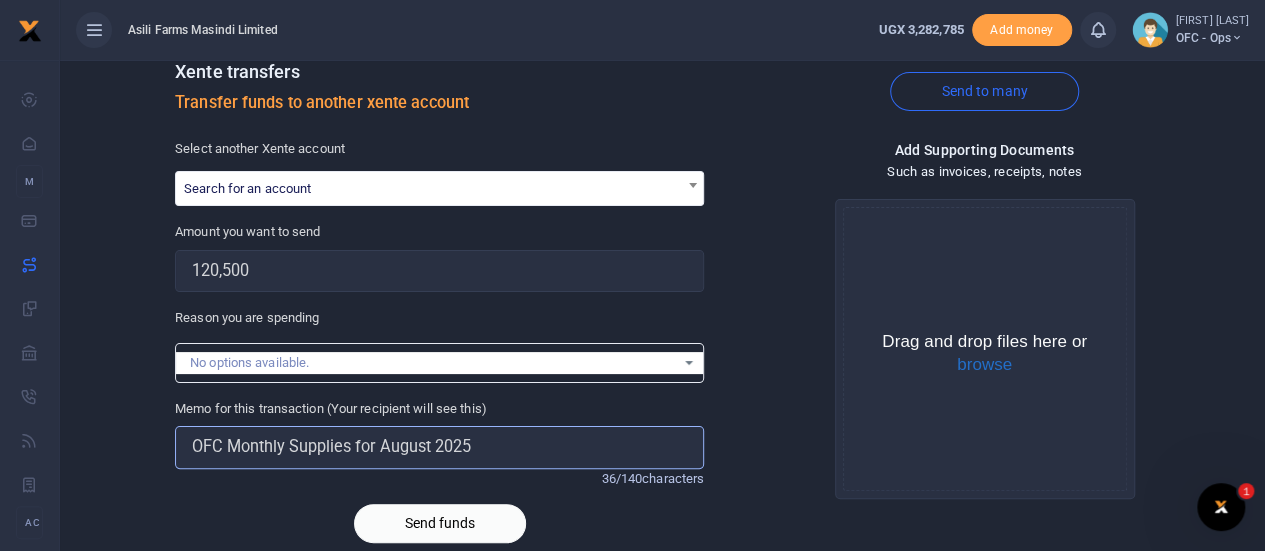 scroll, scrollTop: 0, scrollLeft: 0, axis: both 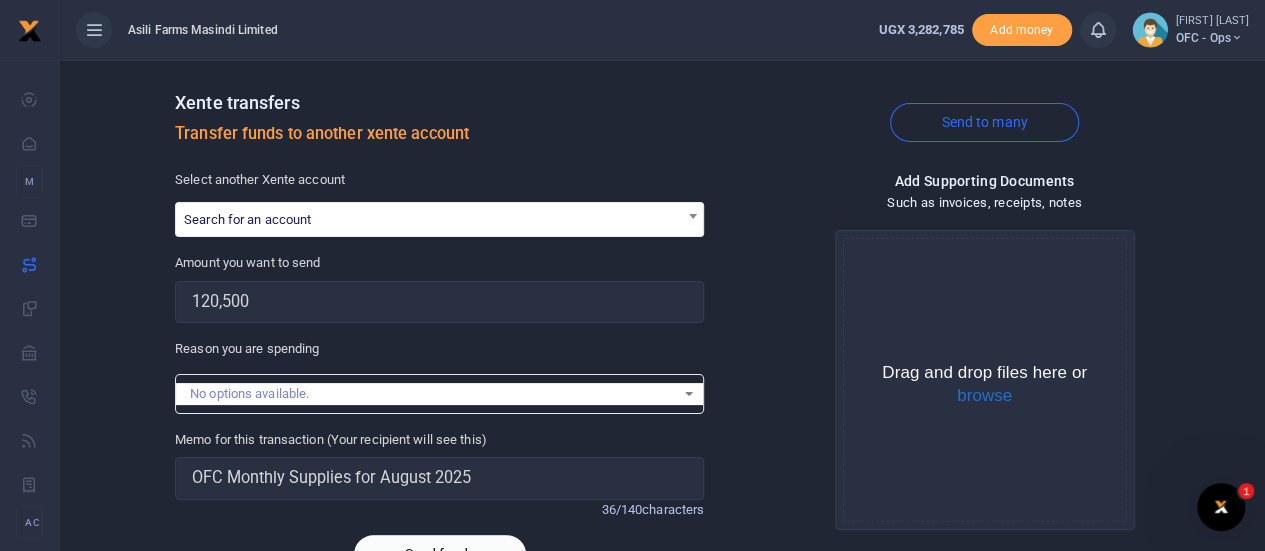 click on "Search for an account" at bounding box center [439, 218] 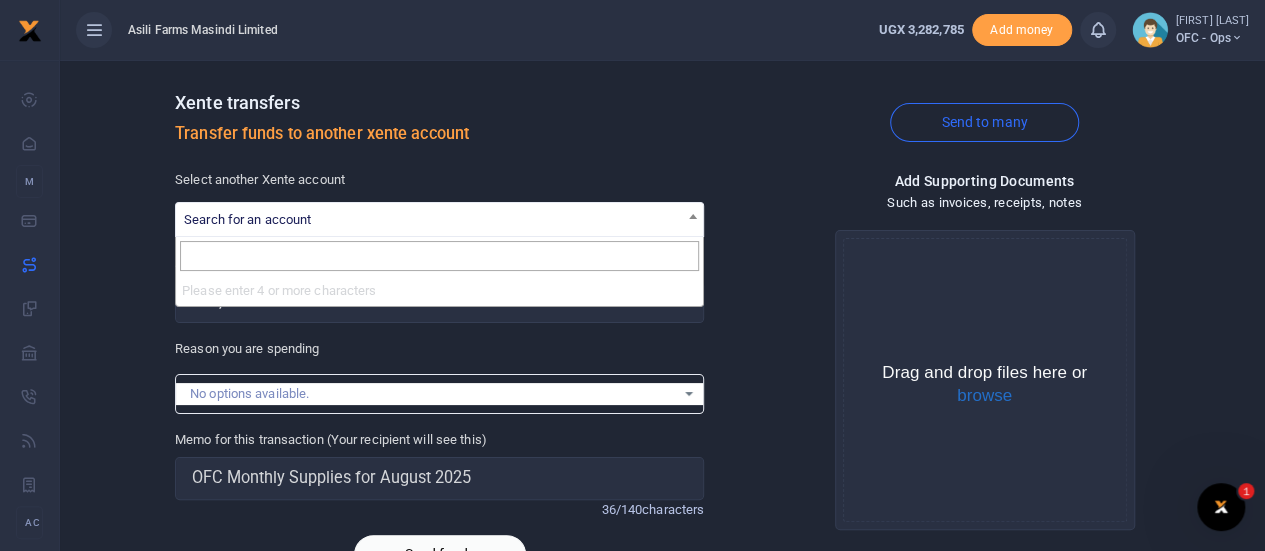 click on "Please enter 4 or more characters" at bounding box center [439, 291] 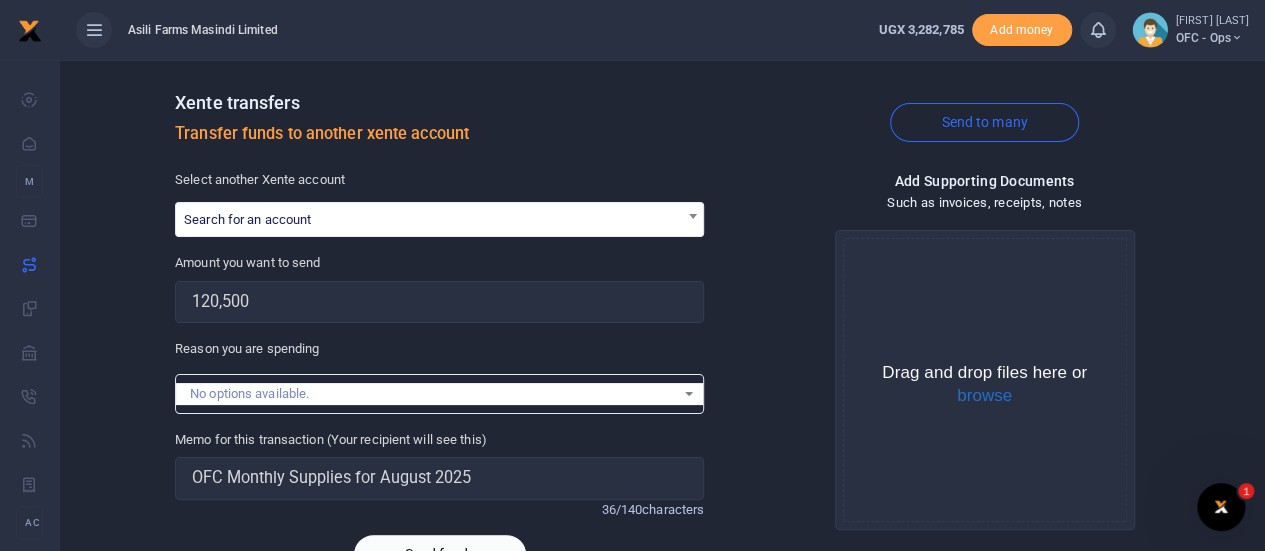 click on "Xente transfers
Transfer funds to another xente account" at bounding box center (439, 123) 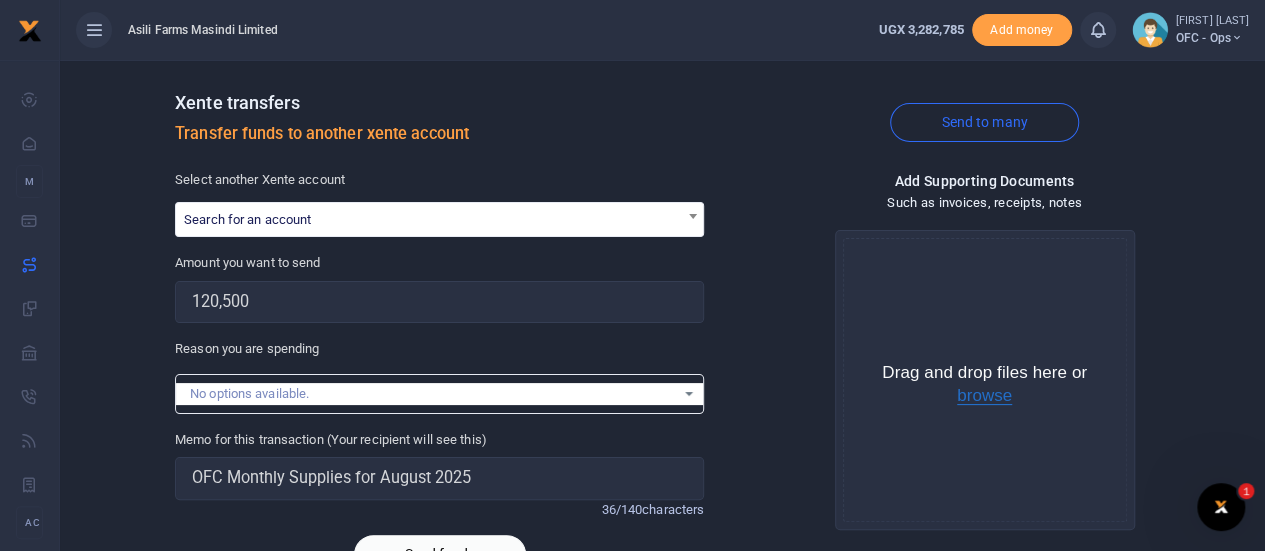 click on "browse" at bounding box center [984, 396] 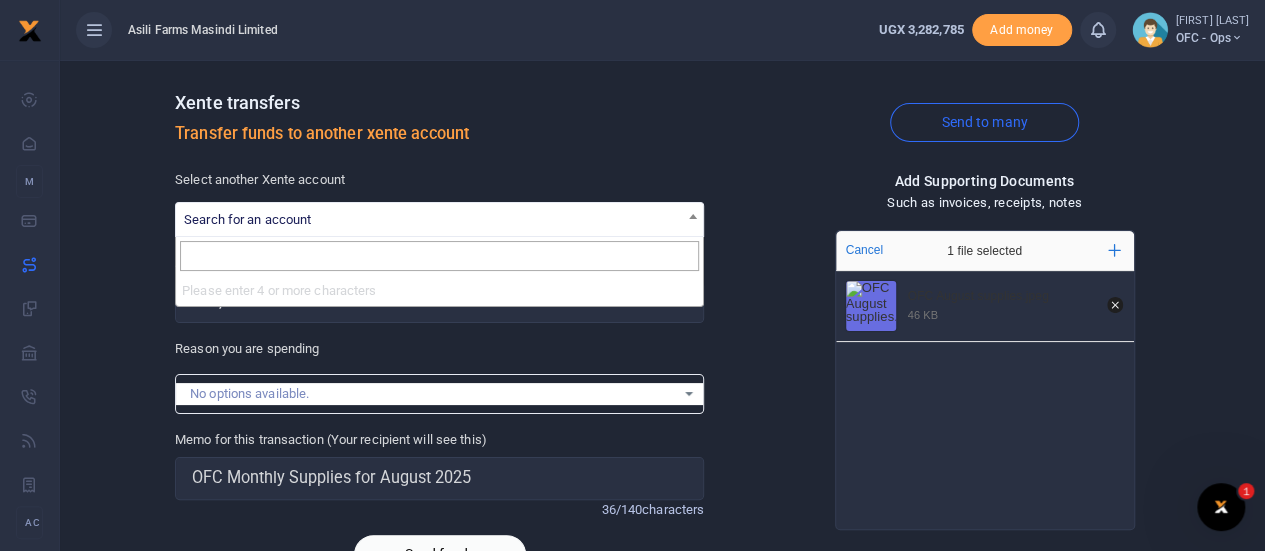 click at bounding box center (693, 216) 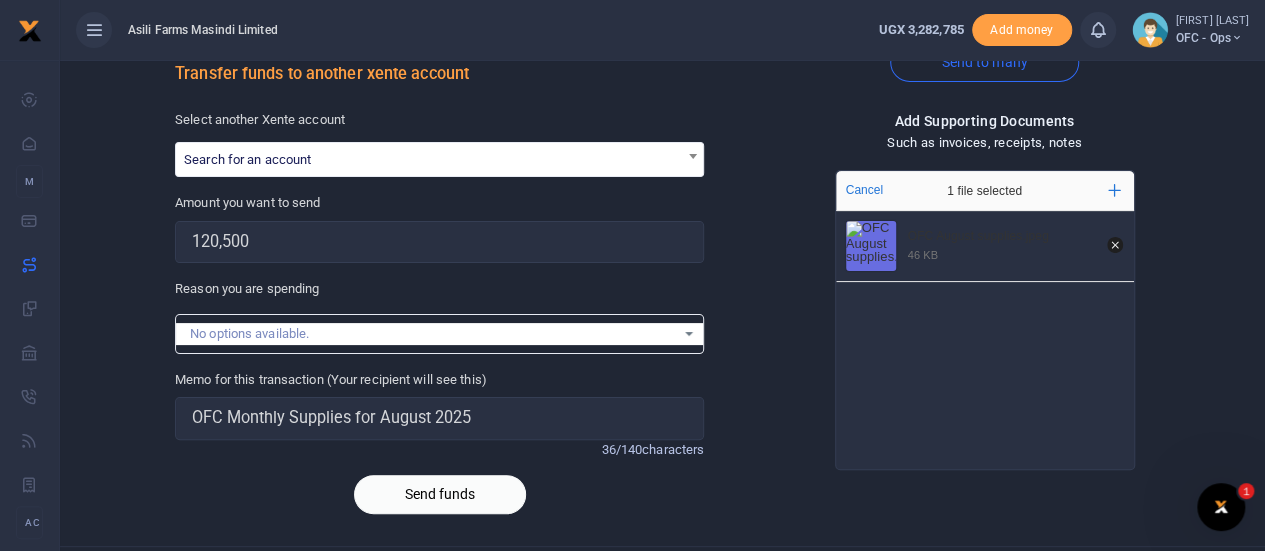 scroll, scrollTop: 105, scrollLeft: 0, axis: vertical 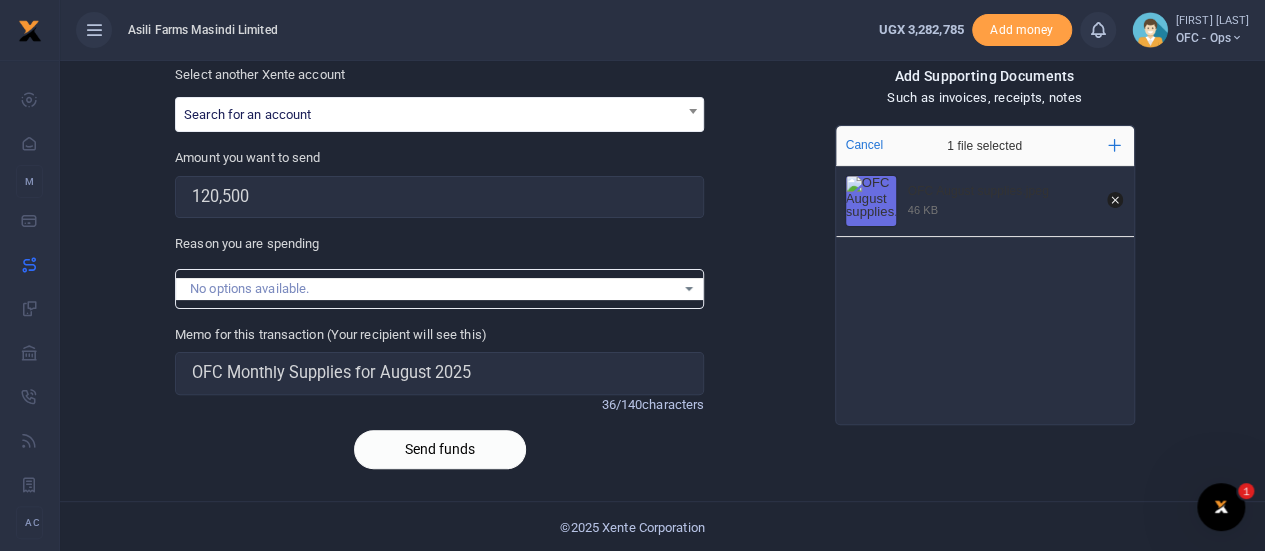 click on "Send funds" at bounding box center (440, 449) 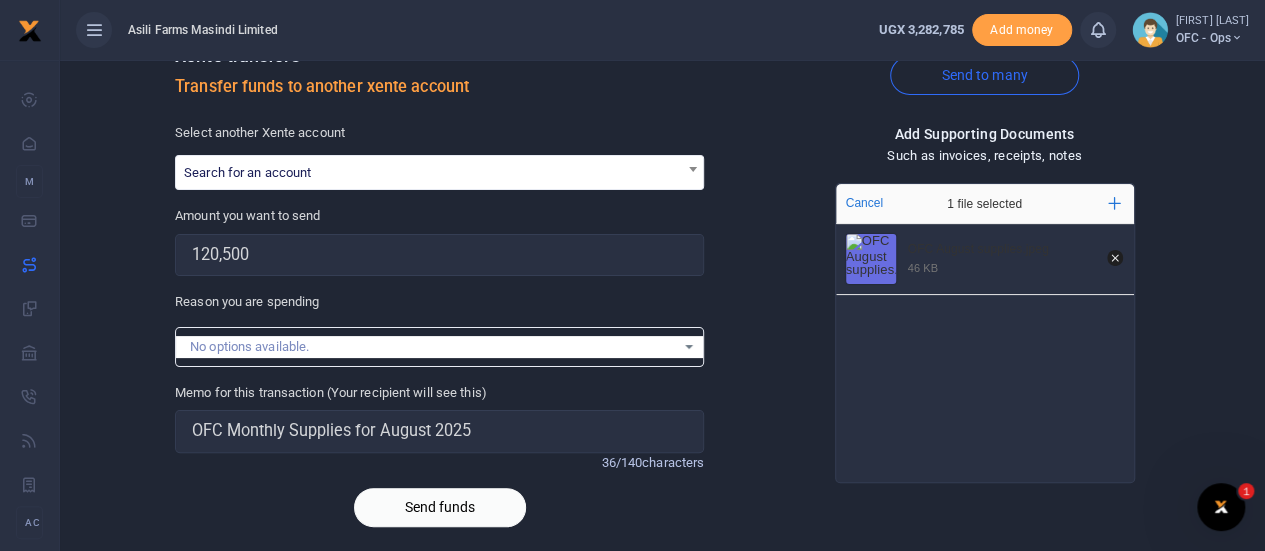 scroll, scrollTop: 0, scrollLeft: 0, axis: both 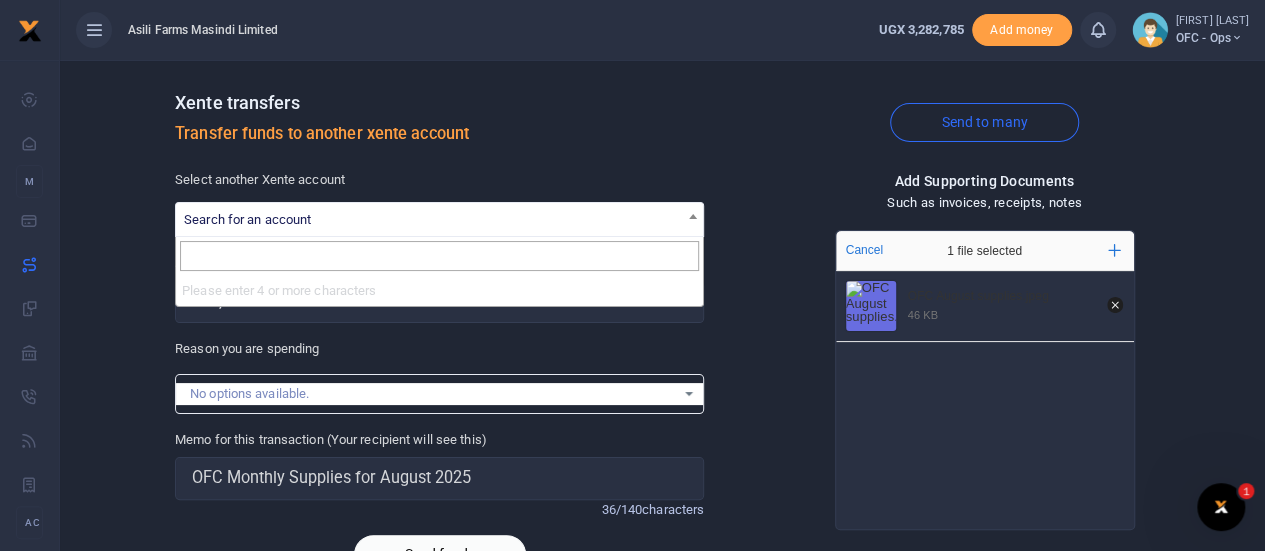 click at bounding box center (693, 216) 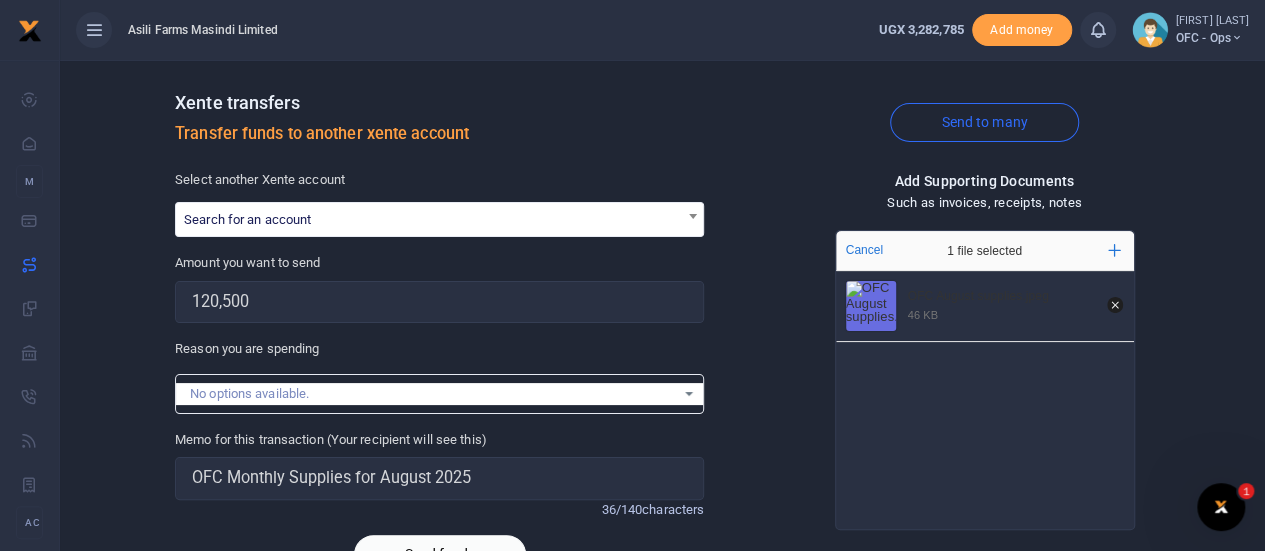 click on "[FIRST] [LAST]" at bounding box center (1212, 21) 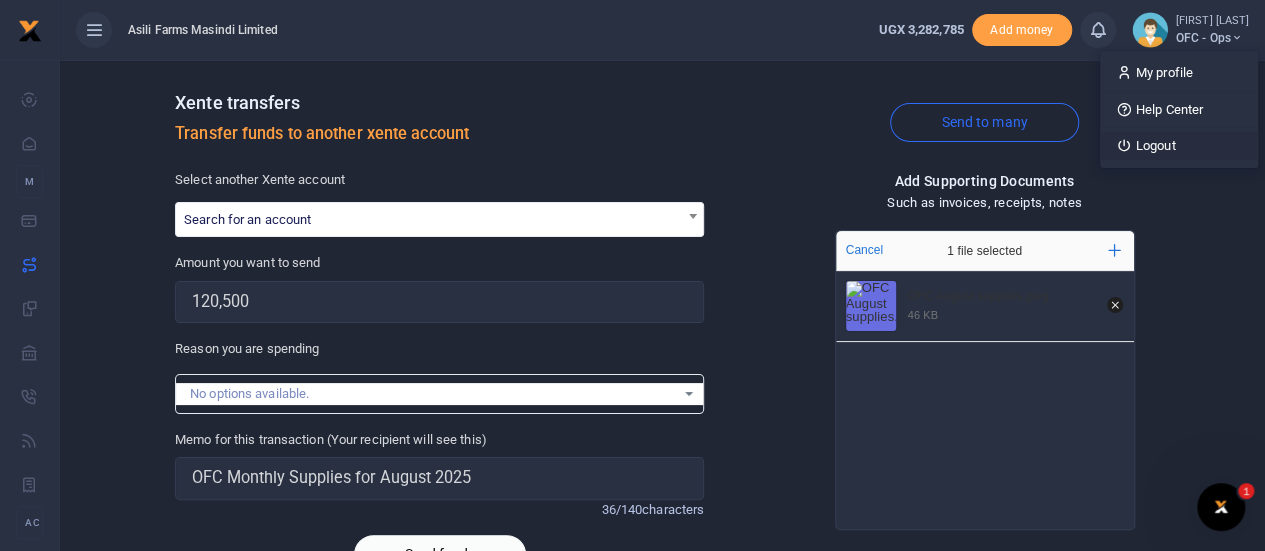 click on "Logout" at bounding box center [1179, 146] 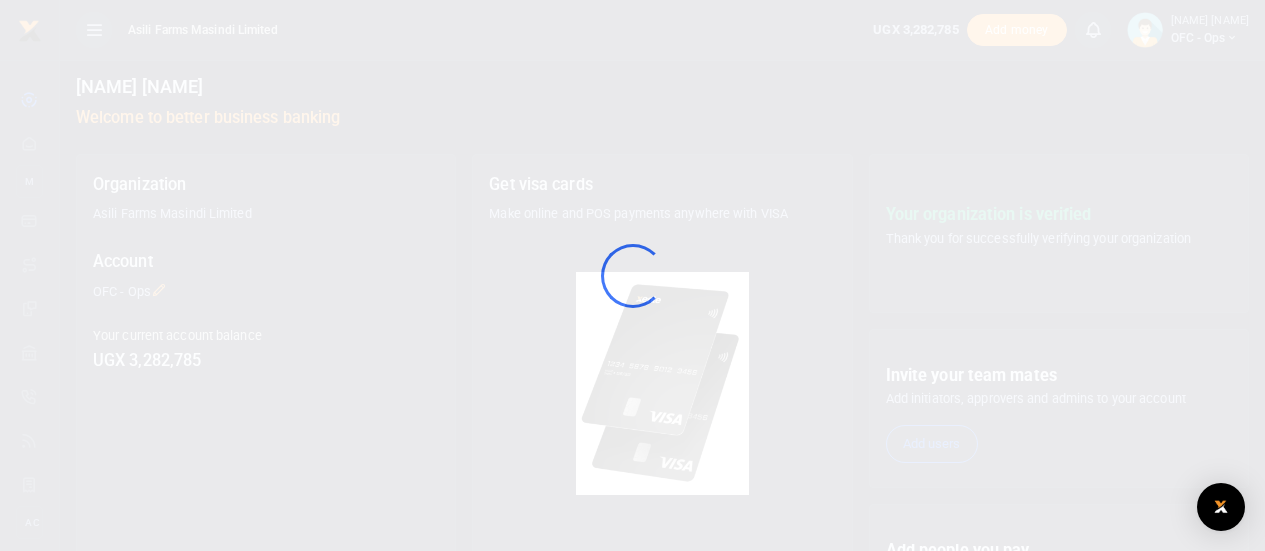 scroll, scrollTop: 0, scrollLeft: 0, axis: both 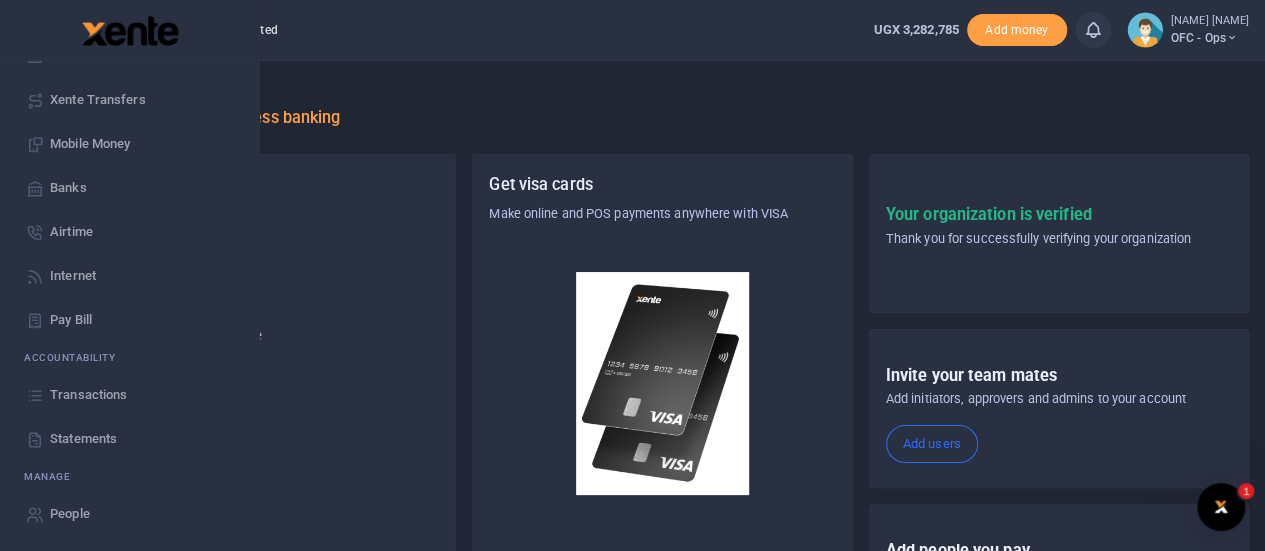 click on "Transactions" at bounding box center (88, 395) 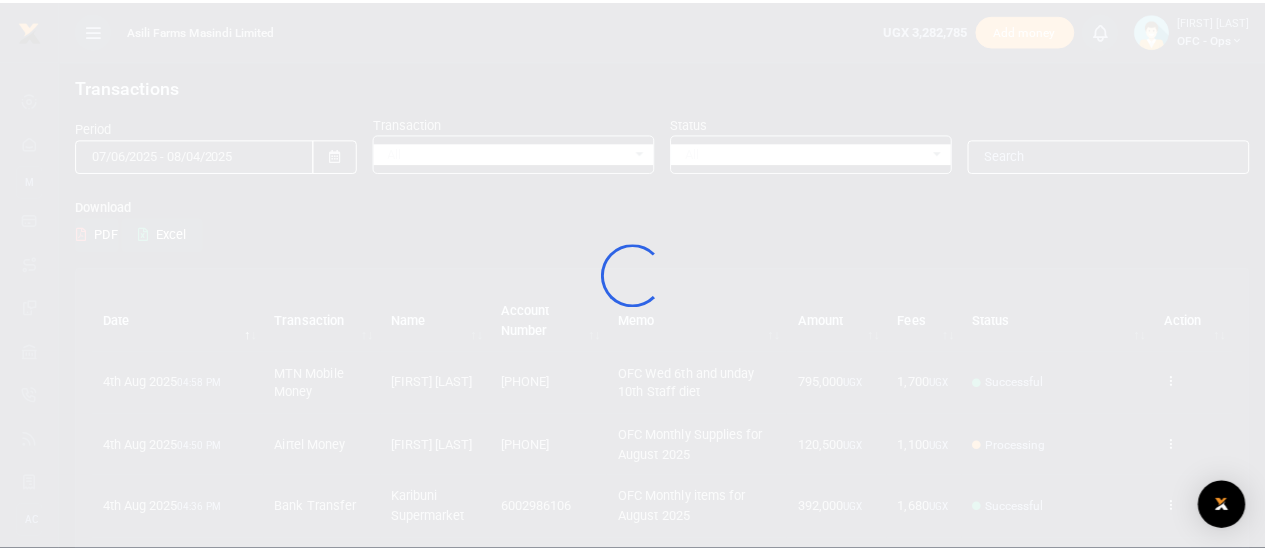 scroll, scrollTop: 0, scrollLeft: 0, axis: both 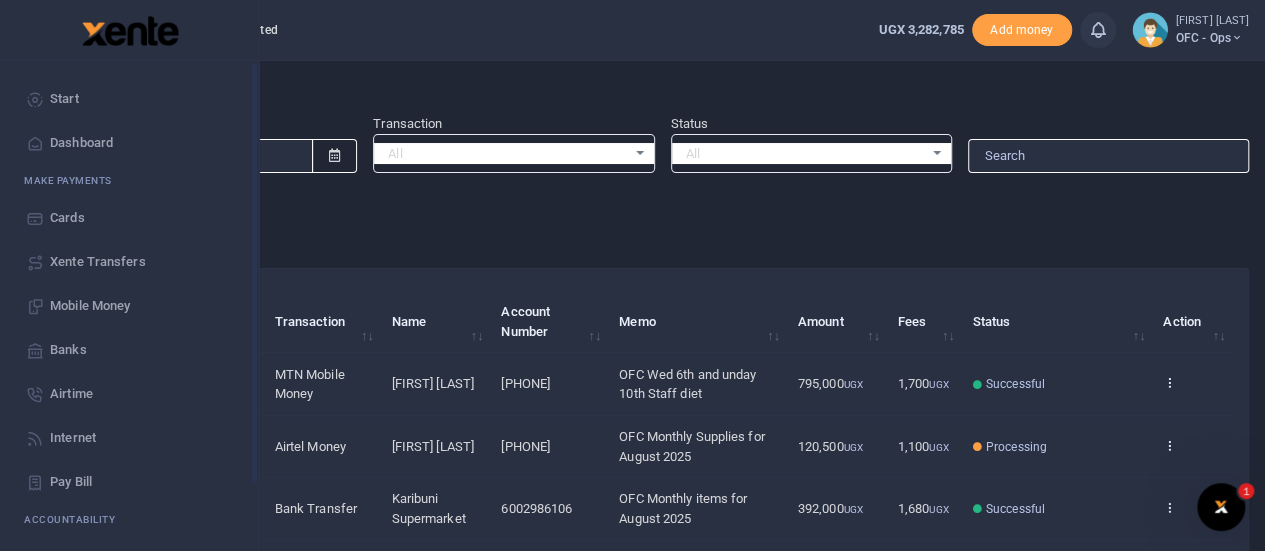 click on "Start" at bounding box center (64, 99) 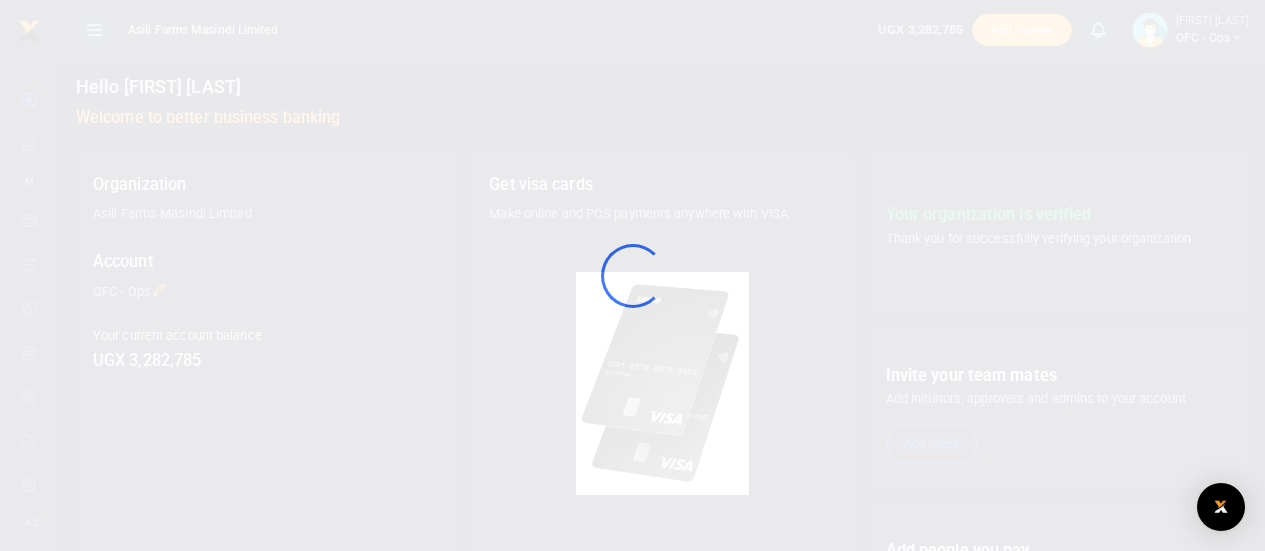 scroll, scrollTop: 0, scrollLeft: 0, axis: both 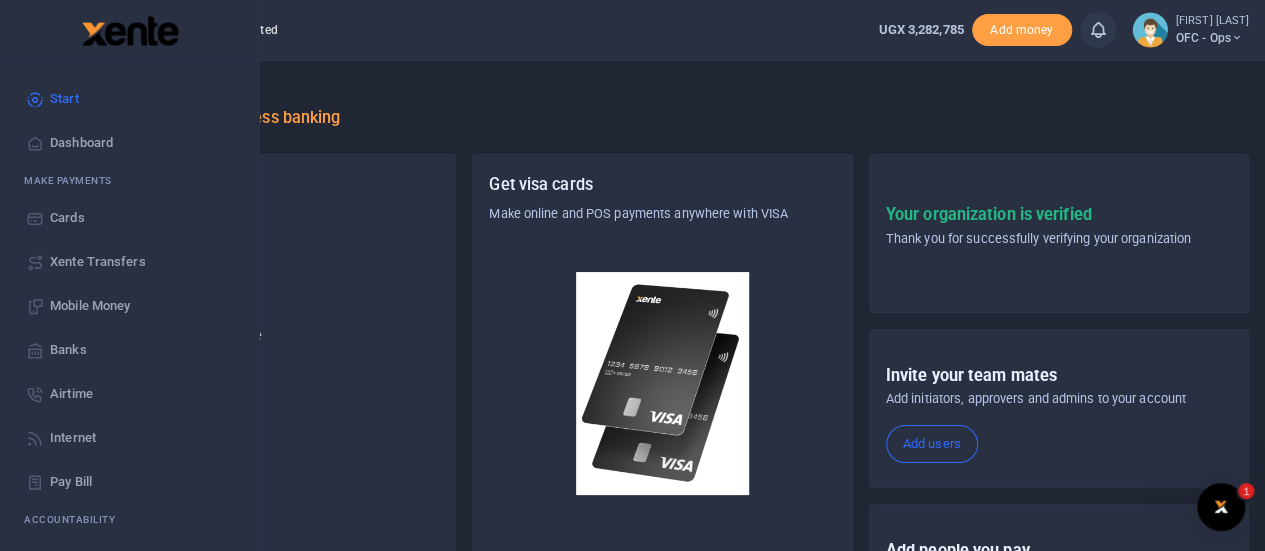 click on "Xente Transfers" at bounding box center (98, 262) 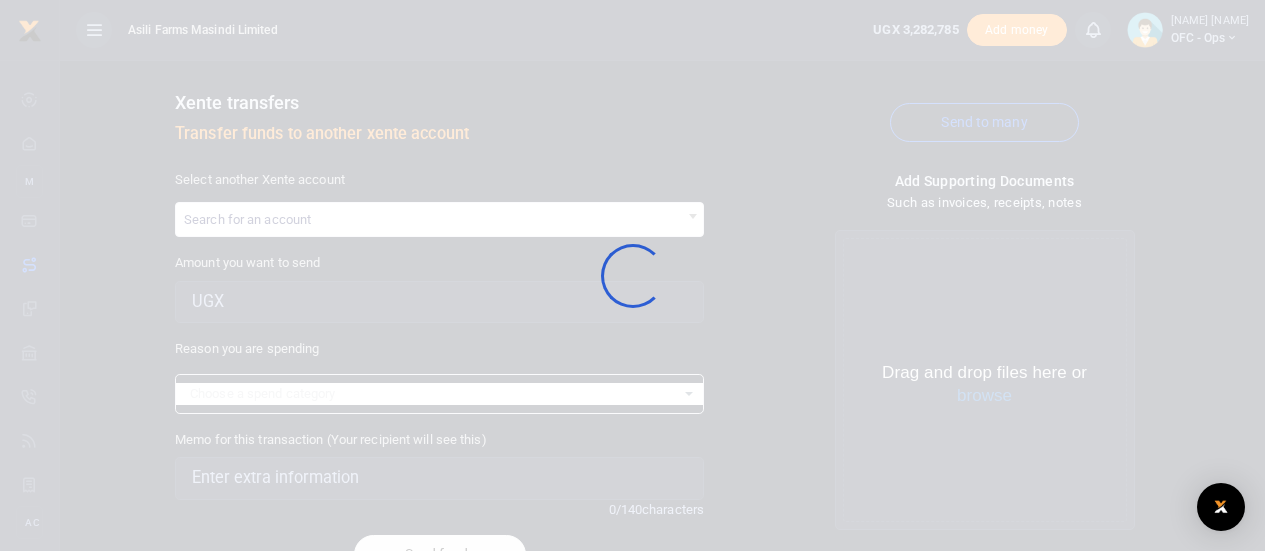 select 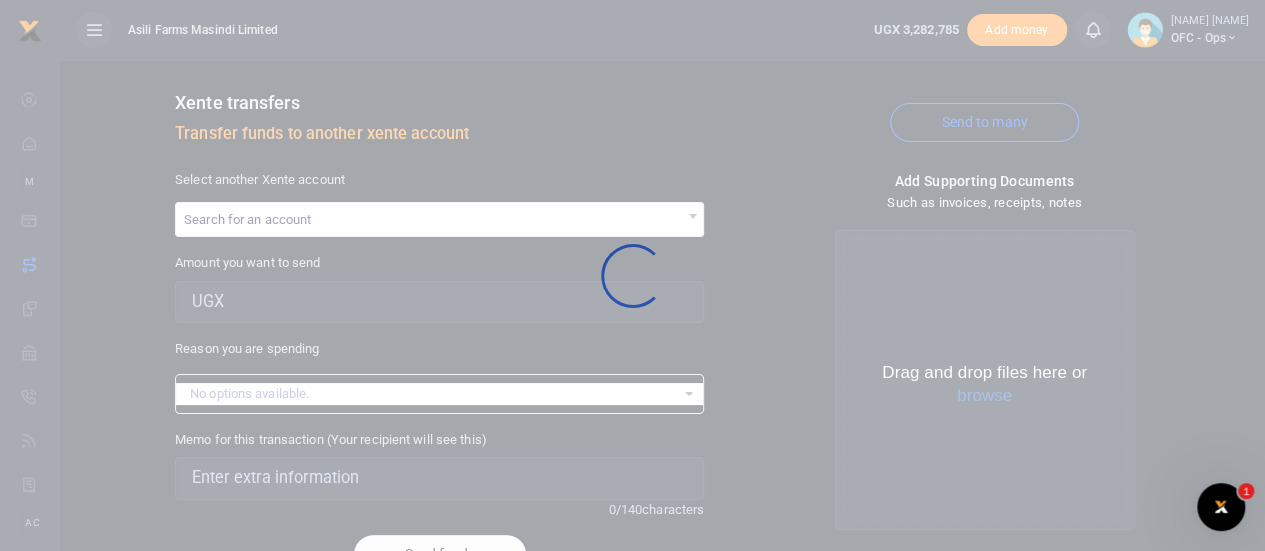 scroll, scrollTop: 0, scrollLeft: 0, axis: both 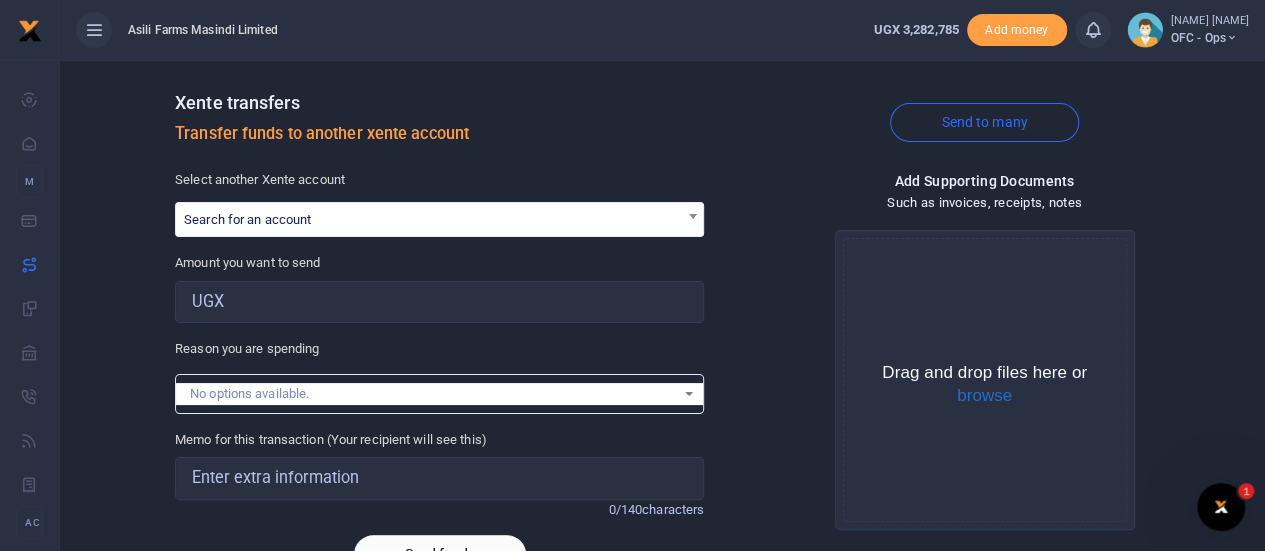 click at bounding box center [693, 216] 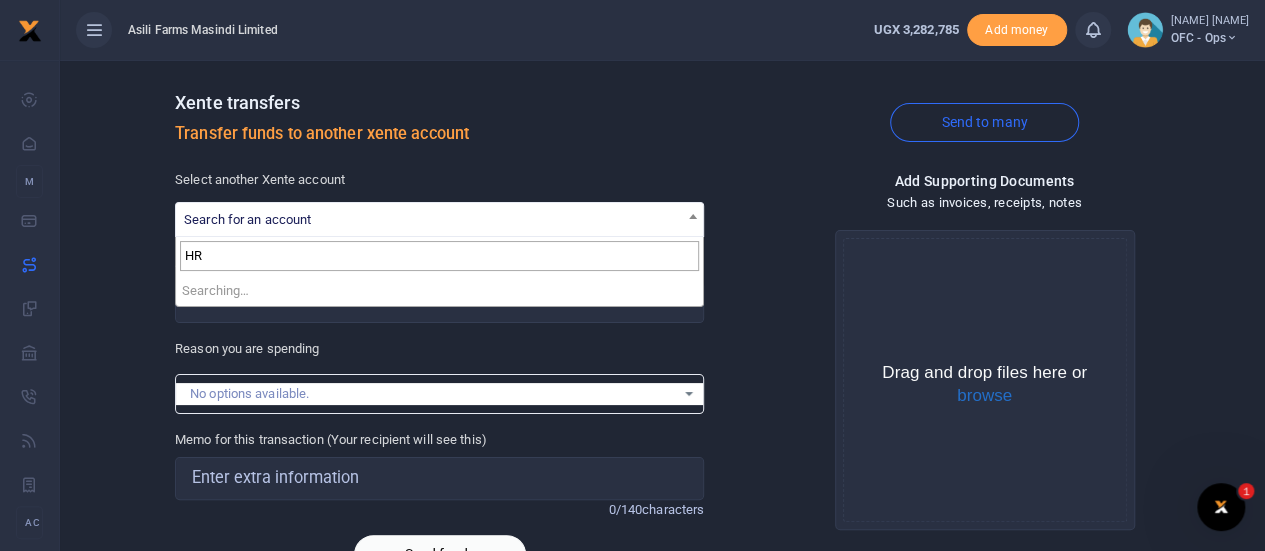 type on "H" 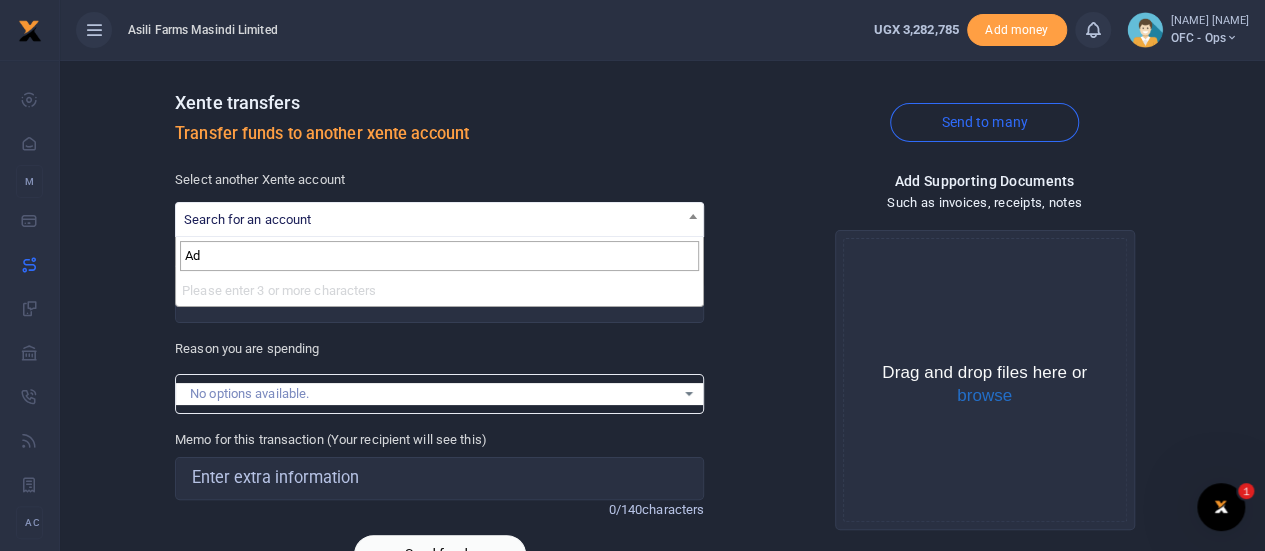 type on "A" 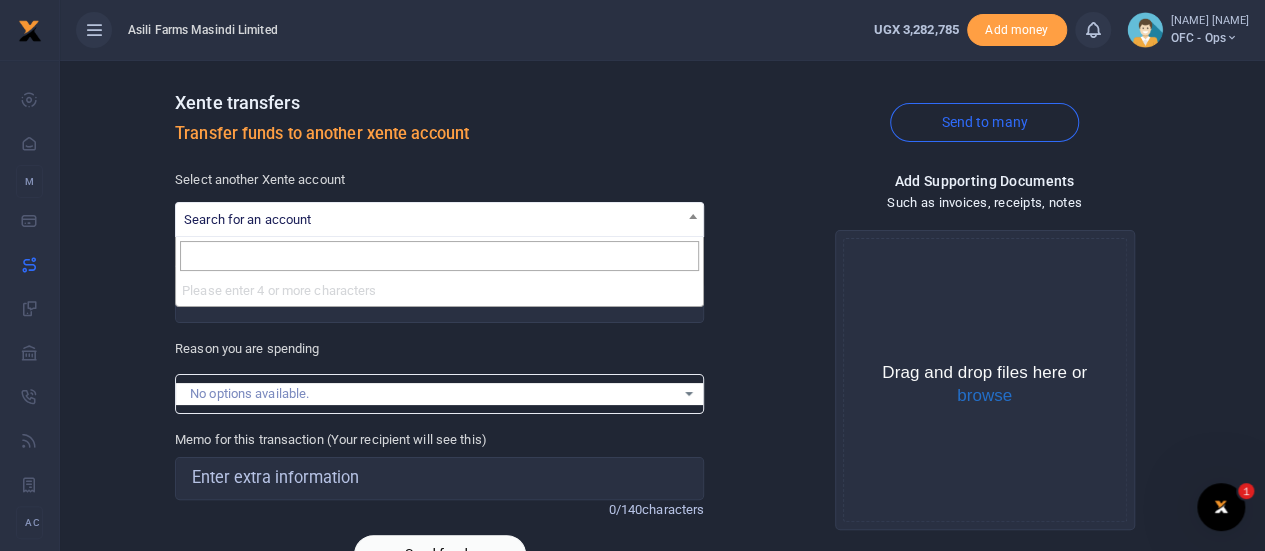 type 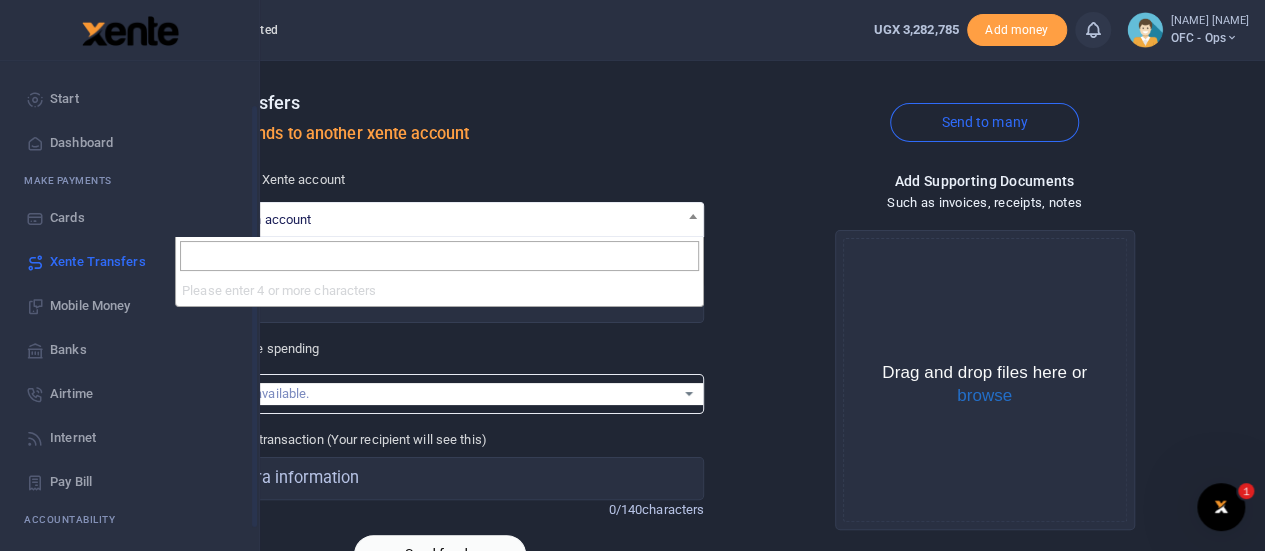 scroll, scrollTop: 162, scrollLeft: 0, axis: vertical 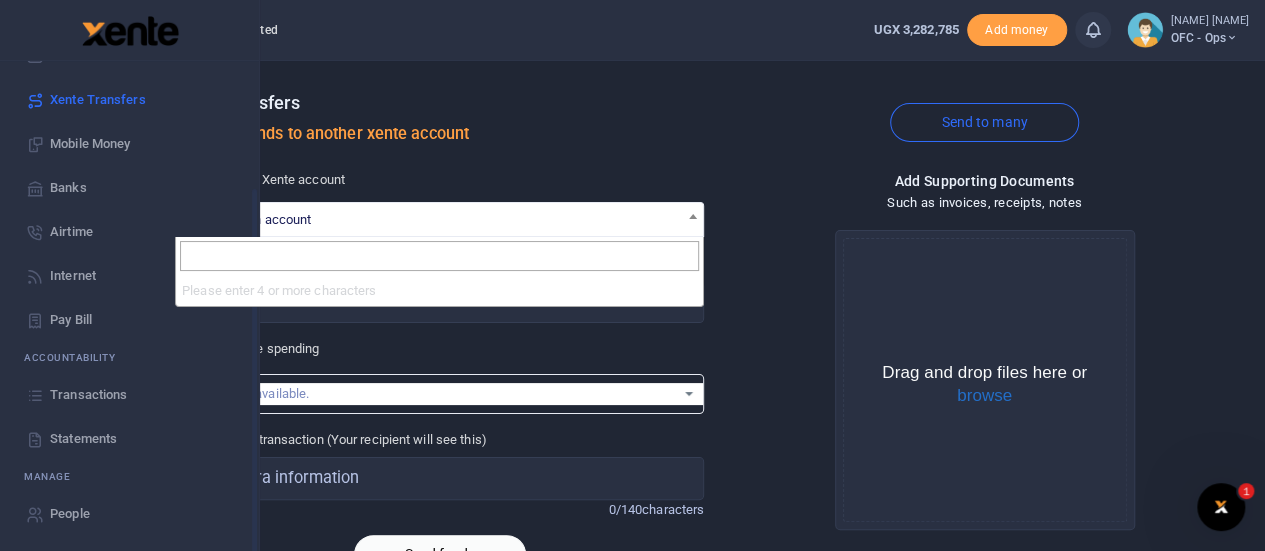 click on "Transactions" at bounding box center [88, 395] 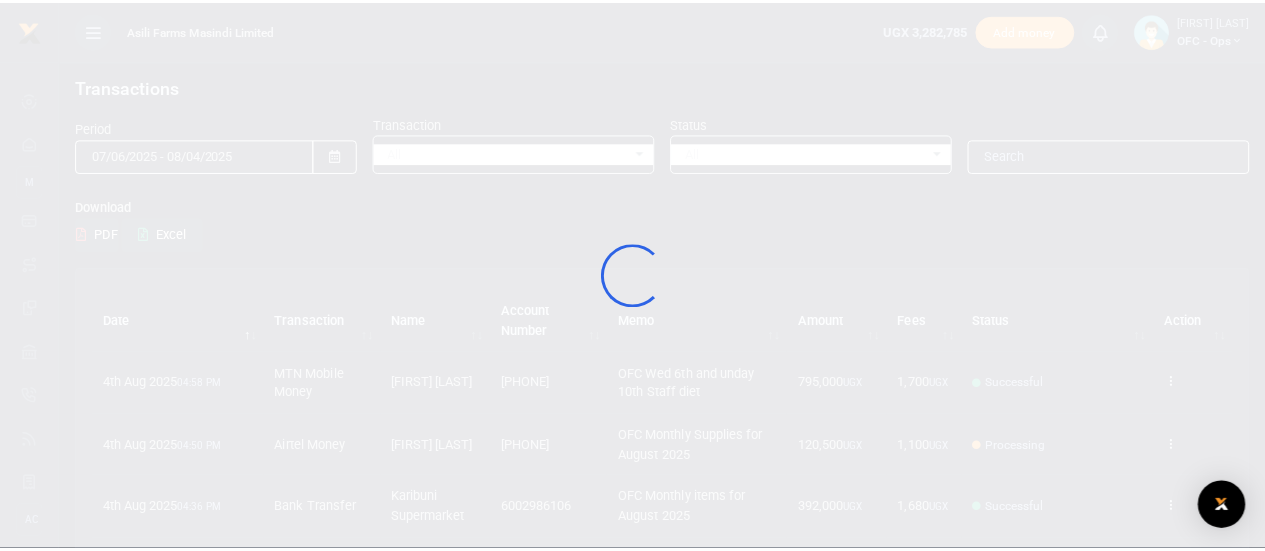 scroll, scrollTop: 0, scrollLeft: 0, axis: both 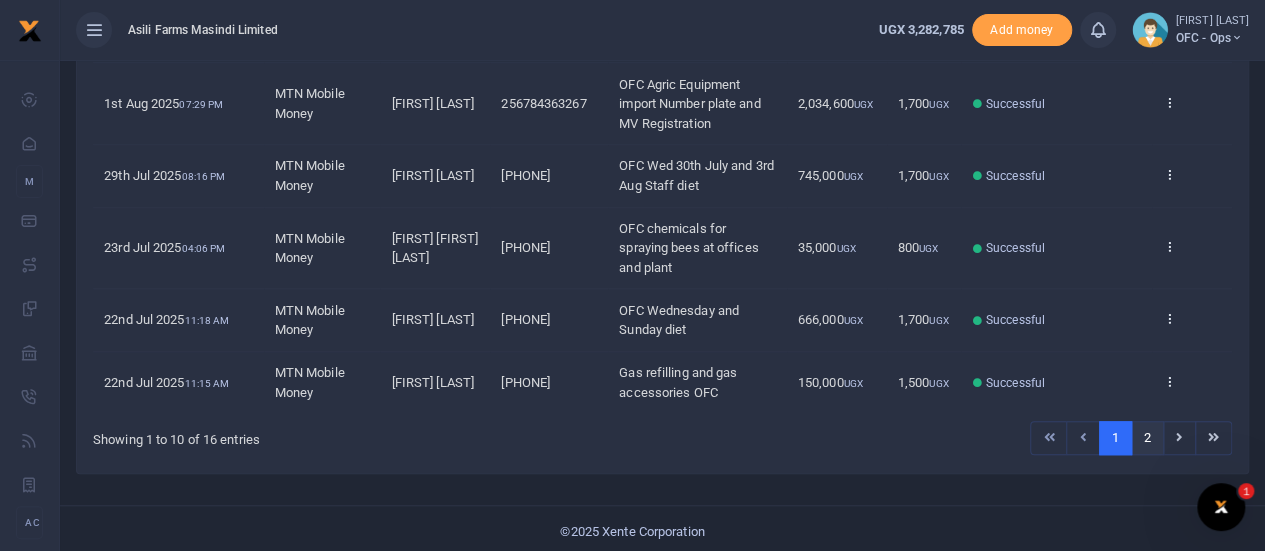 click on "2" at bounding box center (1147, 438) 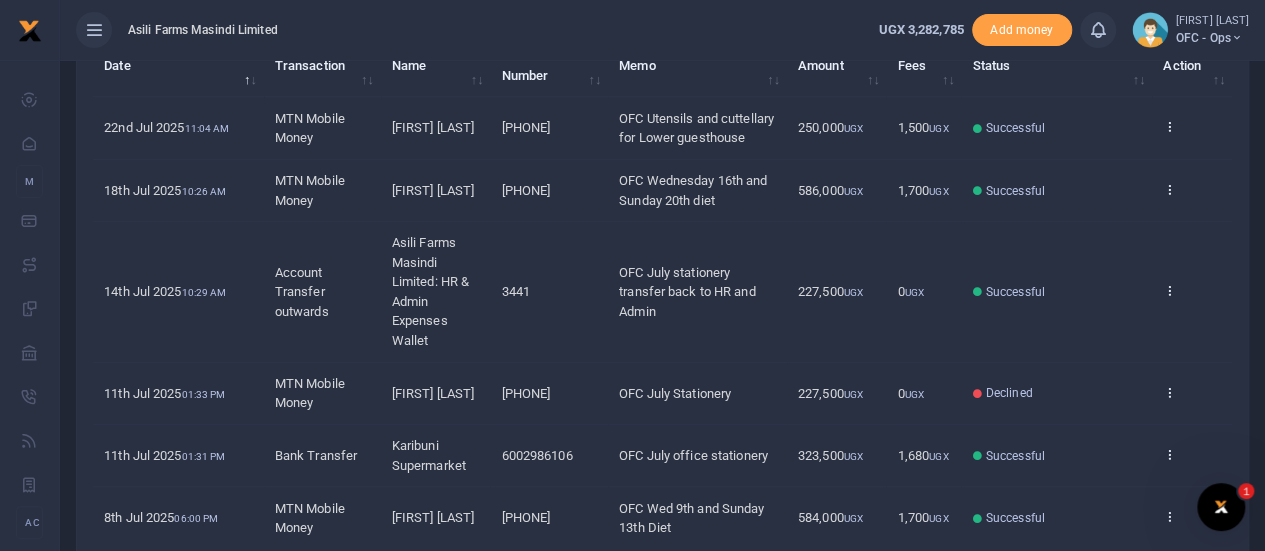scroll, scrollTop: 212, scrollLeft: 0, axis: vertical 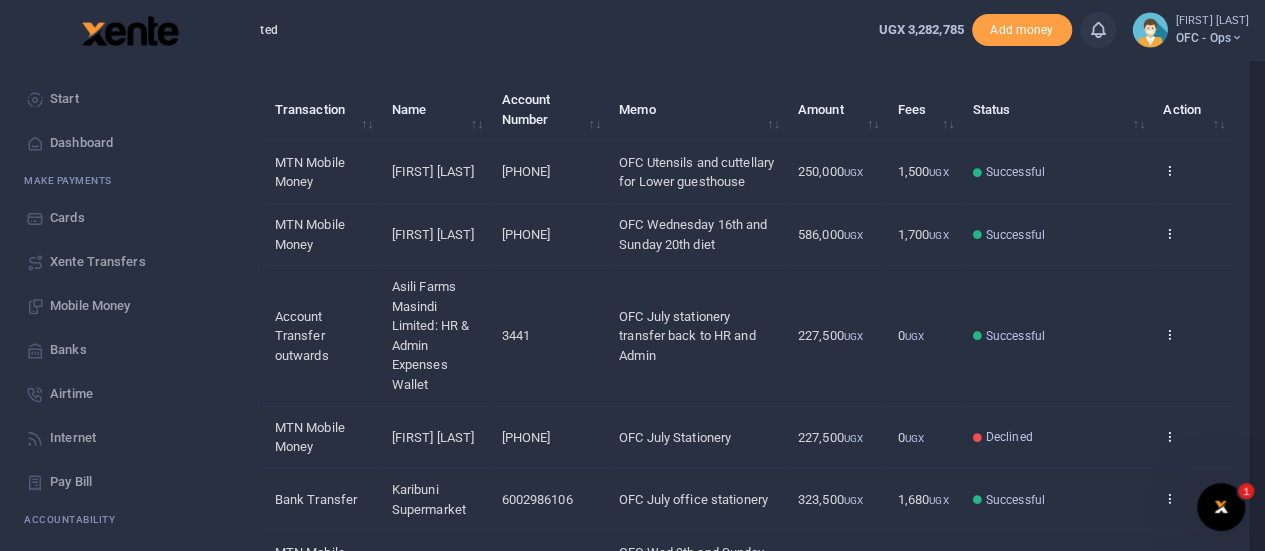 click on "Xente Transfers" at bounding box center [98, 262] 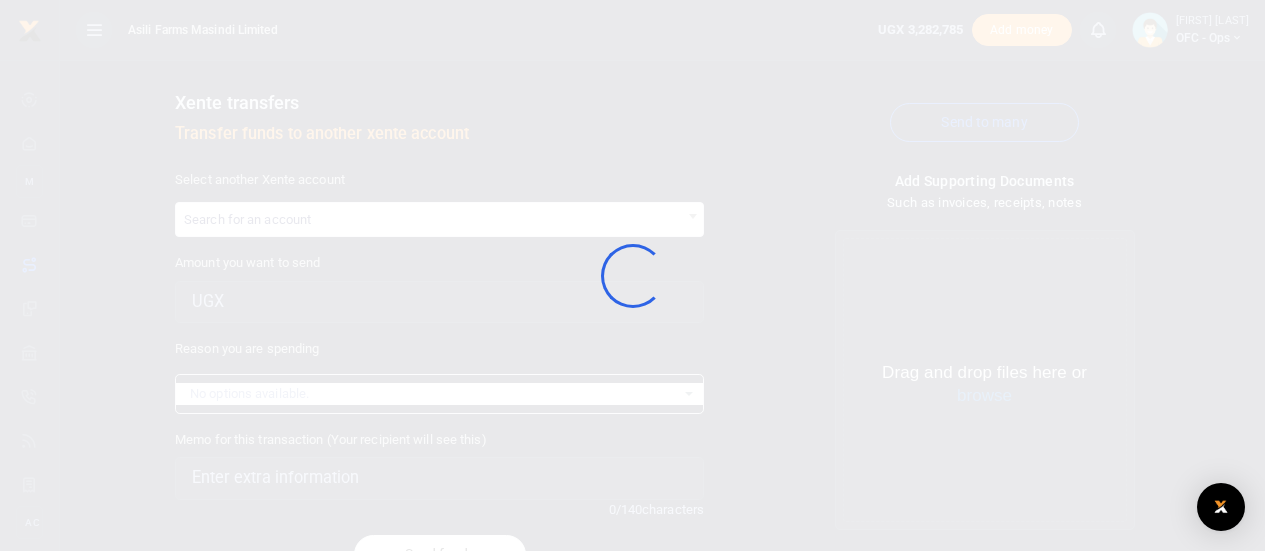 scroll, scrollTop: 0, scrollLeft: 0, axis: both 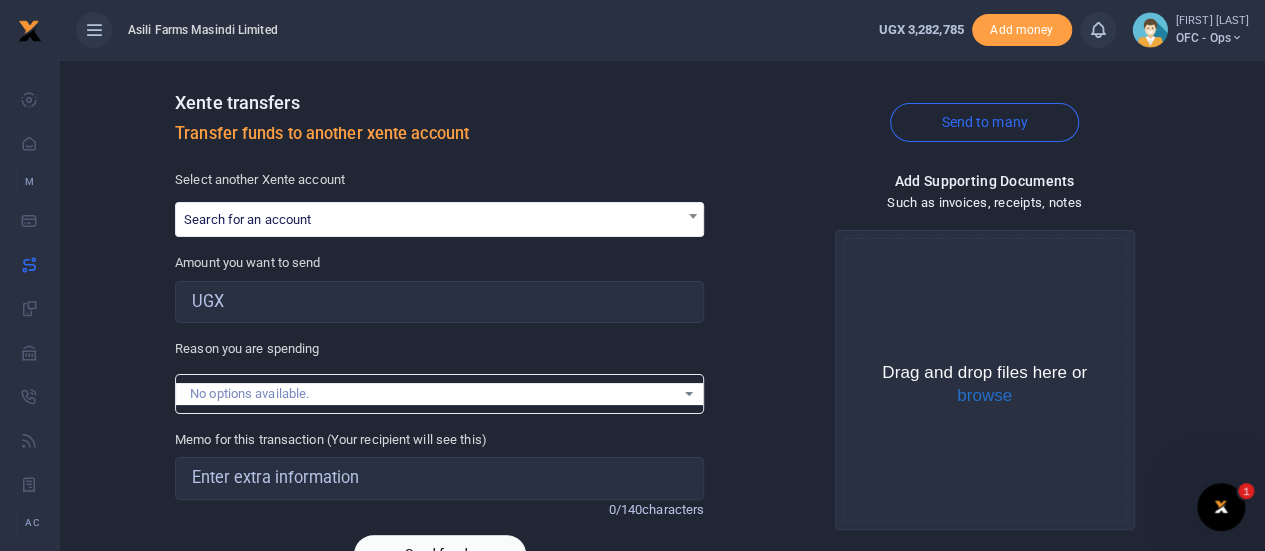 click on "Search for an account" at bounding box center [439, 218] 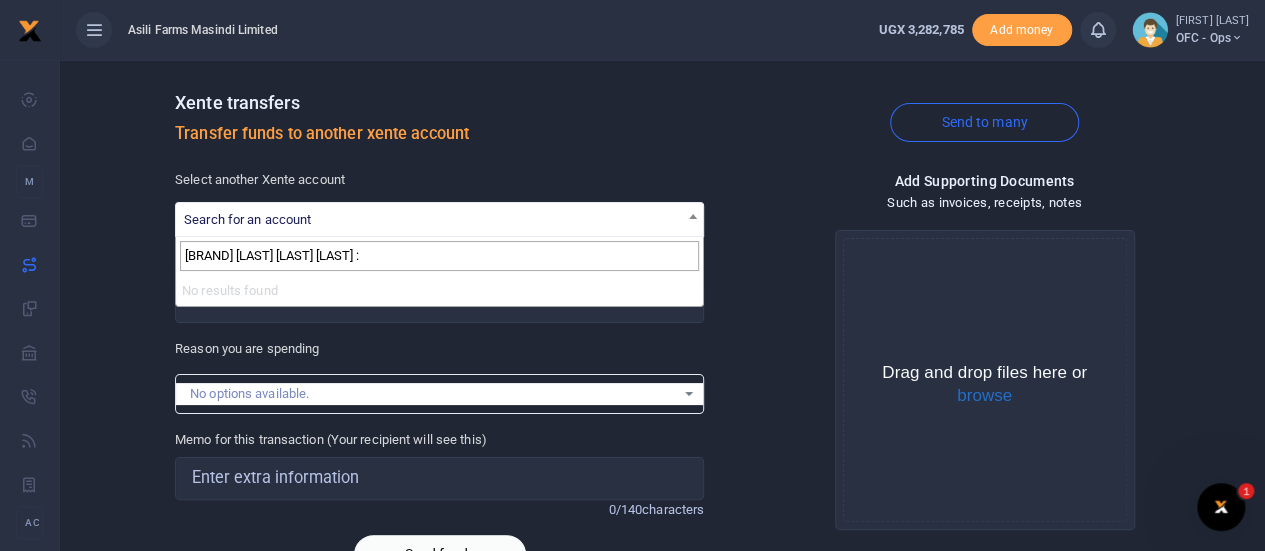 type on "Asili Farms Masindi Limited" 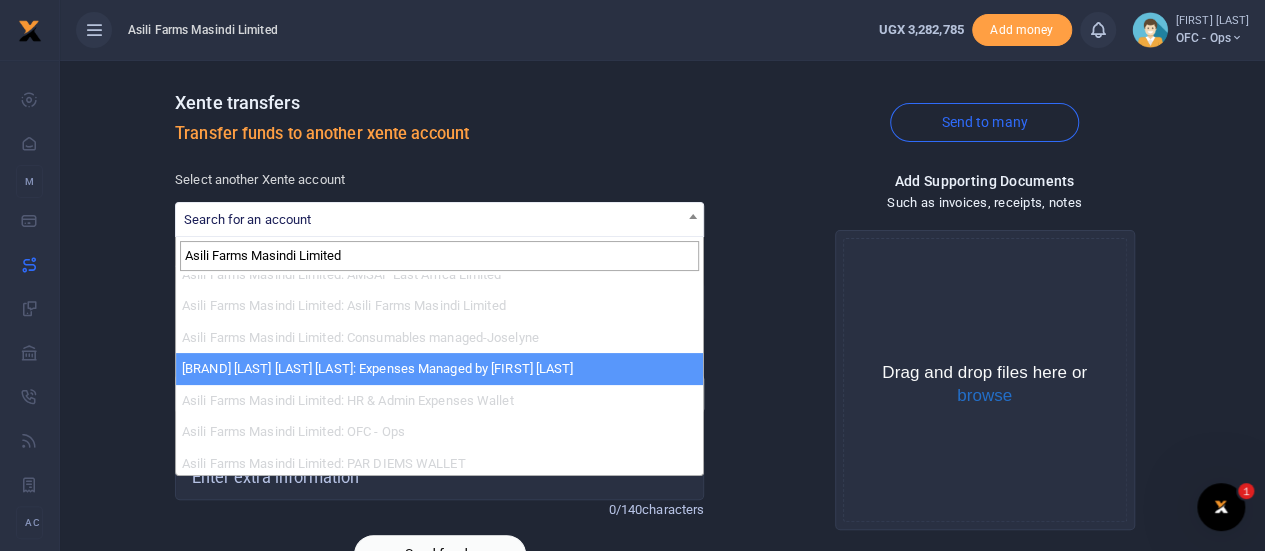 scroll, scrollTop: 80, scrollLeft: 0, axis: vertical 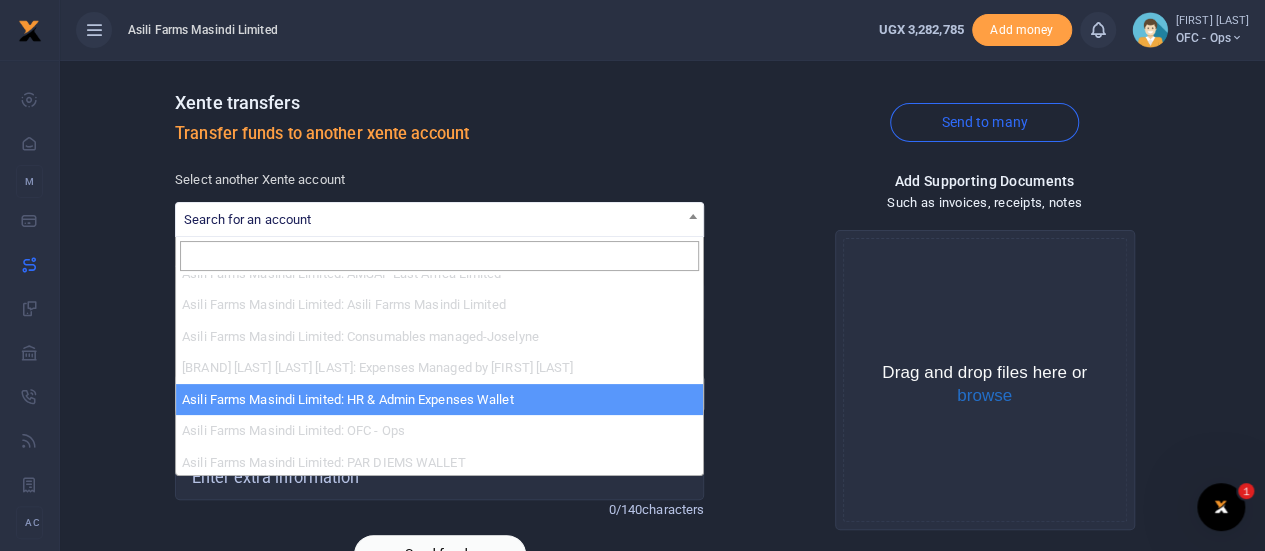 select on "3441" 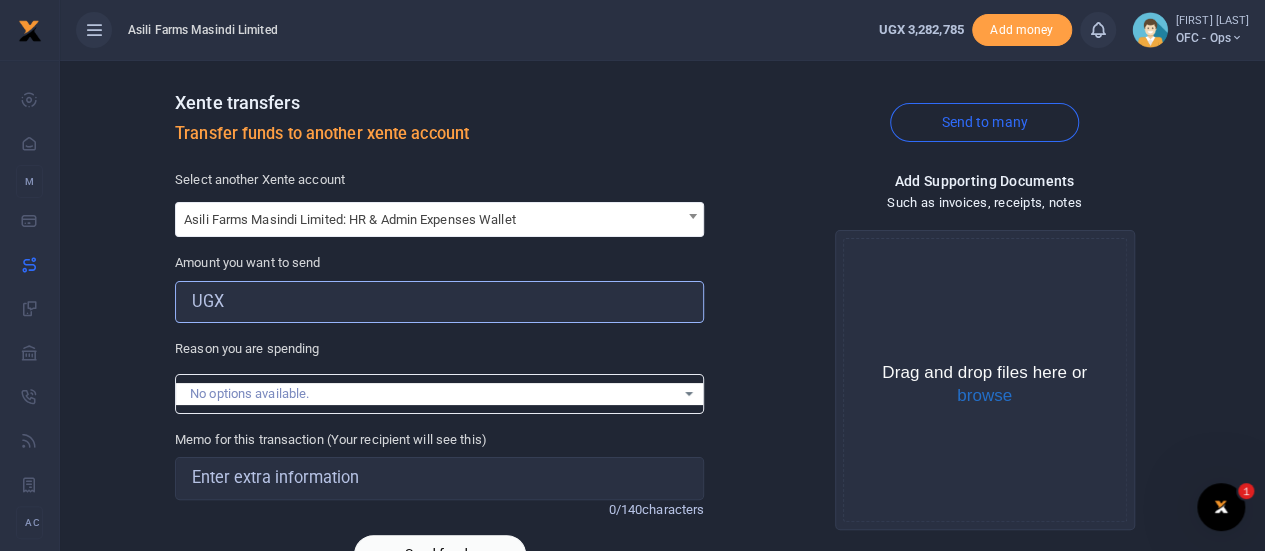 click on "Amount you want to send" at bounding box center [439, 302] 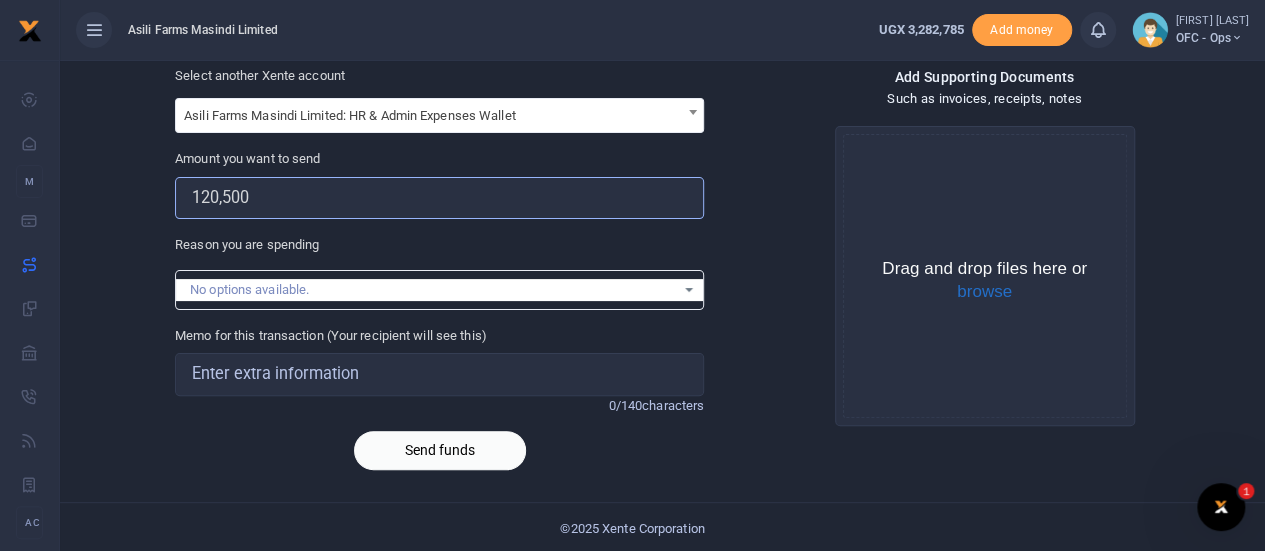 scroll, scrollTop: 105, scrollLeft: 0, axis: vertical 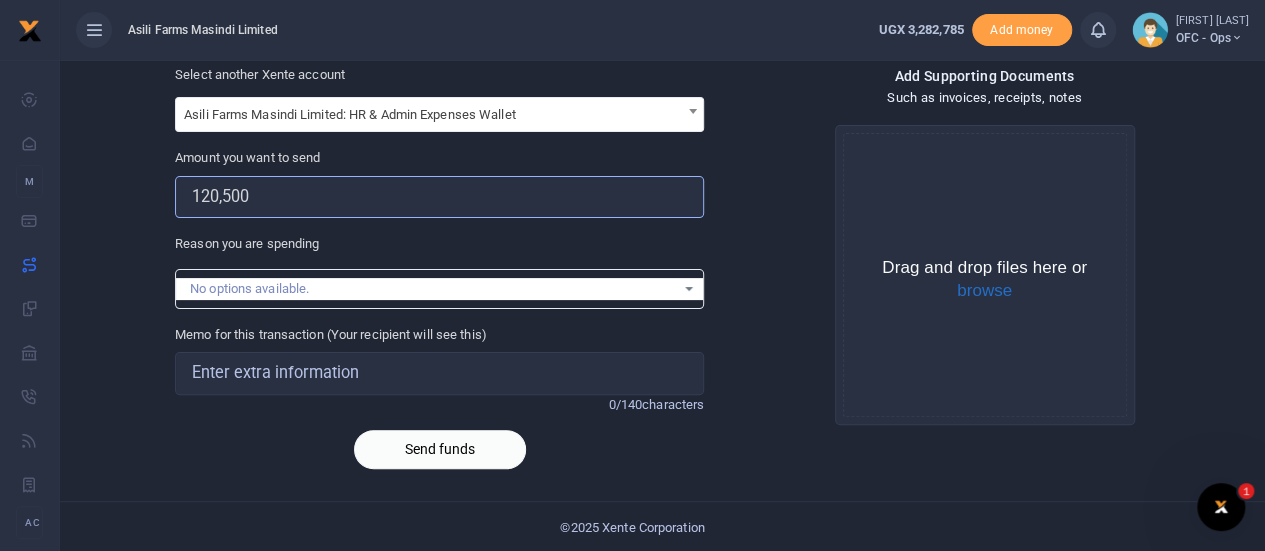 type on "120,500" 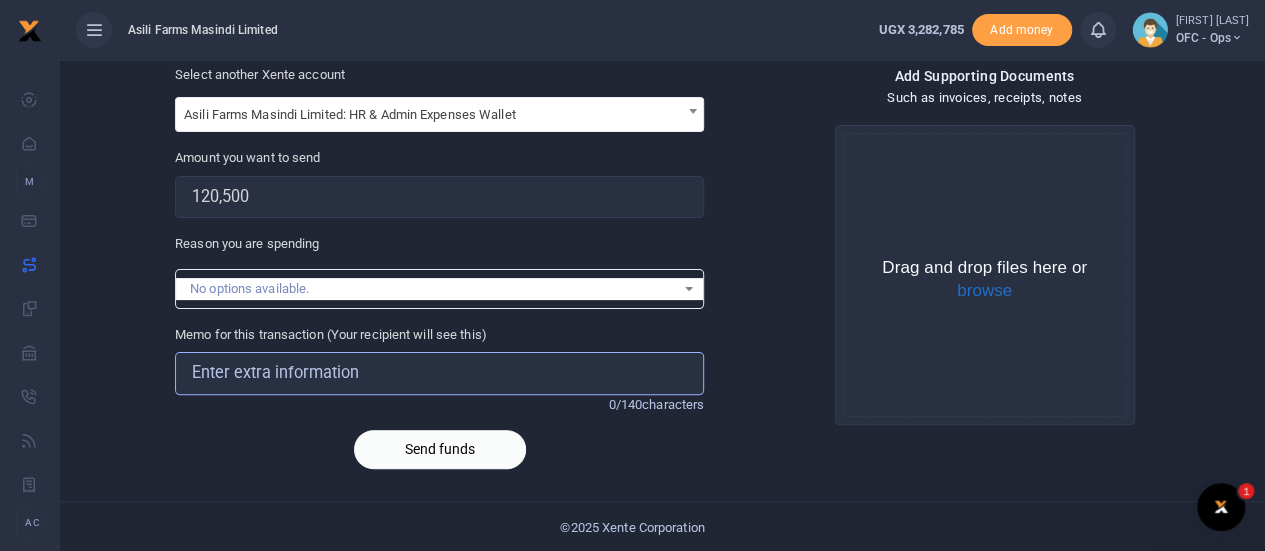 click on "Memo for this transaction (Your recipient will see this)" at bounding box center [439, 373] 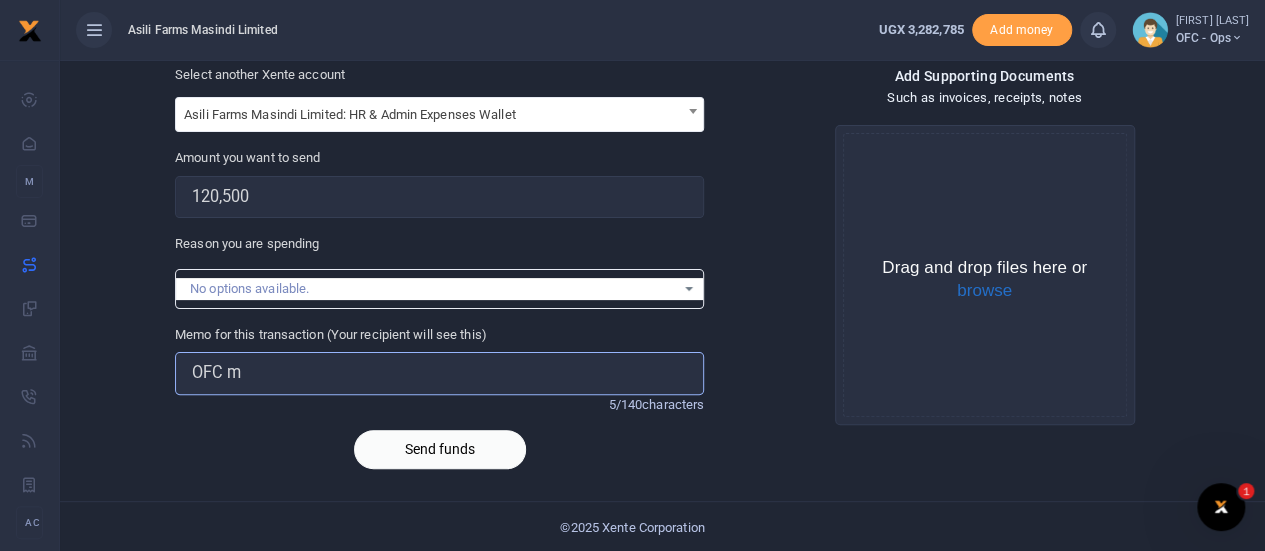 type on "OFC Monthly Supplies for August 2025" 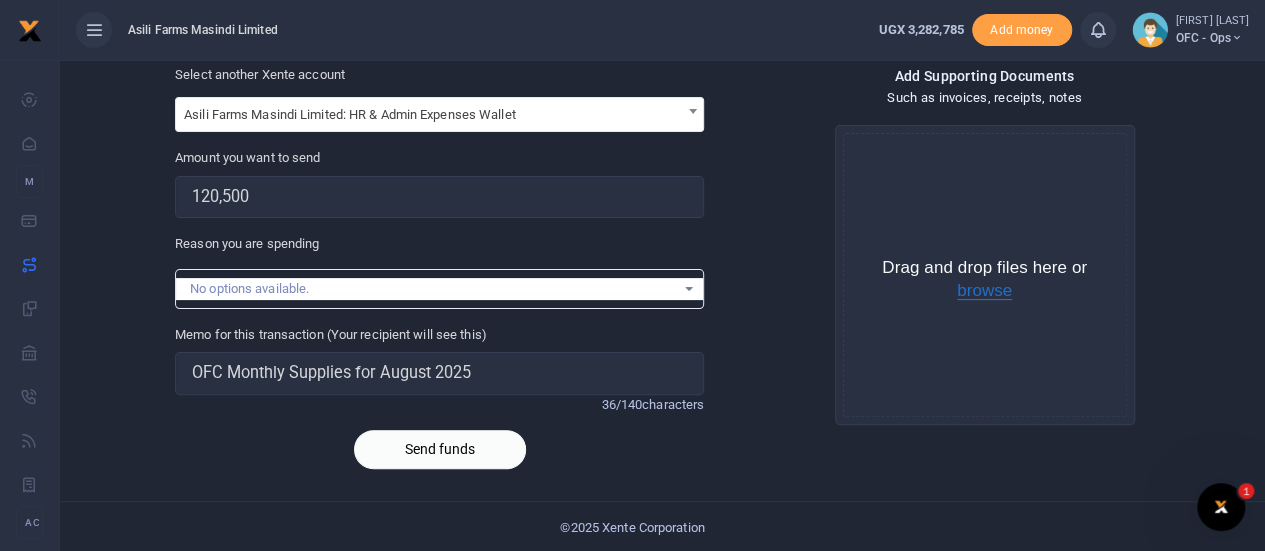 click on "browse" at bounding box center (984, 291) 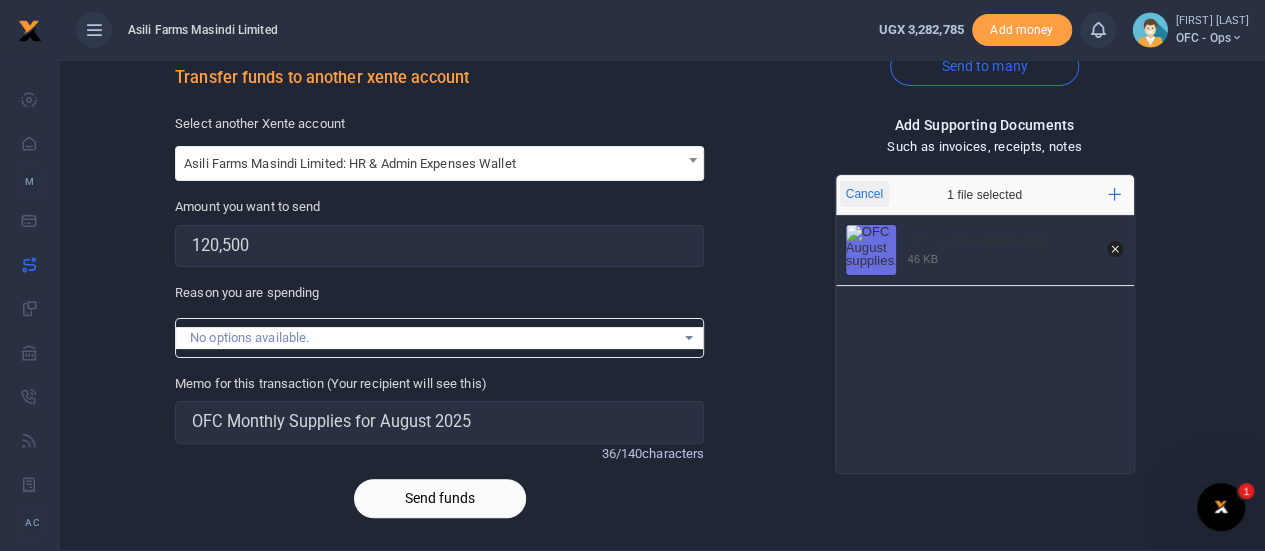 scroll, scrollTop: 105, scrollLeft: 0, axis: vertical 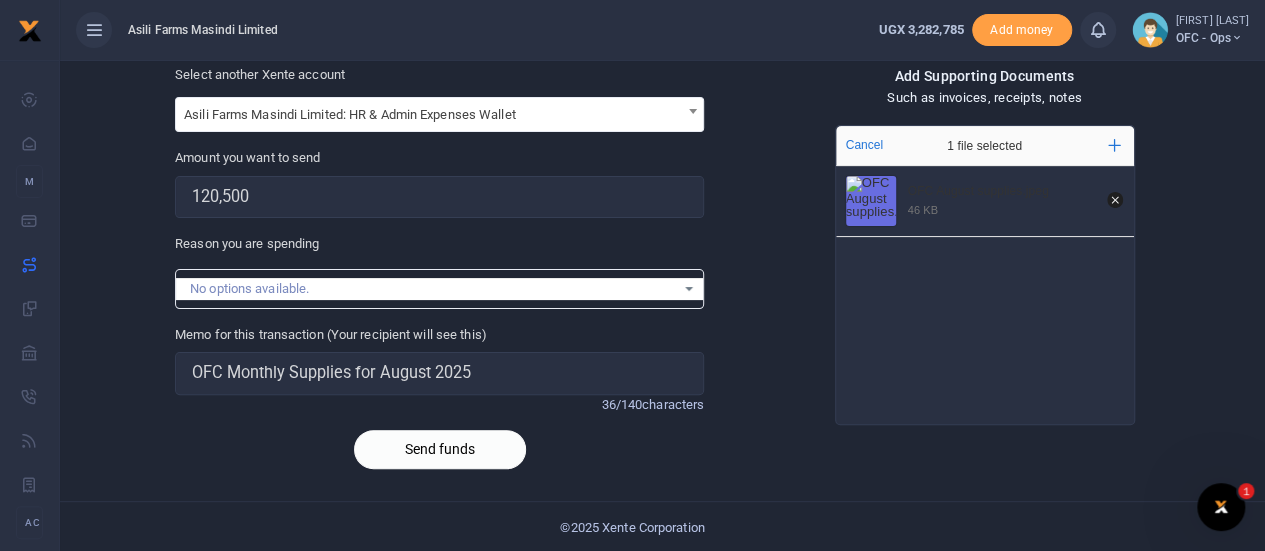 click on "Send funds" at bounding box center (440, 449) 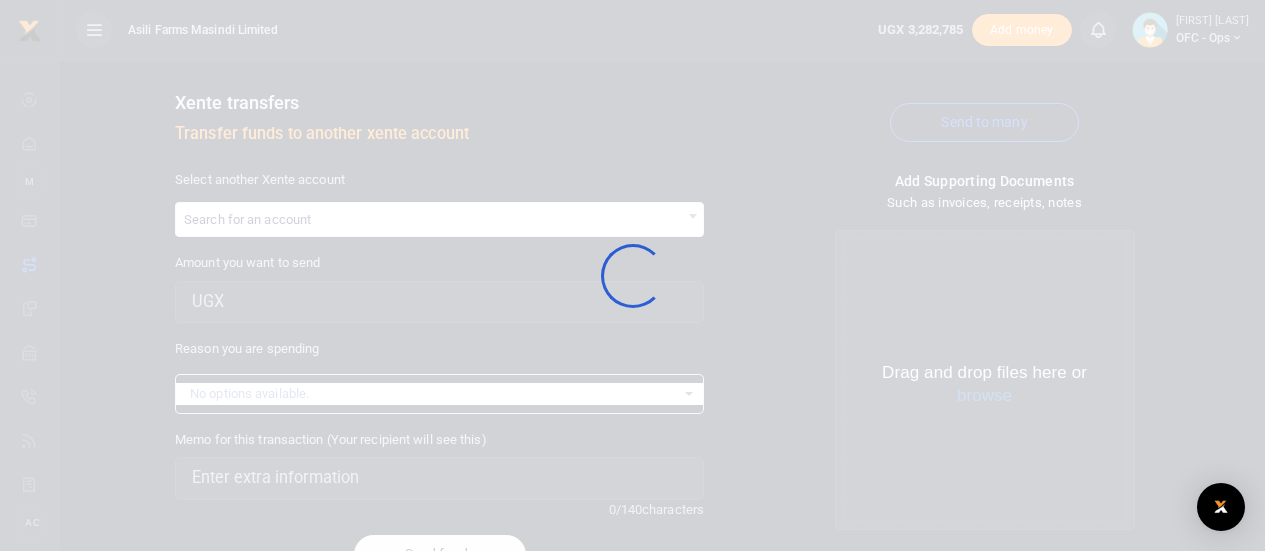 scroll, scrollTop: 105, scrollLeft: 0, axis: vertical 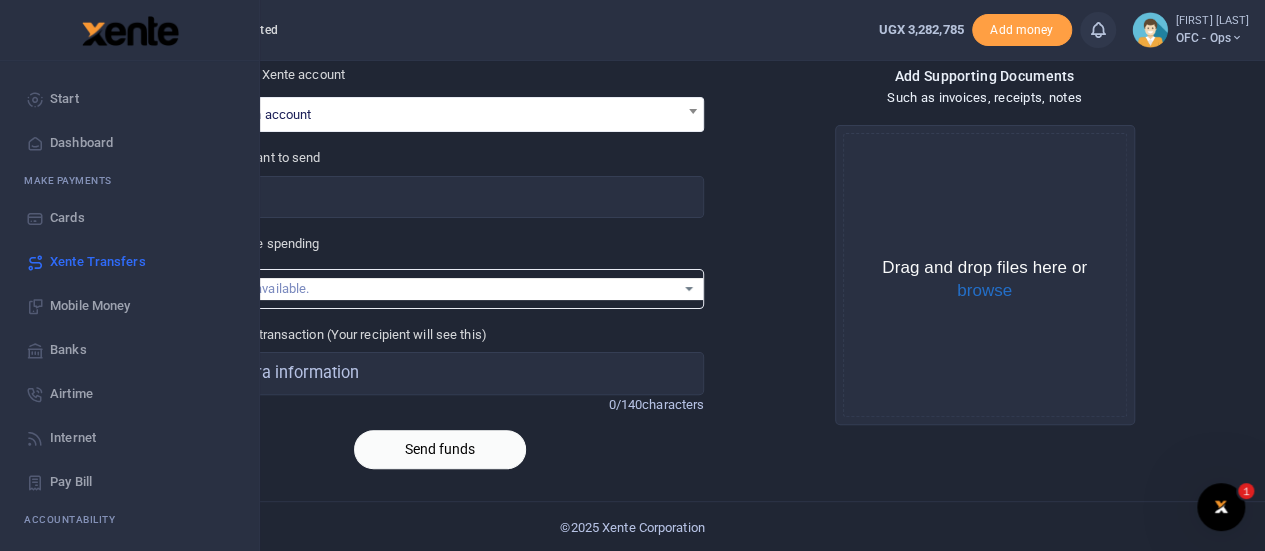 click on "Start" at bounding box center [64, 99] 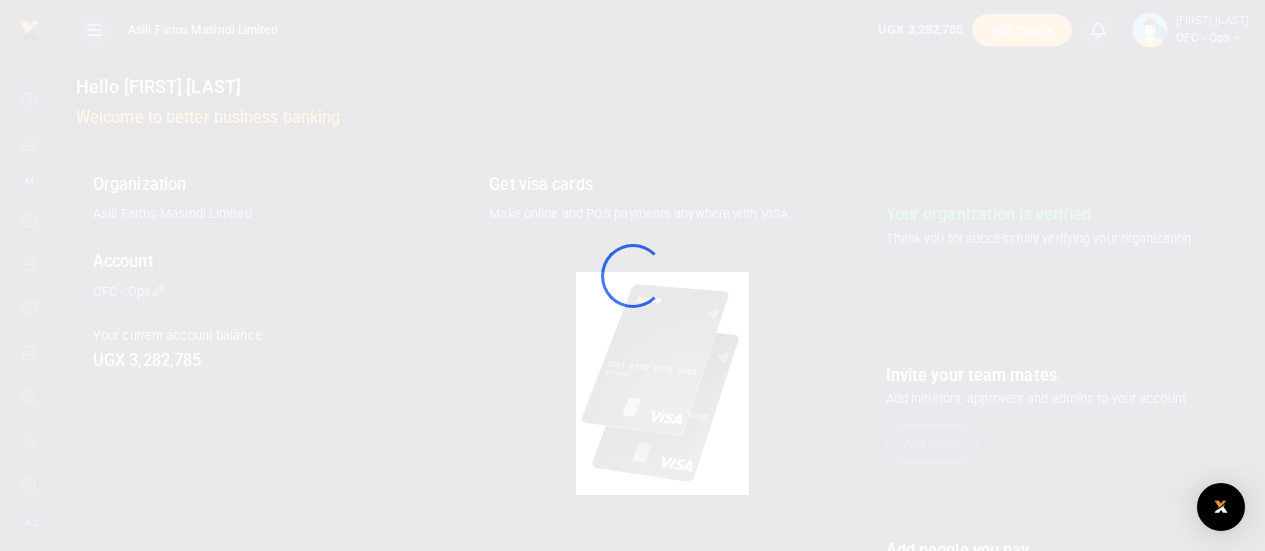 scroll, scrollTop: 0, scrollLeft: 0, axis: both 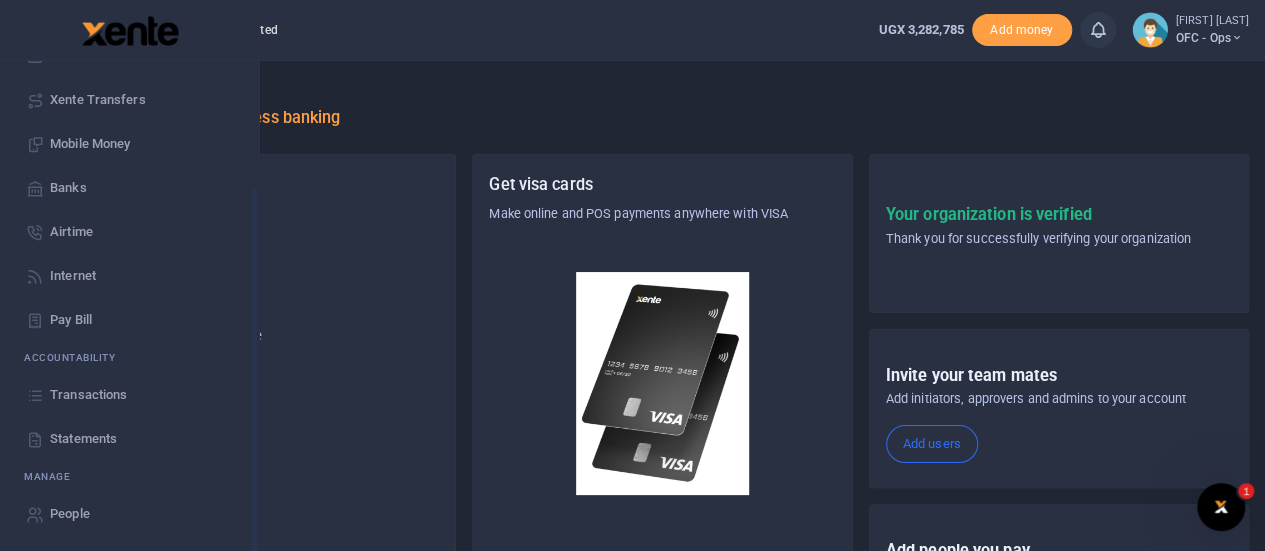 click on "Transactions" at bounding box center [88, 395] 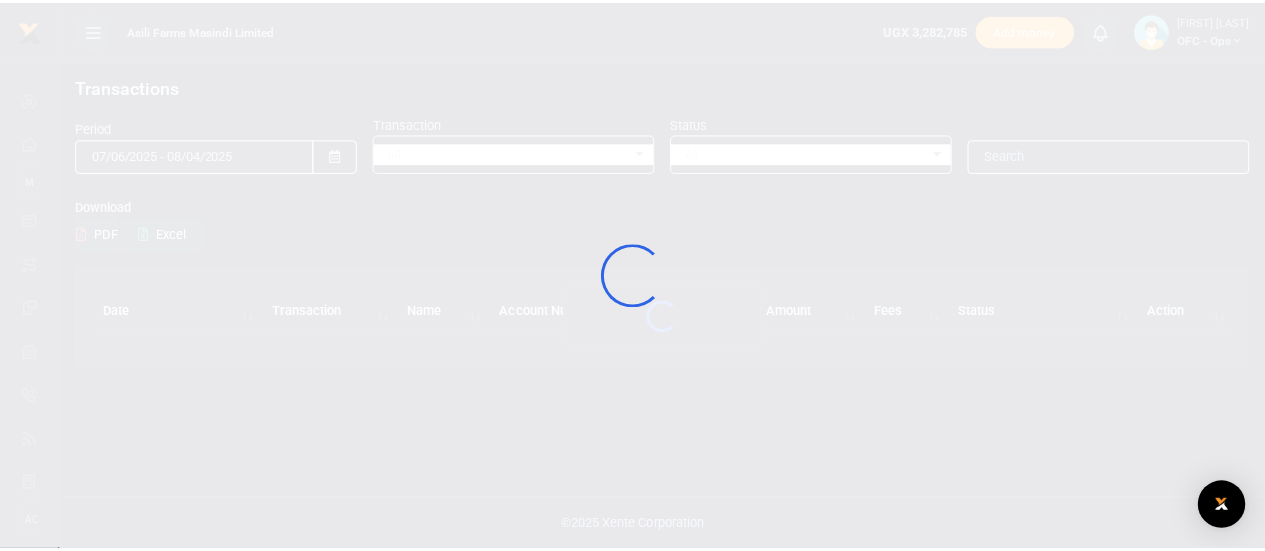 scroll, scrollTop: 0, scrollLeft: 0, axis: both 